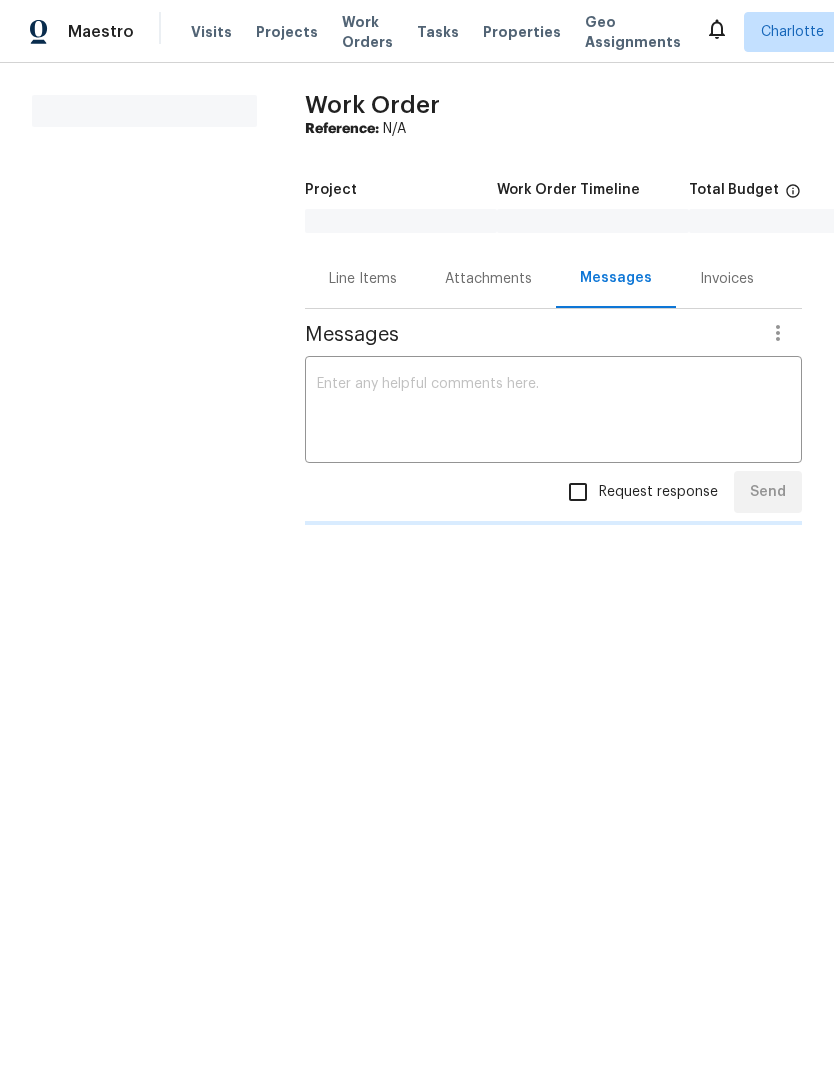 scroll, scrollTop: 0, scrollLeft: 0, axis: both 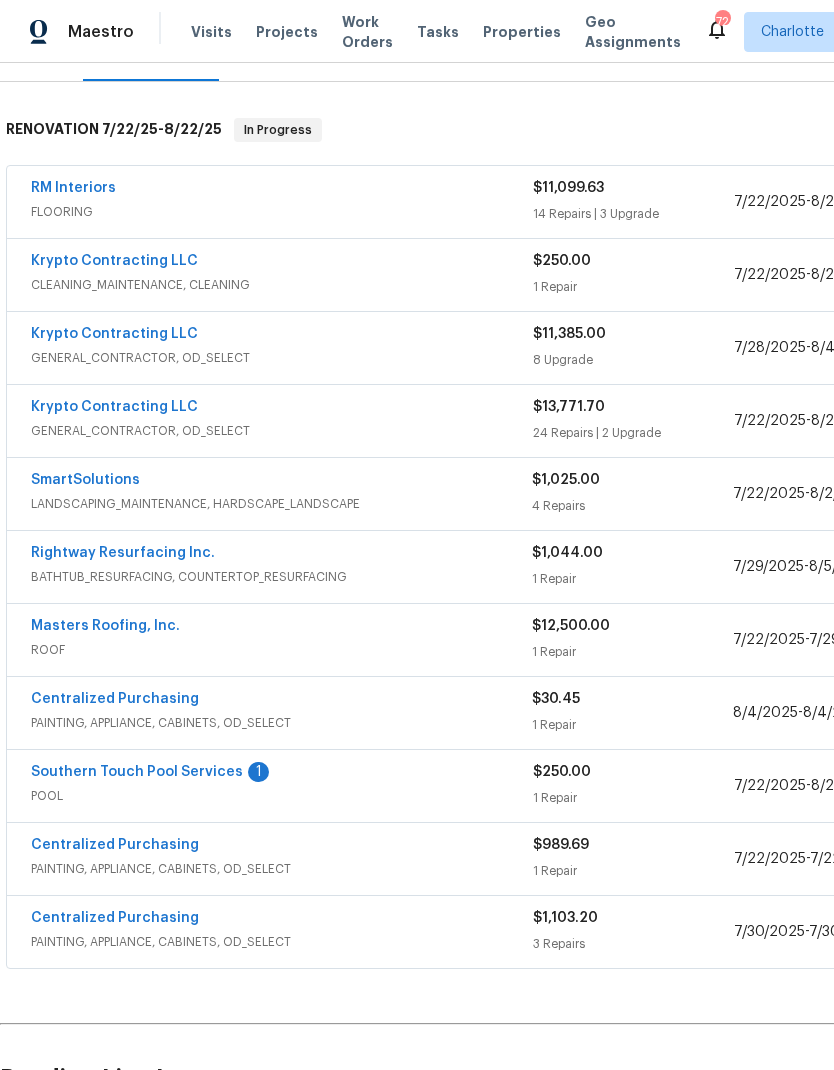 click on "Southern Touch Pool Services" at bounding box center (137, 772) 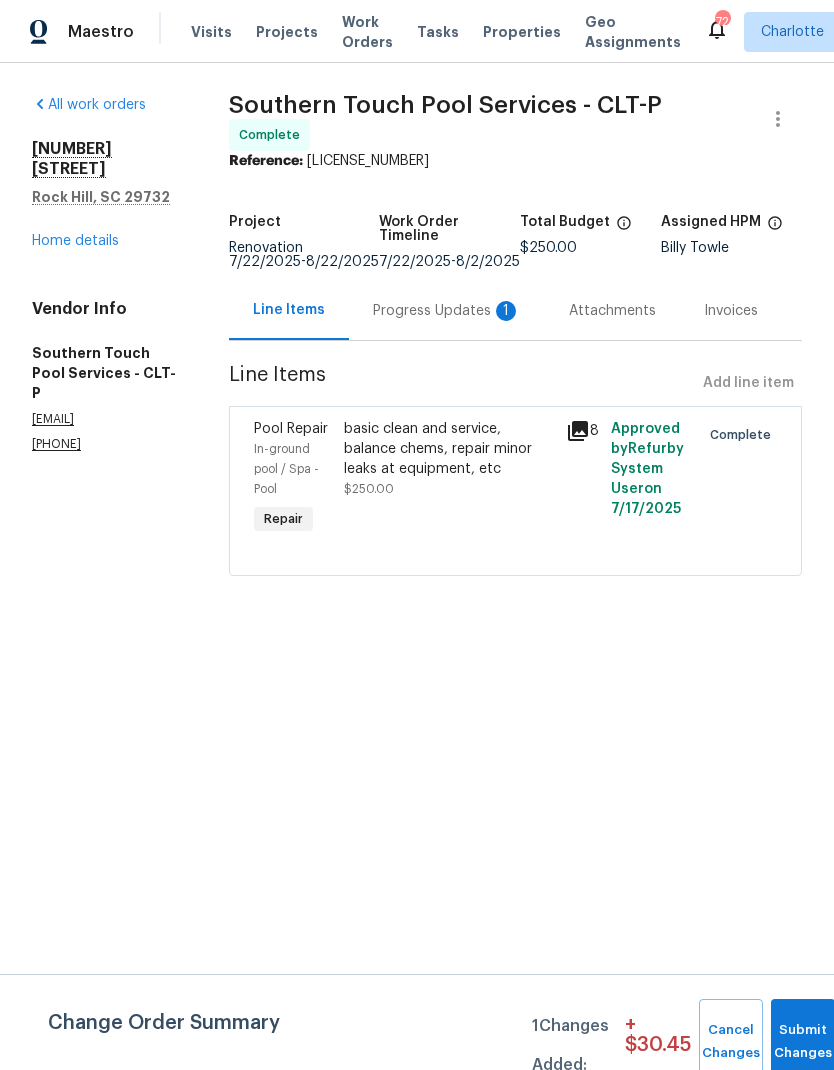 click on "Progress Updates 1" at bounding box center (447, 311) 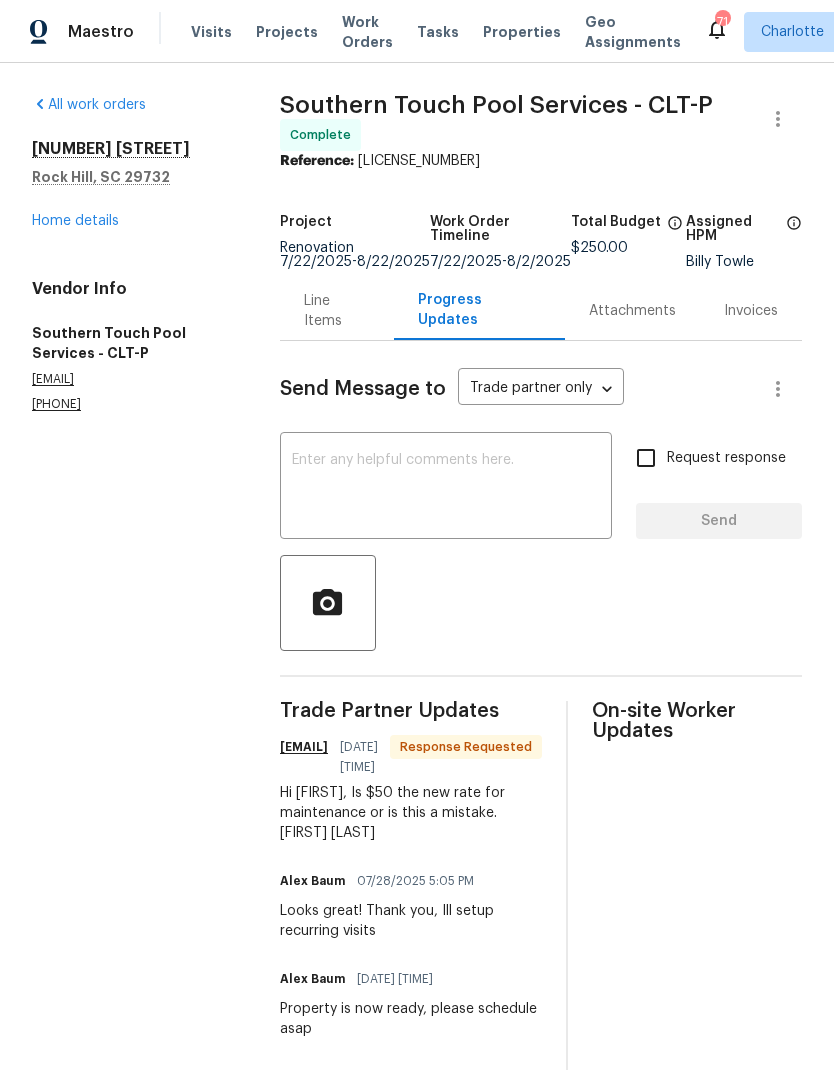 click at bounding box center (446, 488) 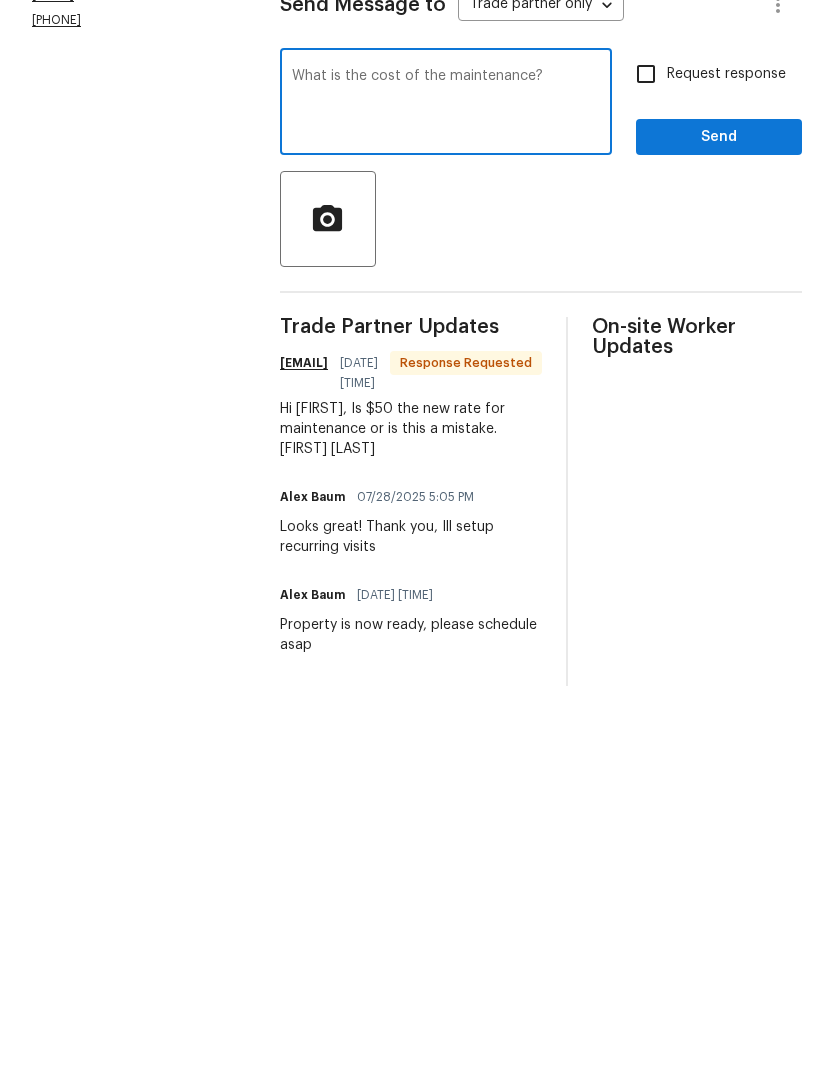 scroll, scrollTop: 57, scrollLeft: 0, axis: vertical 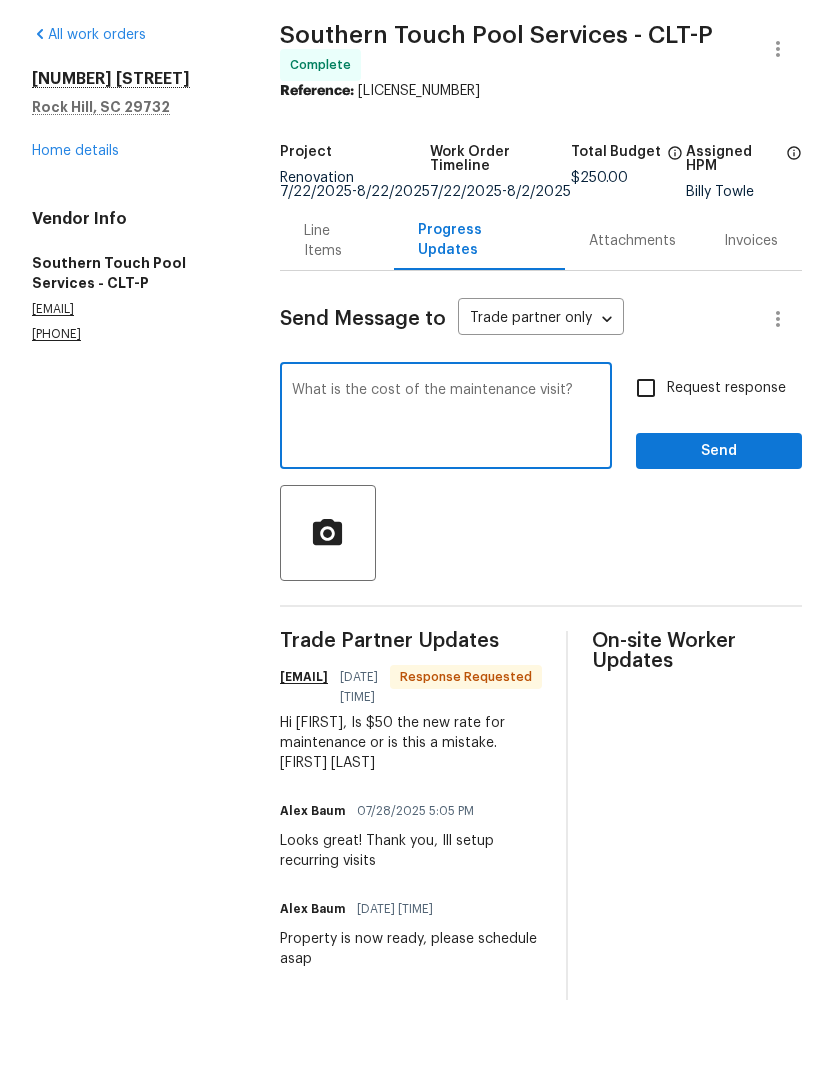 type on "What is the cost of the maintenance visit?" 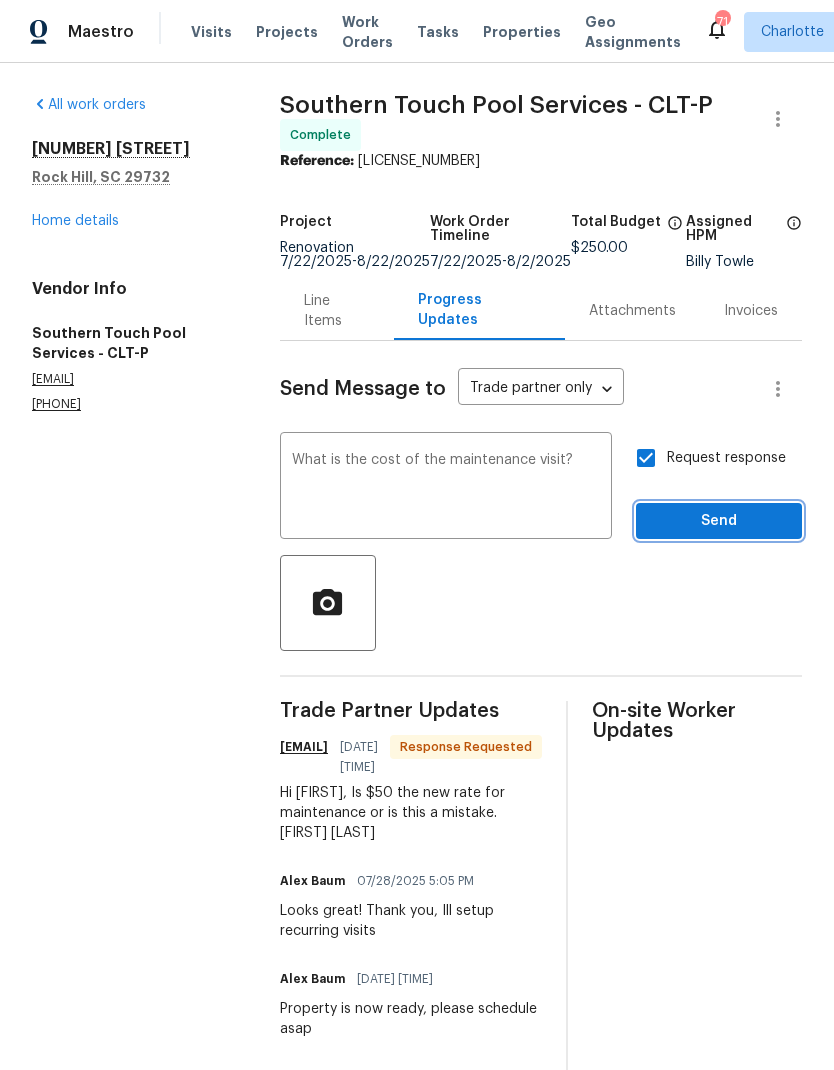 click on "Send" at bounding box center (719, 521) 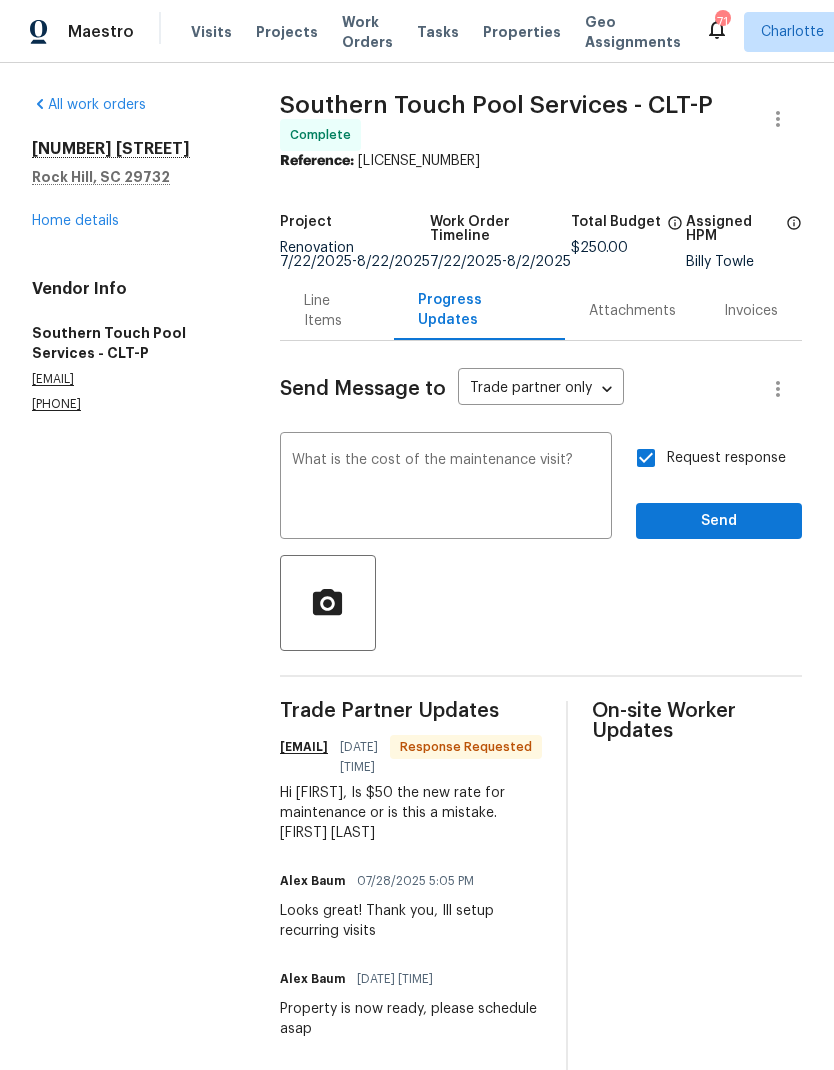scroll, scrollTop: 0, scrollLeft: 0, axis: both 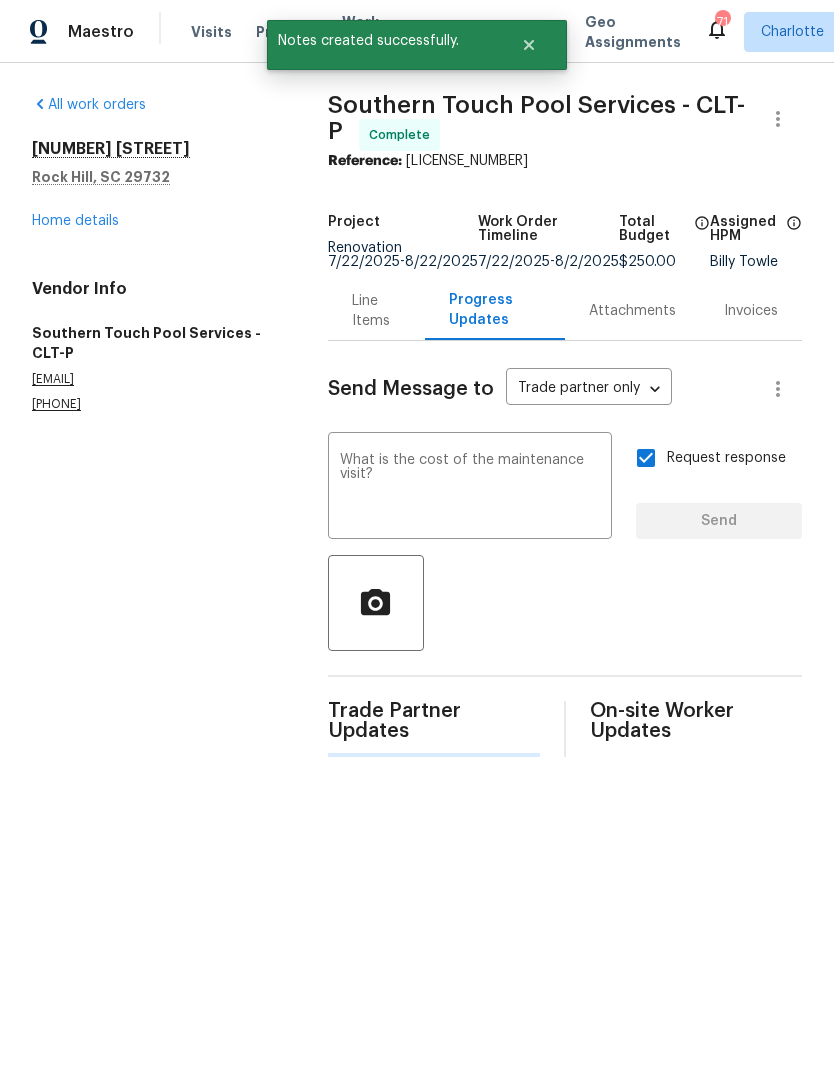 type 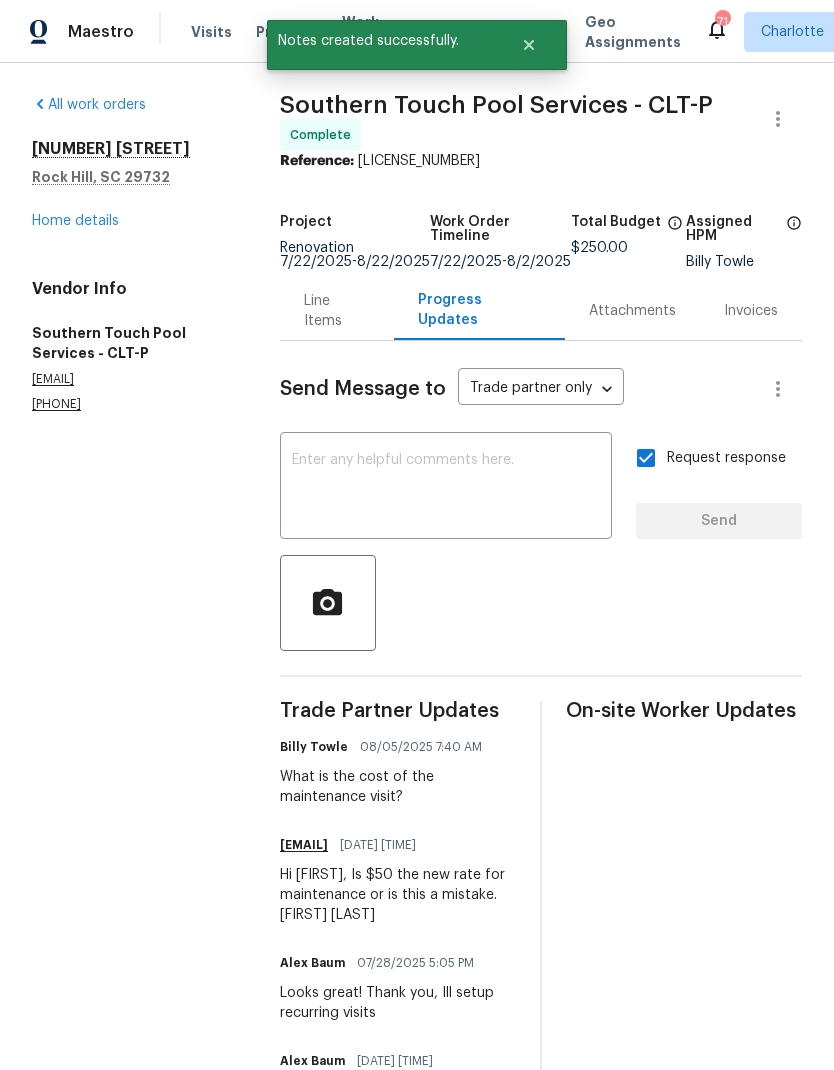 click on "Home details" at bounding box center (75, 221) 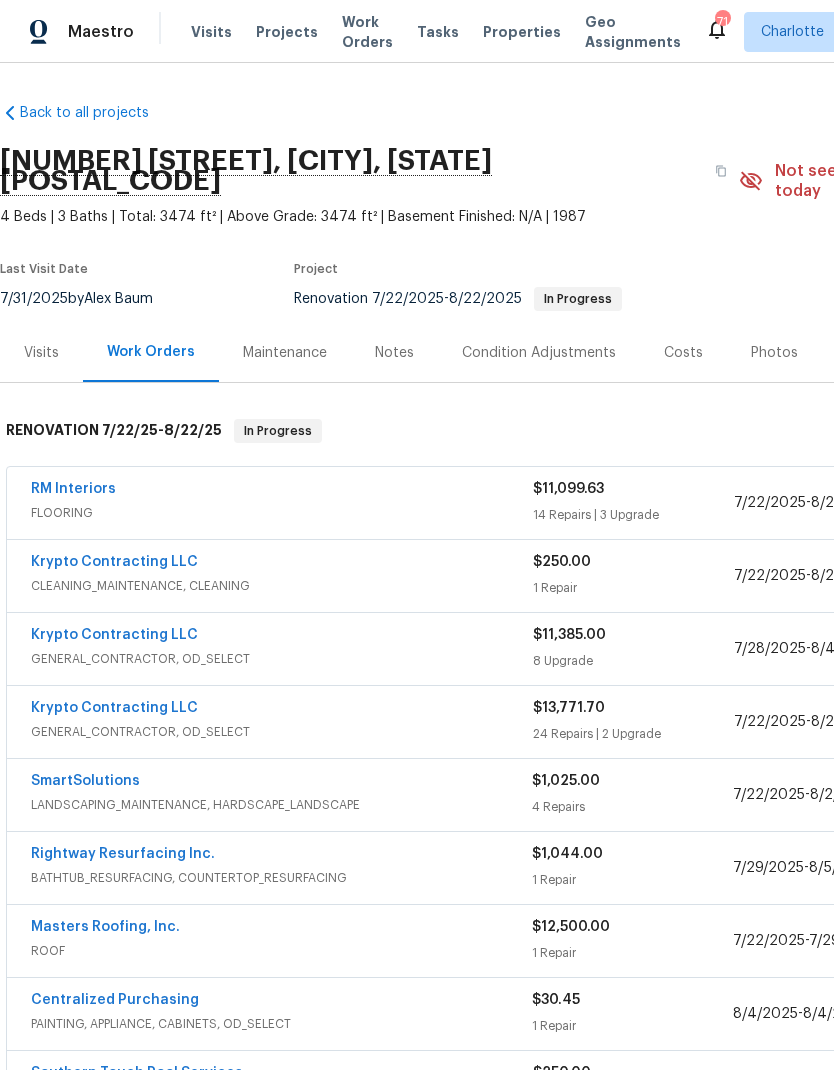 scroll, scrollTop: 0, scrollLeft: 0, axis: both 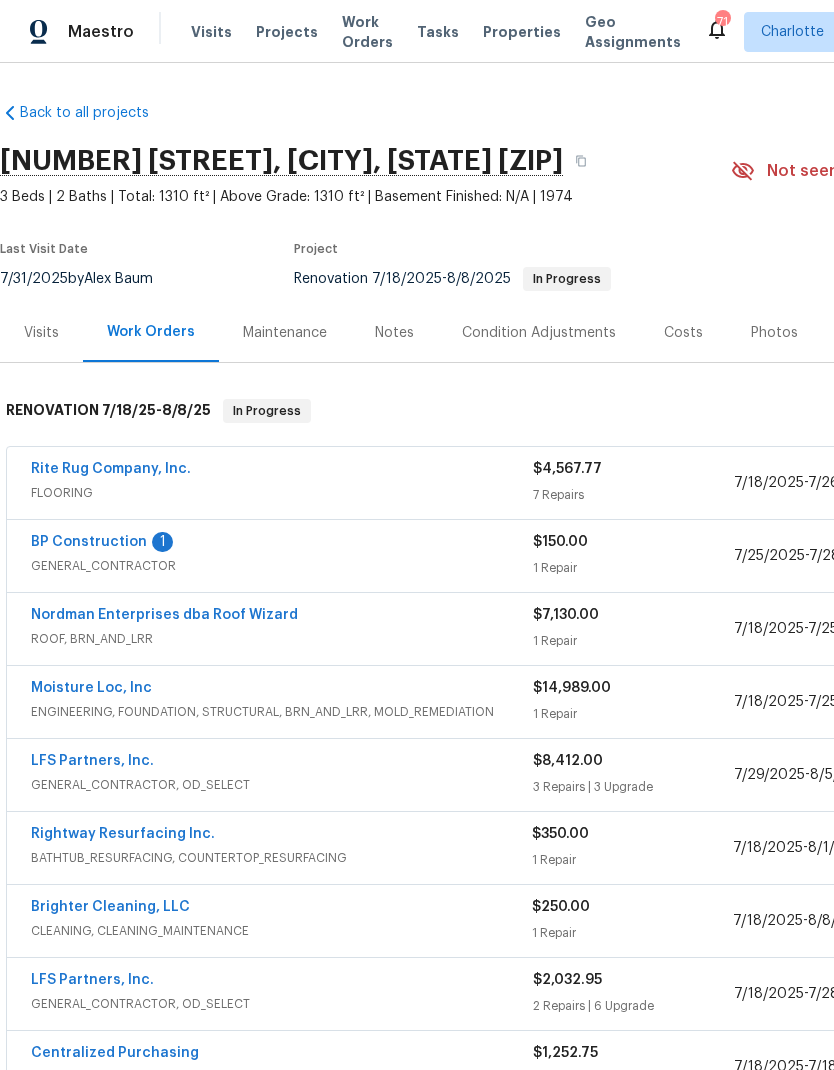 click on "BP Construction" at bounding box center (89, 542) 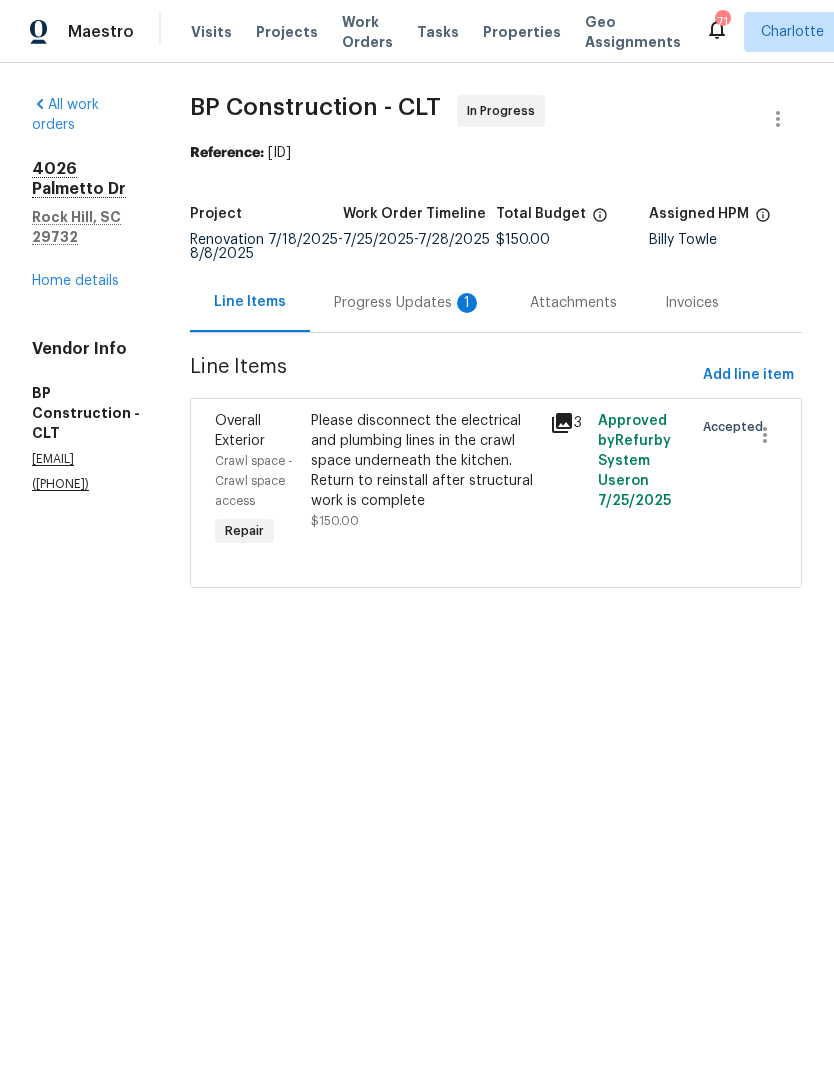 click on "Progress Updates 1" at bounding box center [408, 303] 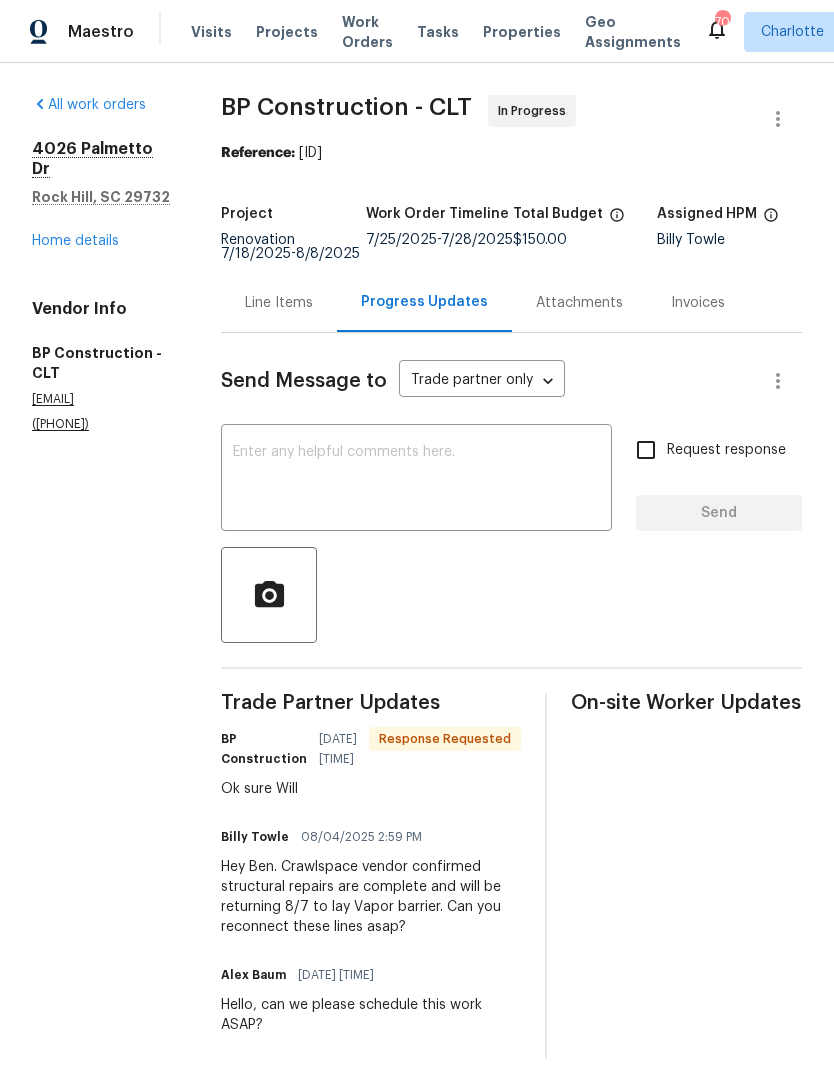 click on "Home details" at bounding box center [75, 241] 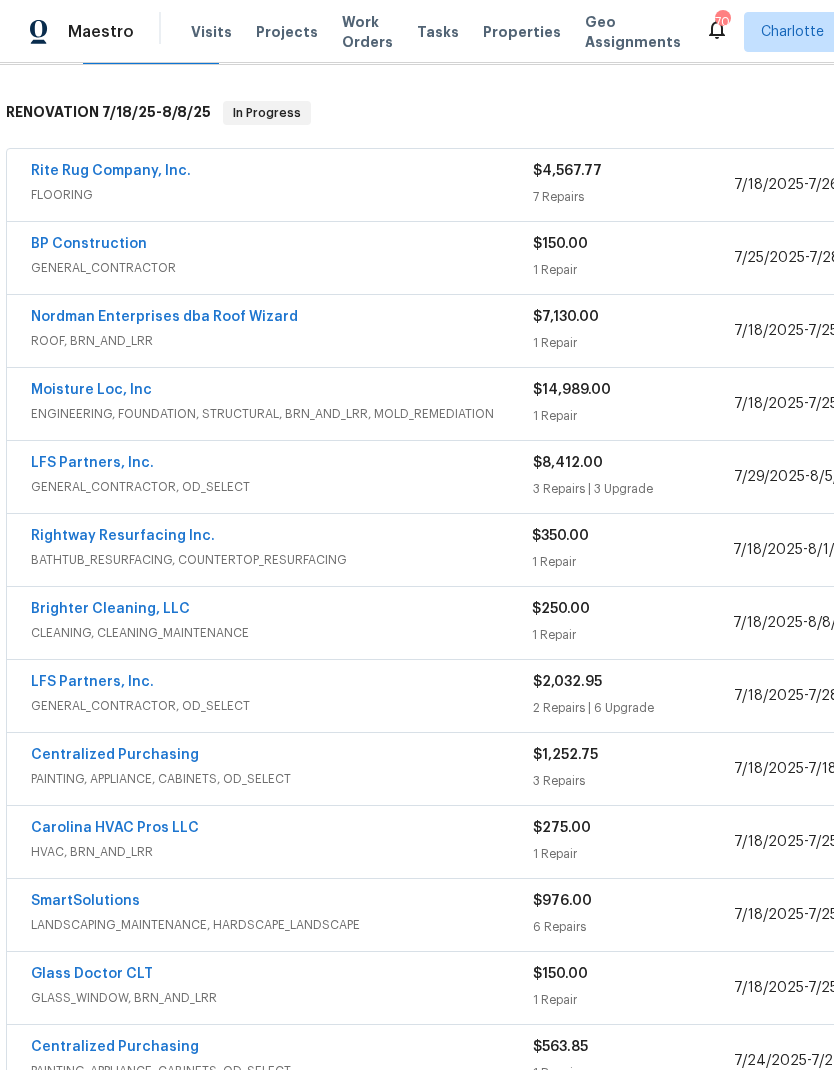 scroll, scrollTop: 299, scrollLeft: 0, axis: vertical 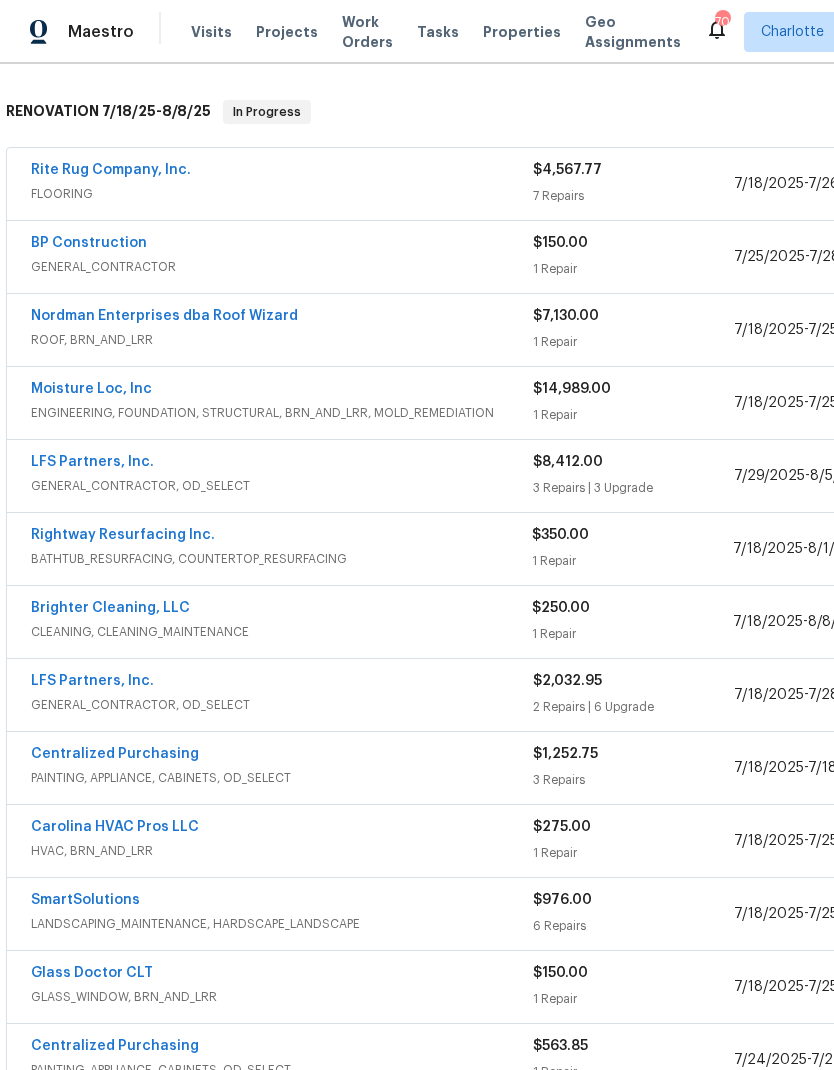 click on "Moisture Loc, Inc" at bounding box center [91, 389] 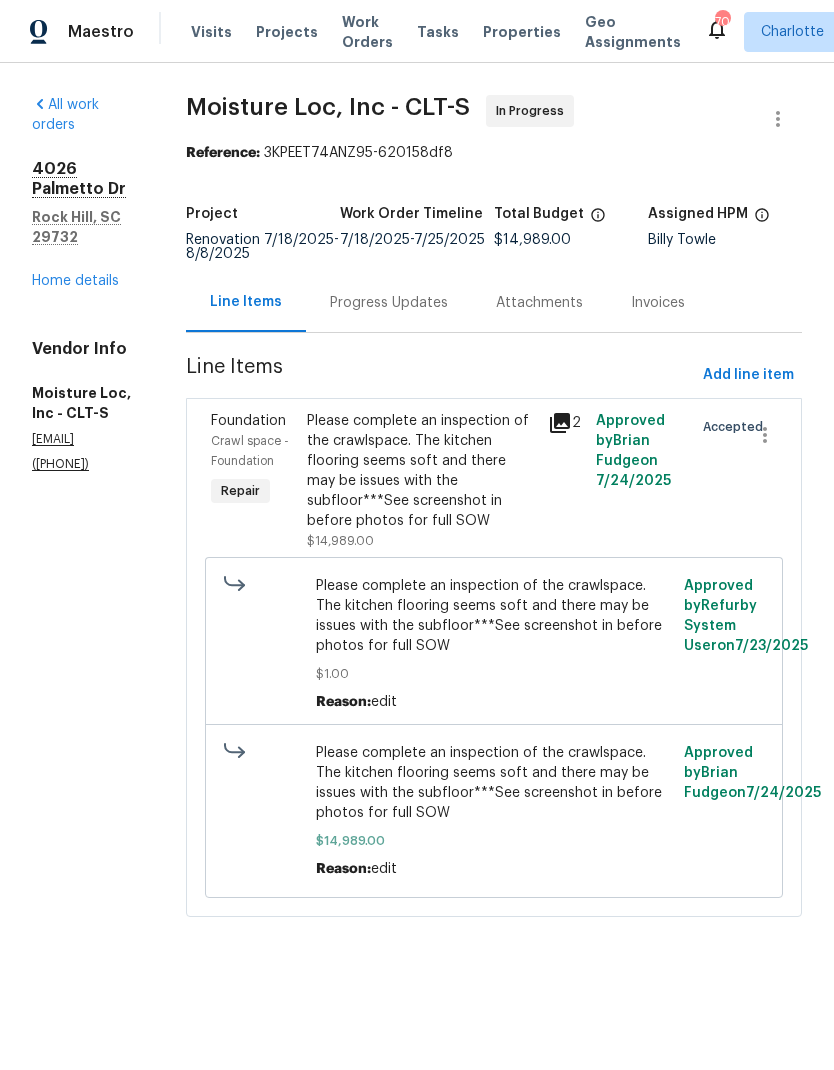 click on "Progress Updates" at bounding box center (389, 303) 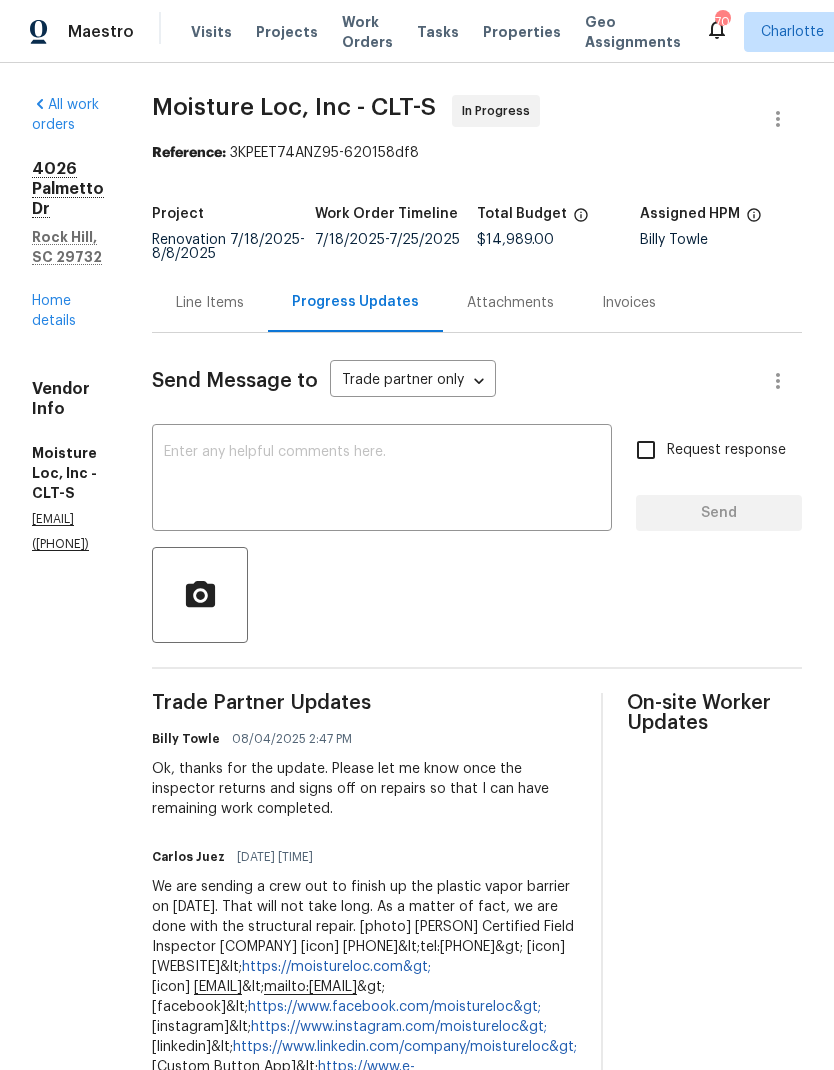 click at bounding box center (382, 480) 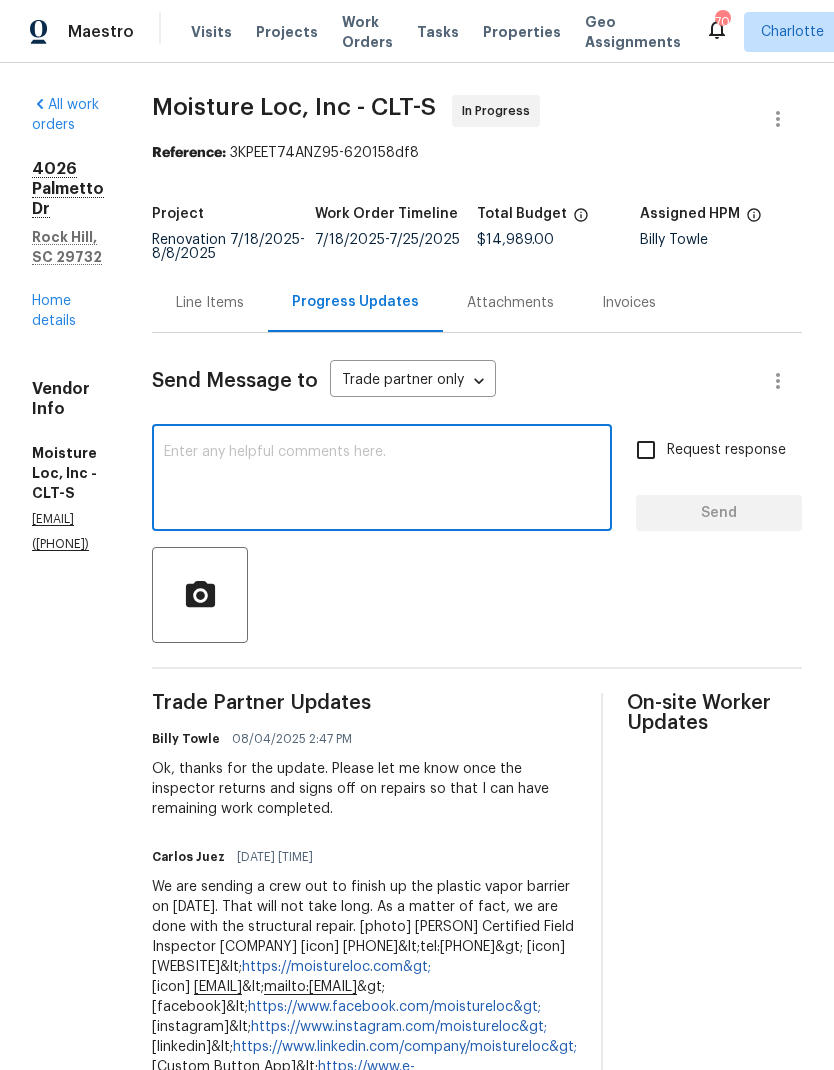 click on "All work orders 4026 Palmetto Dr Rock Hill, SC 29732 Home details Vendor Info Moisture Loc, Inc - CLT-S cjuez@moistureloc.com (704) 554-9200" at bounding box center [68, 1961] 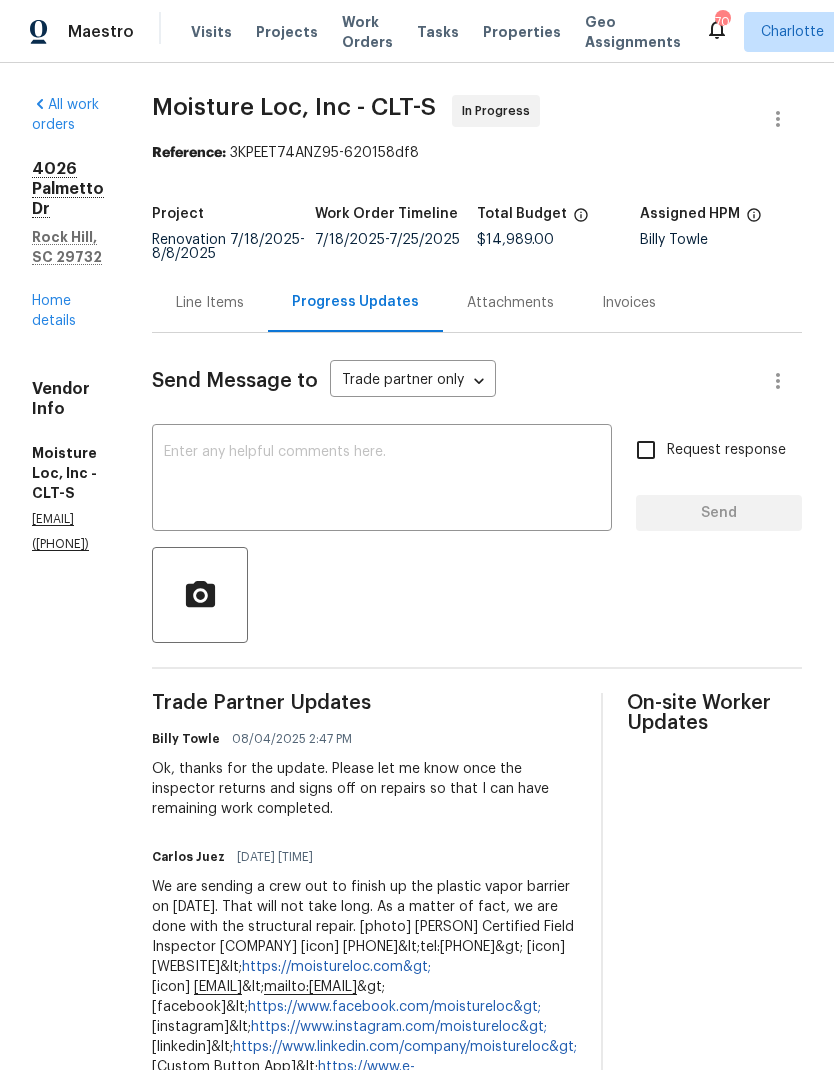 click on "Home details" at bounding box center (54, 311) 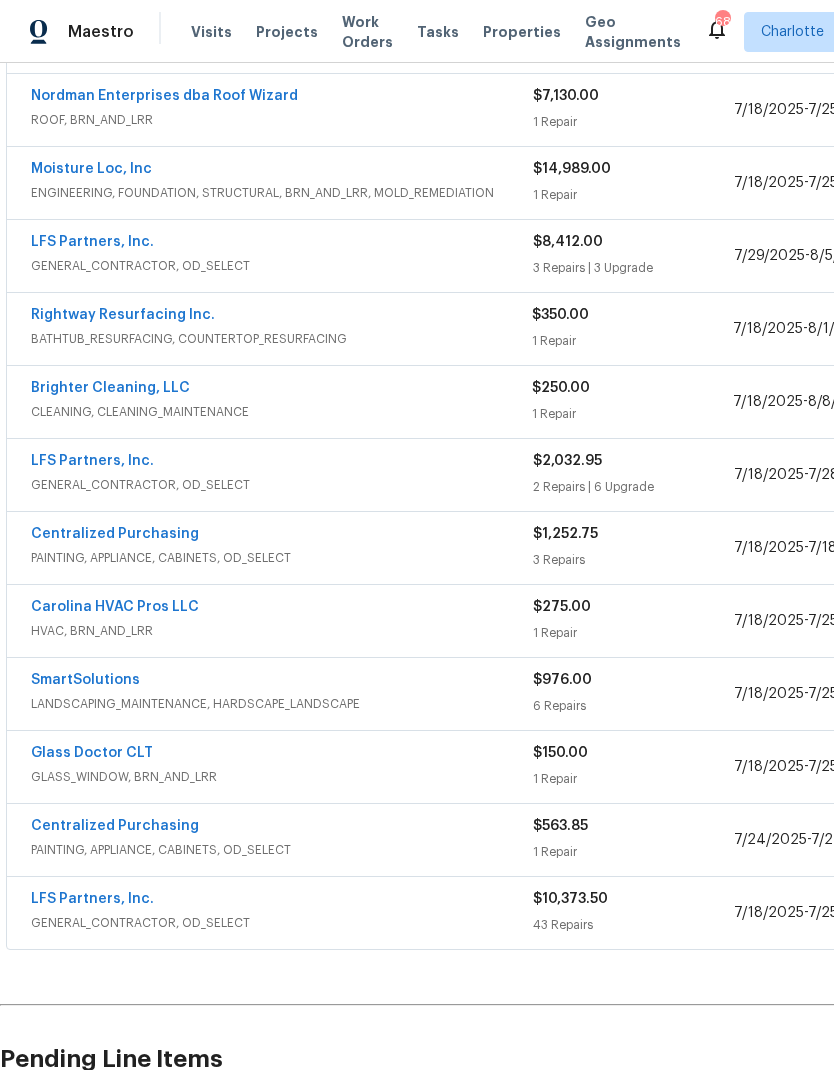 scroll, scrollTop: 520, scrollLeft: 0, axis: vertical 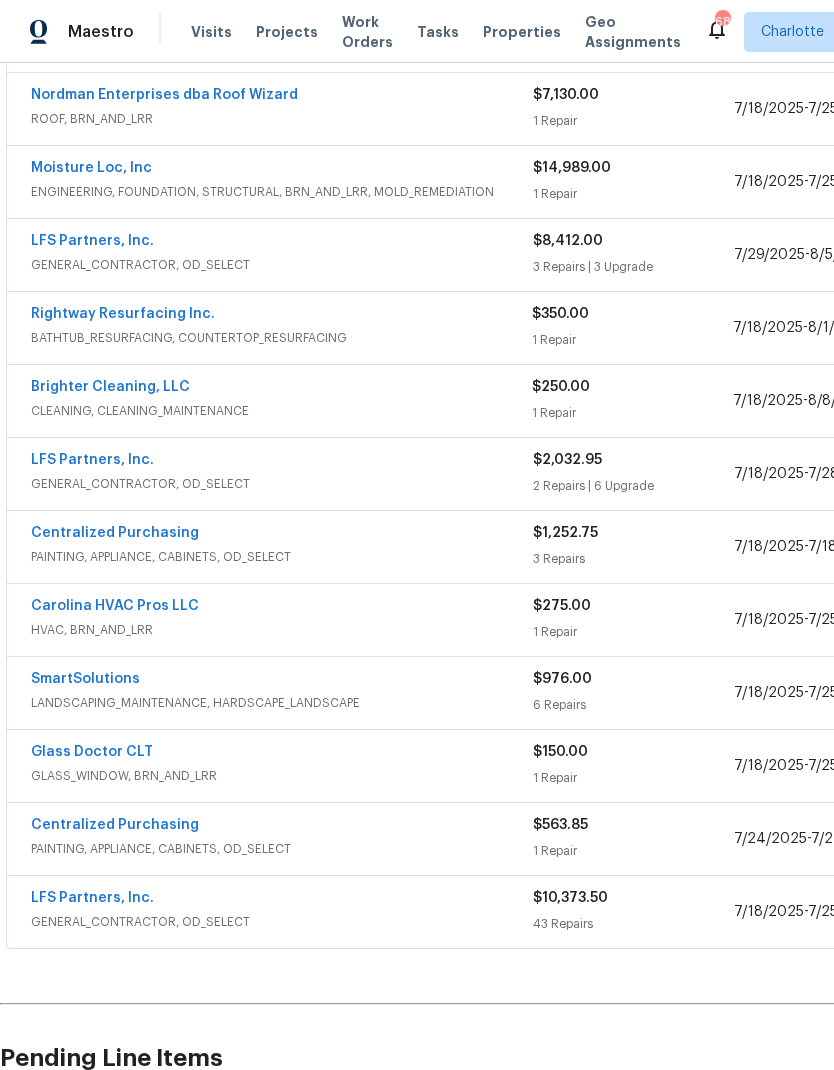 click on "Brighter Cleaning, LLC" at bounding box center [110, 387] 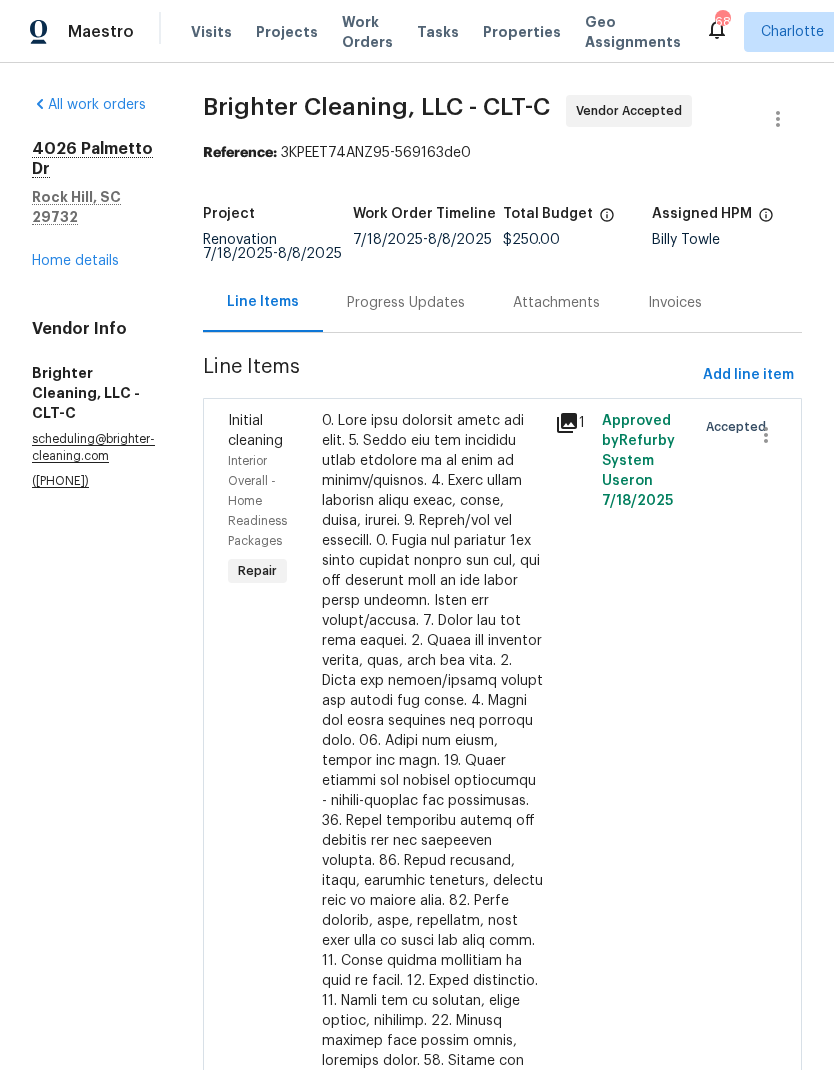 click on "Progress Updates" at bounding box center (406, 302) 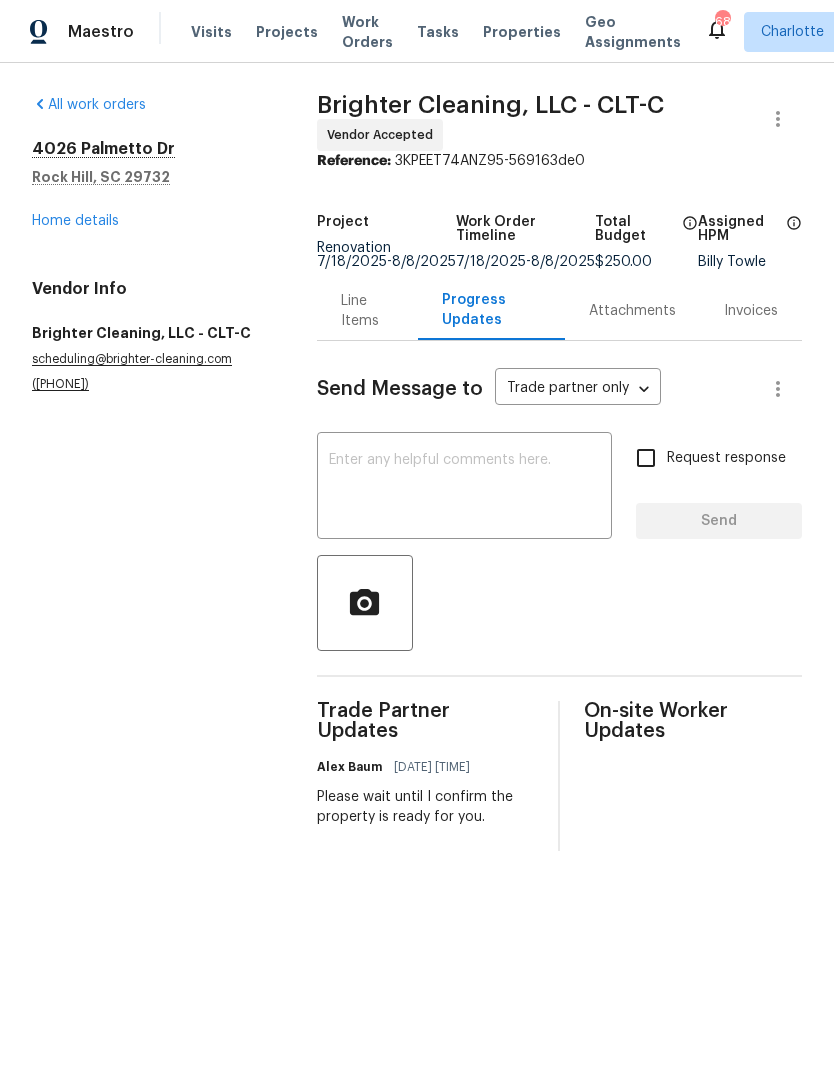 click on "Home details" at bounding box center [75, 221] 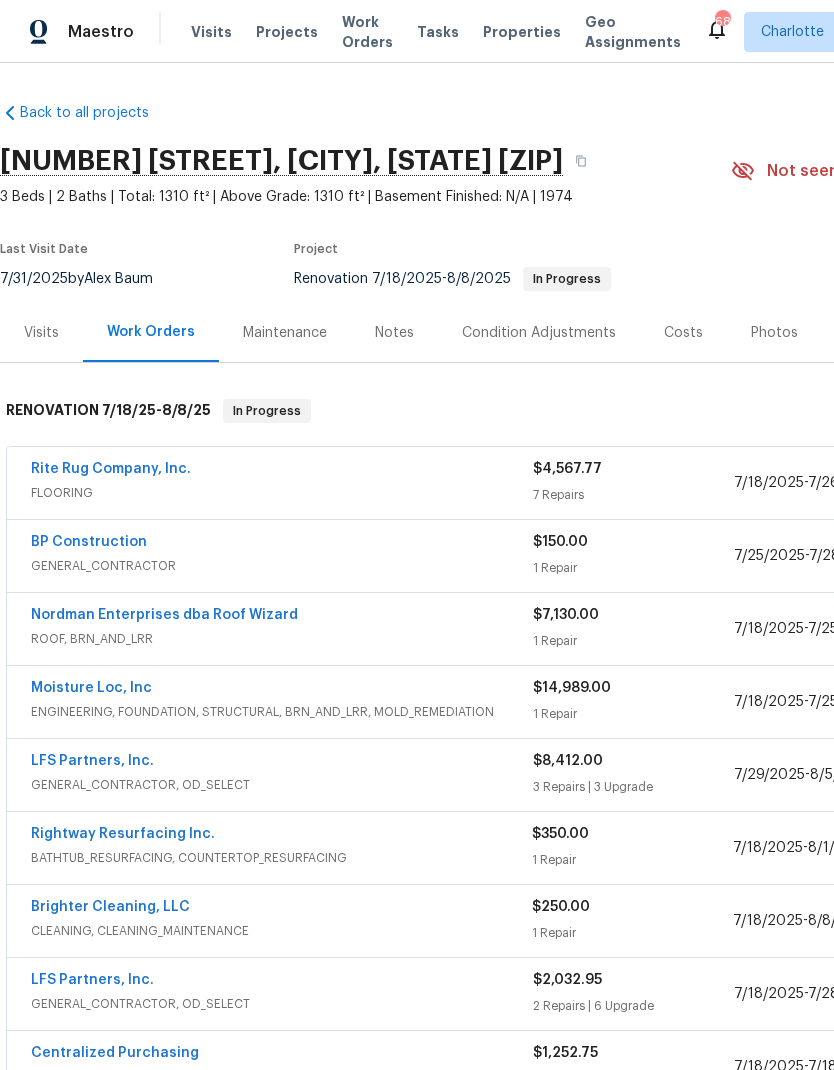 scroll, scrollTop: 0, scrollLeft: 0, axis: both 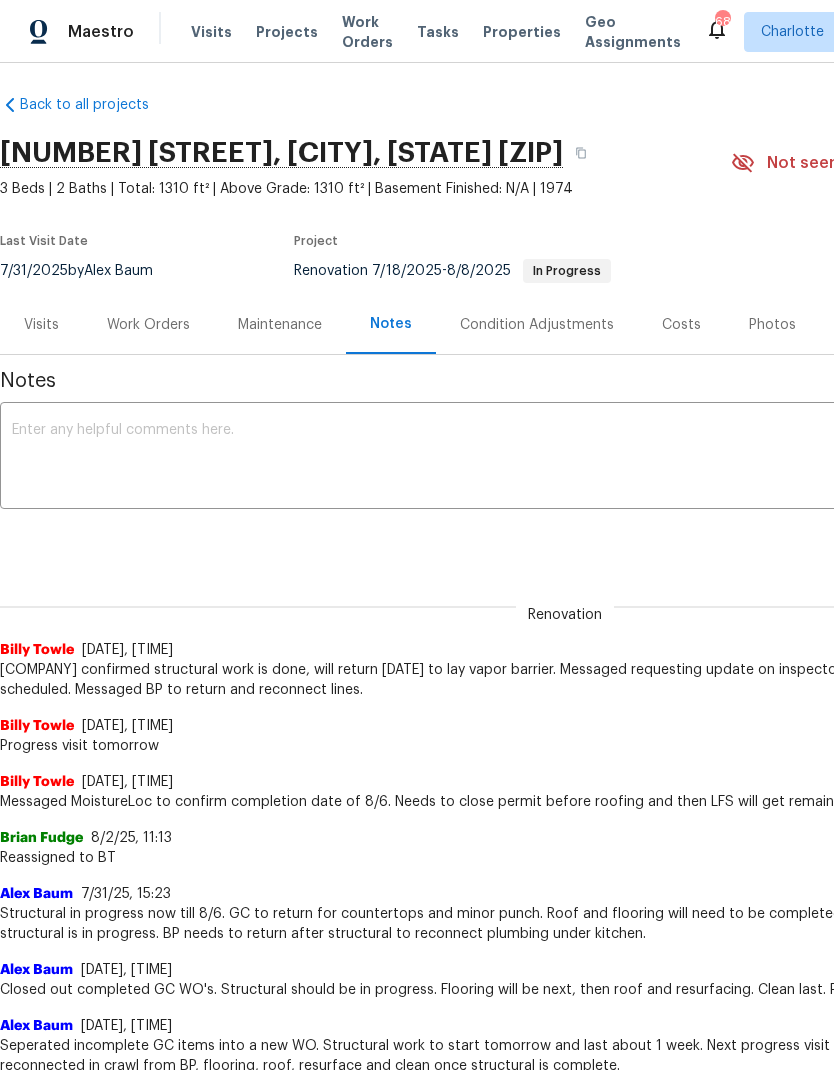 click on "Work Orders" at bounding box center (148, 325) 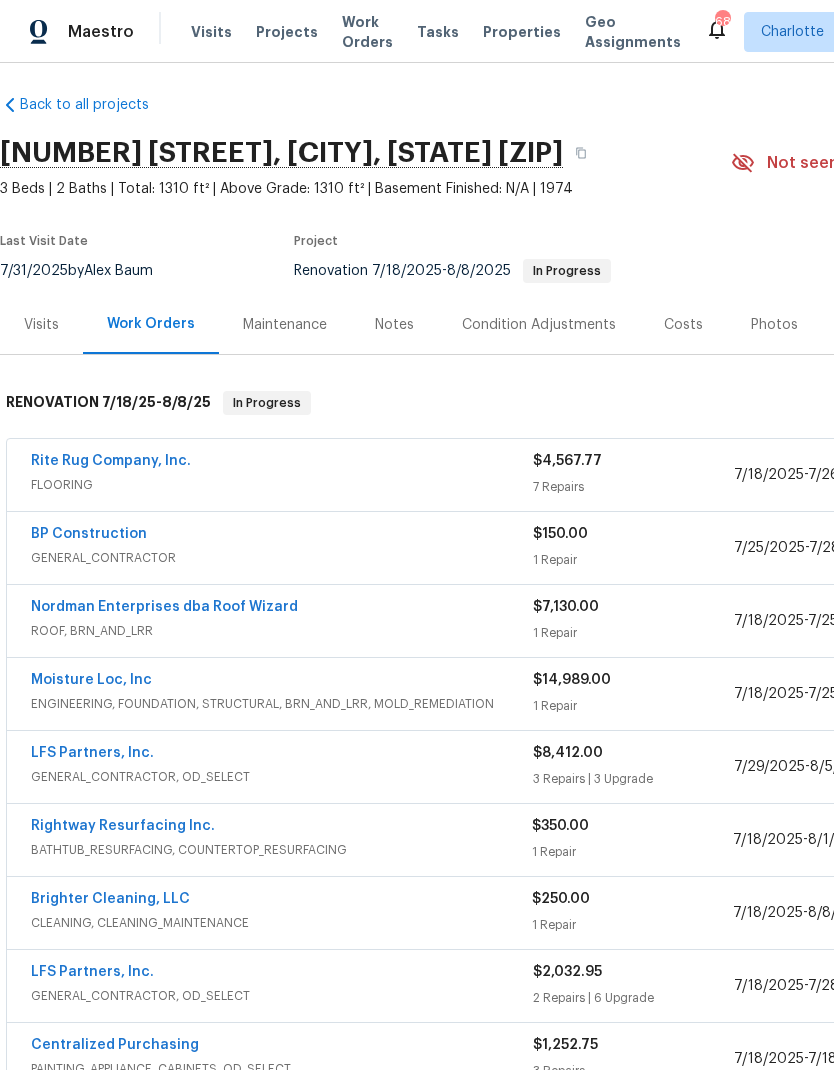 click on "BP Construction" at bounding box center (89, 534) 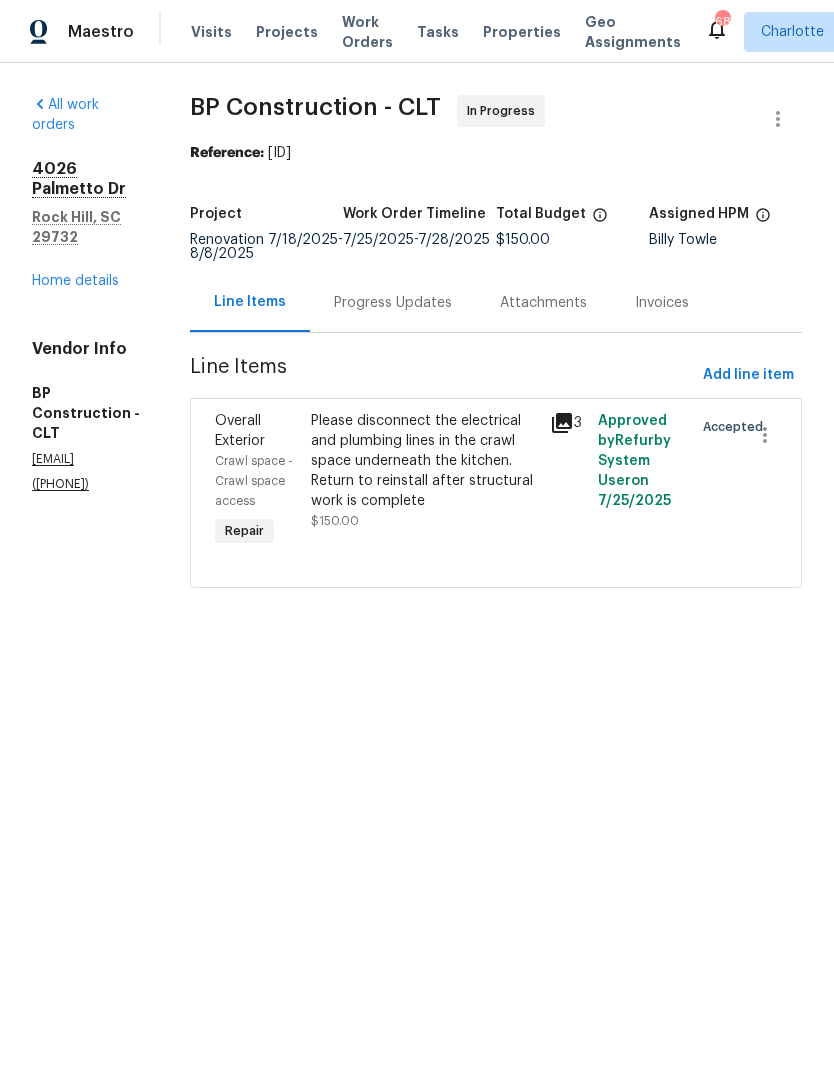 click on "Progress Updates" at bounding box center [393, 302] 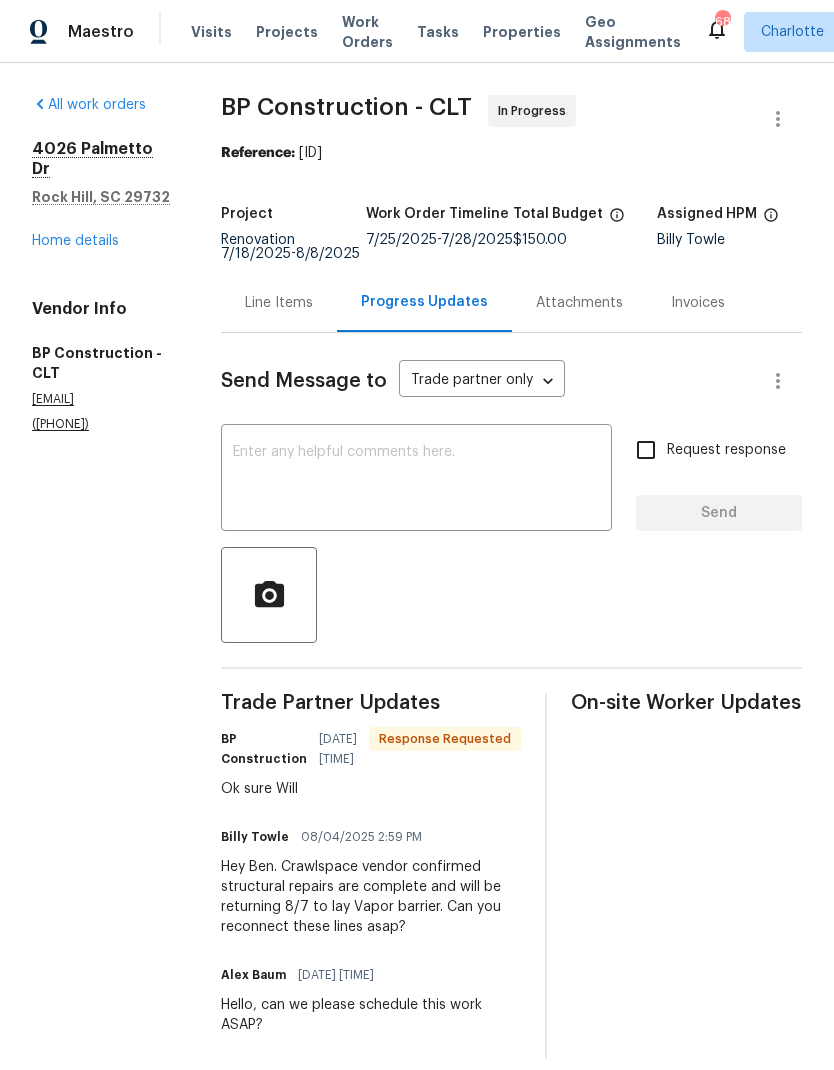 click at bounding box center [416, 480] 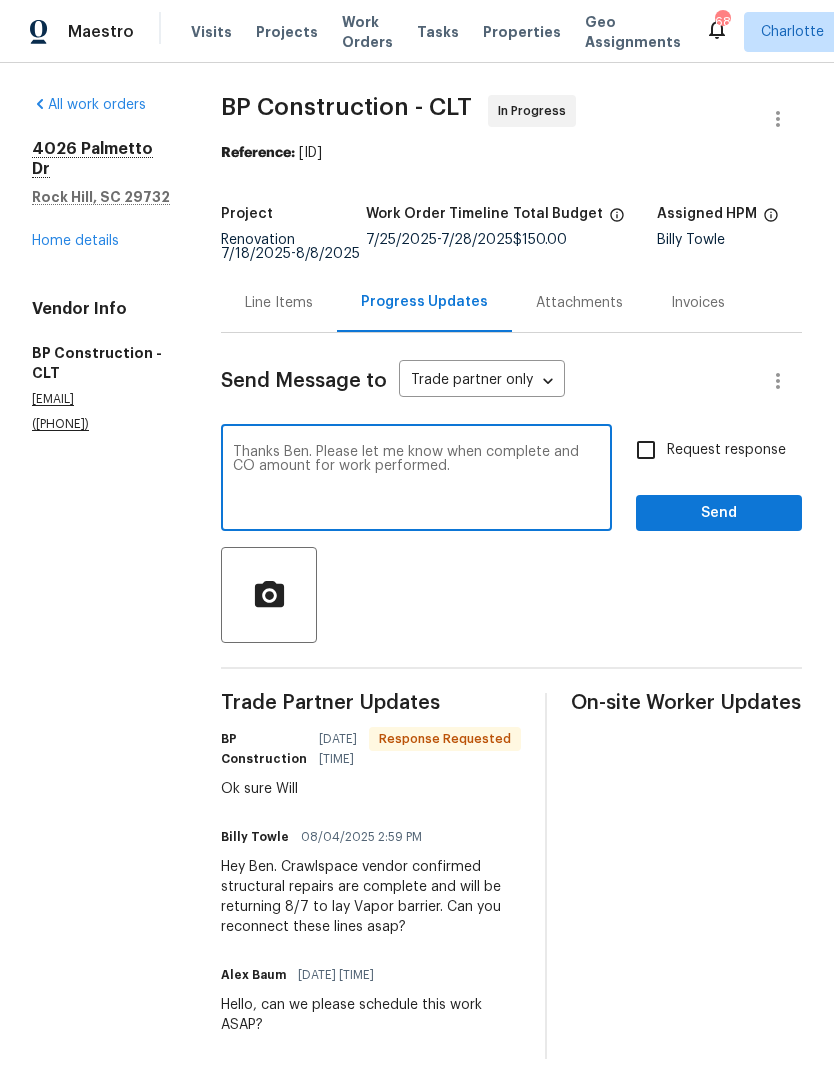 type on "Thanks Ben. Please let me know when complete and CO amount for work performed." 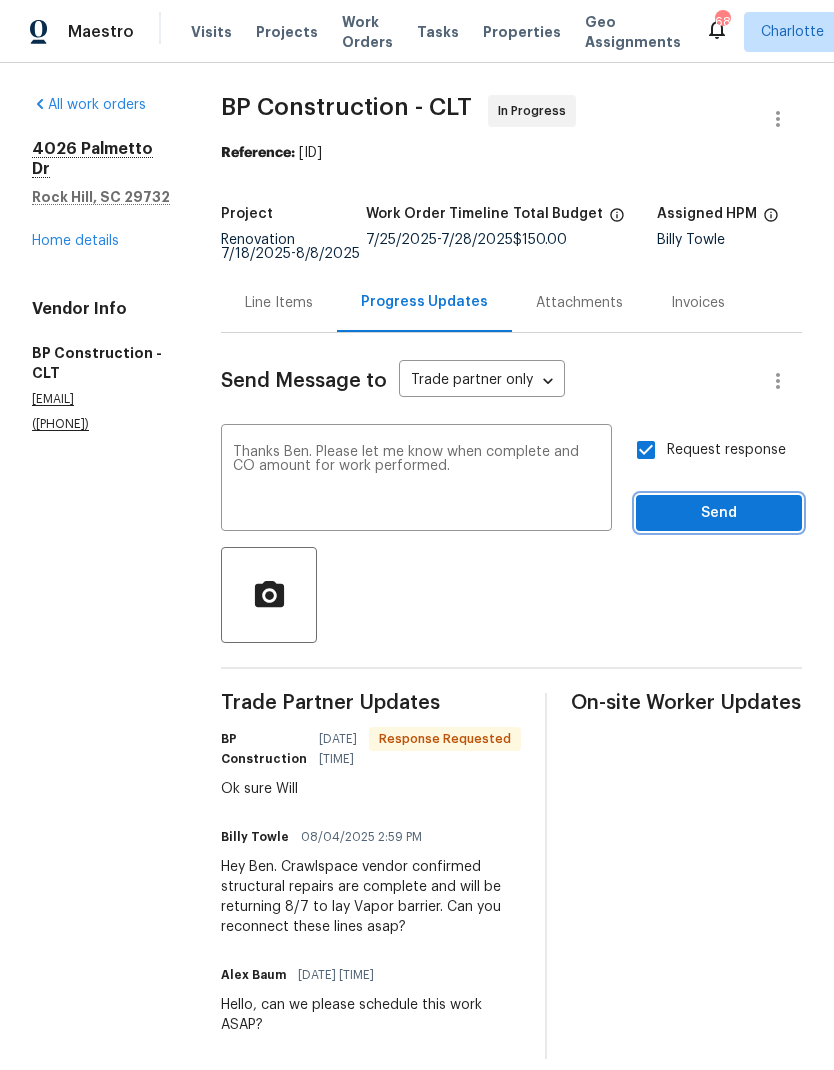 click on "Send" at bounding box center (719, 513) 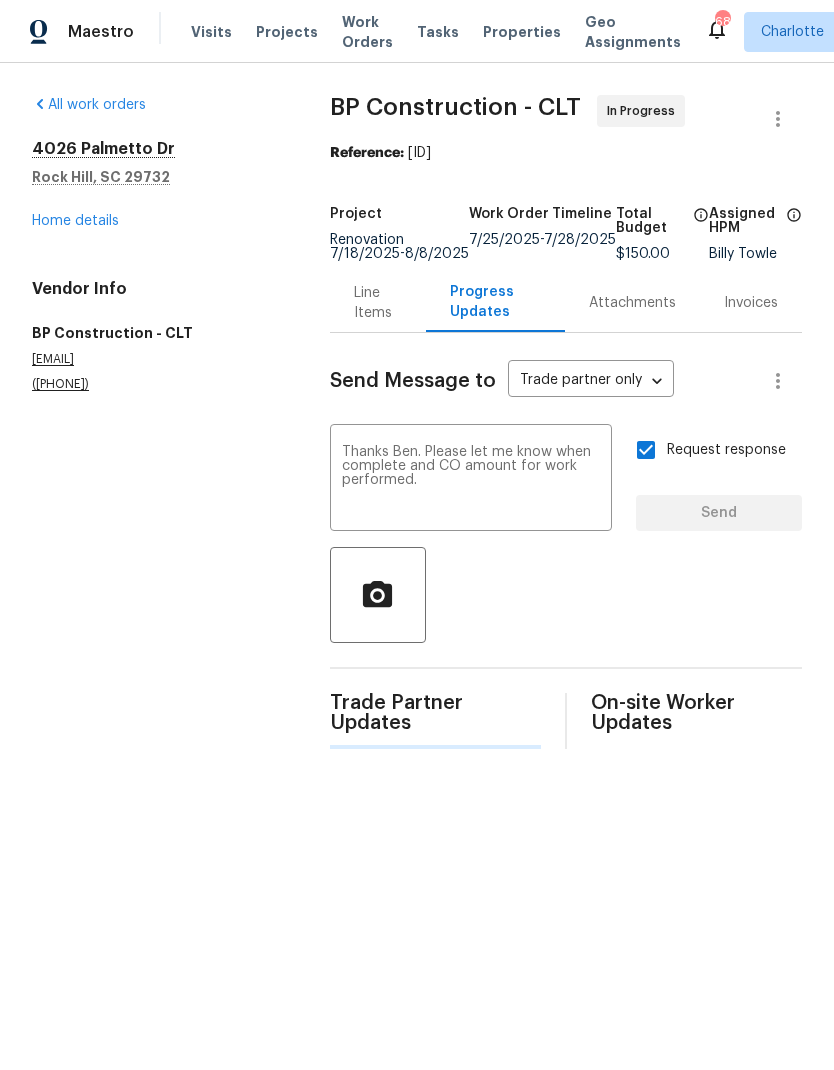 type 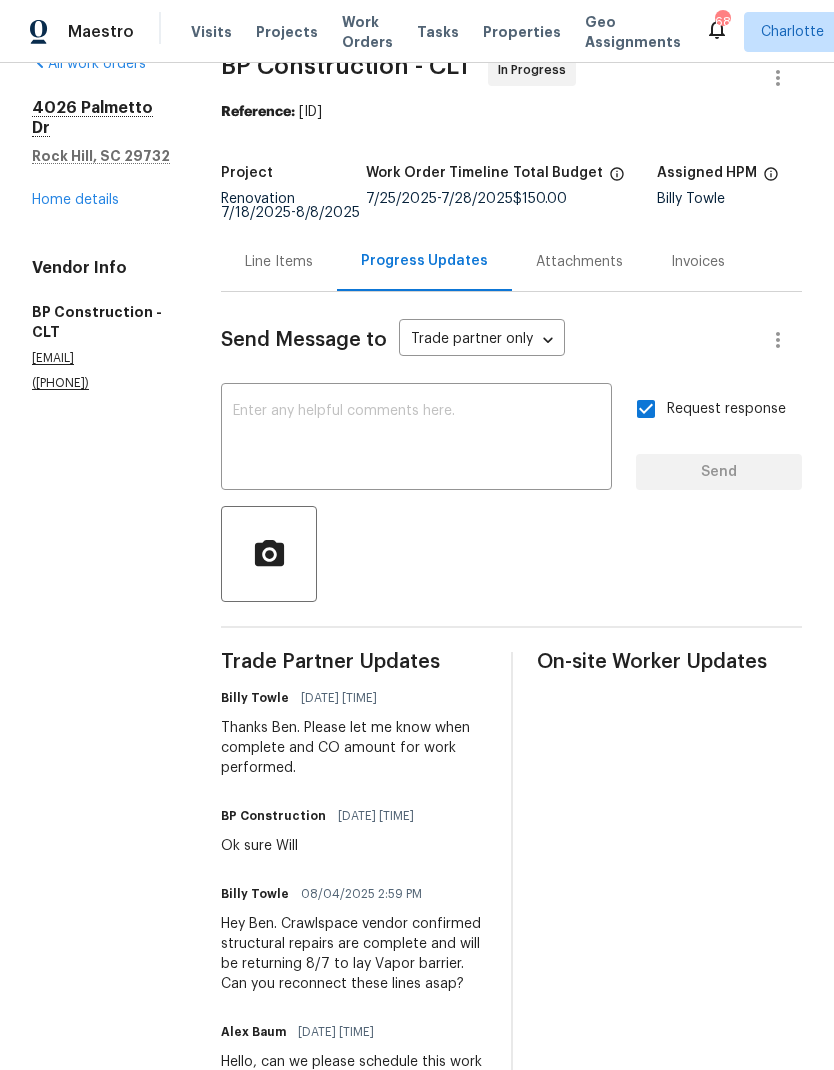 scroll, scrollTop: 40, scrollLeft: 0, axis: vertical 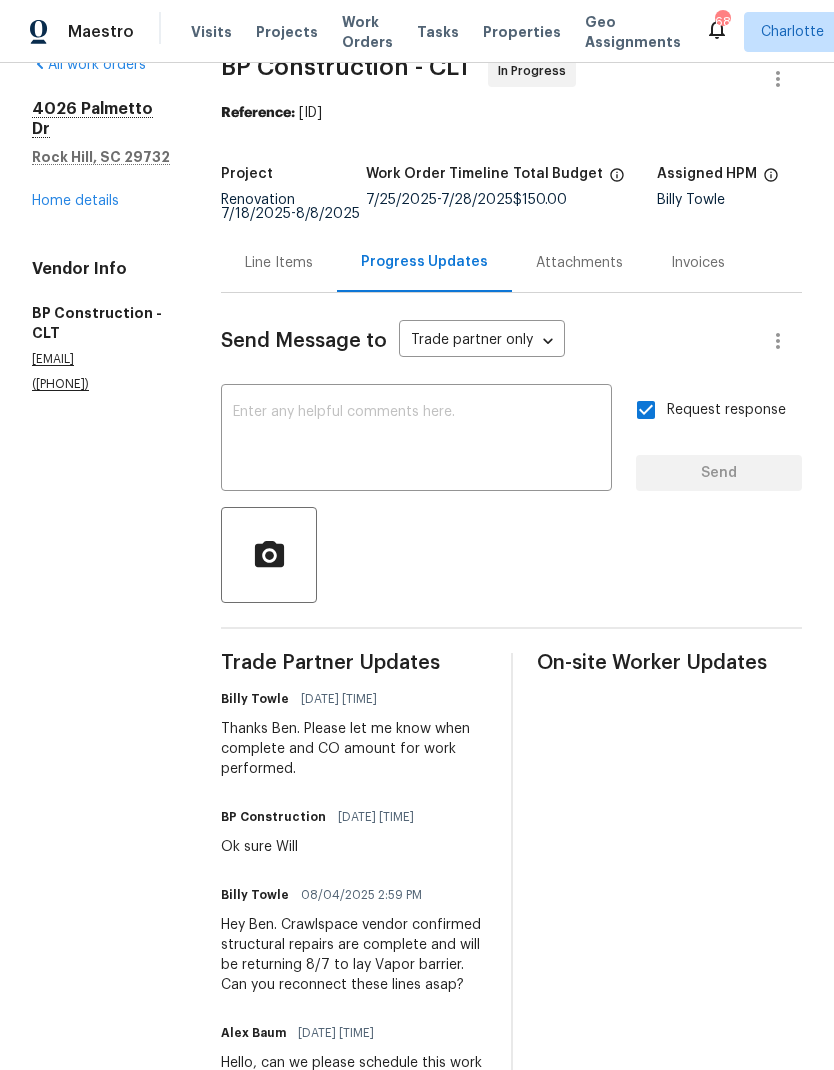 click on "Line Items" at bounding box center (279, 263) 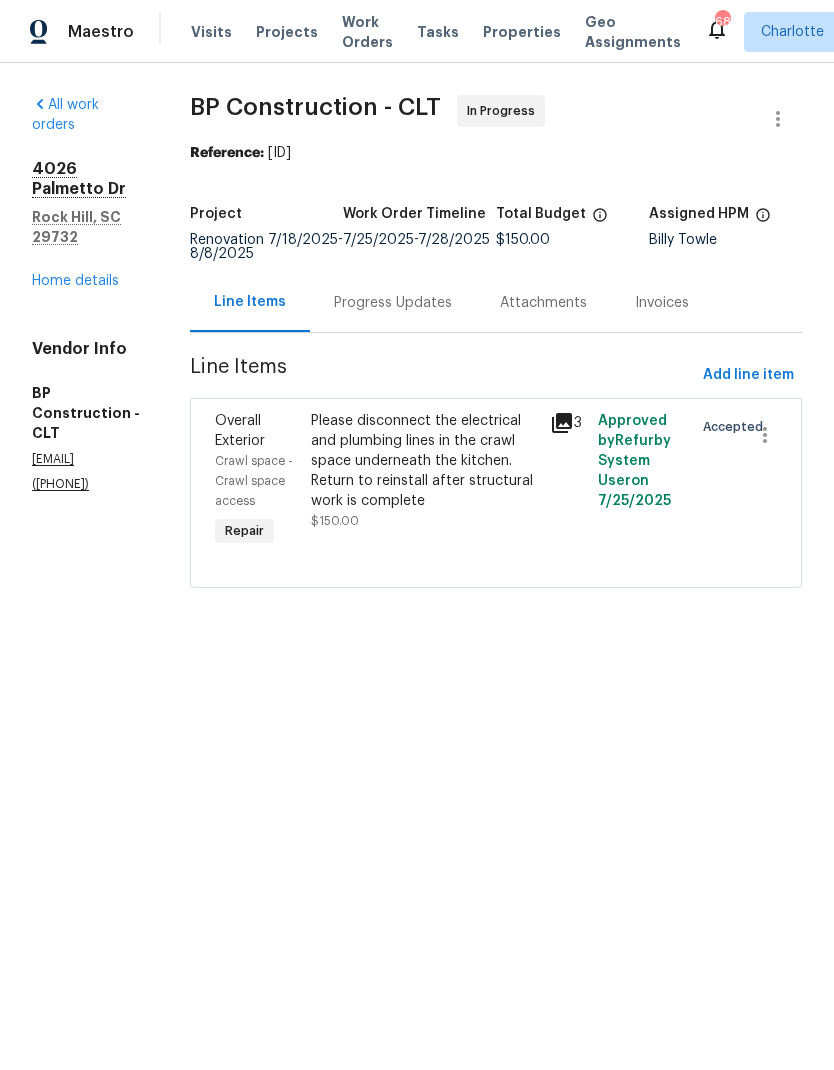 scroll, scrollTop: 0, scrollLeft: 0, axis: both 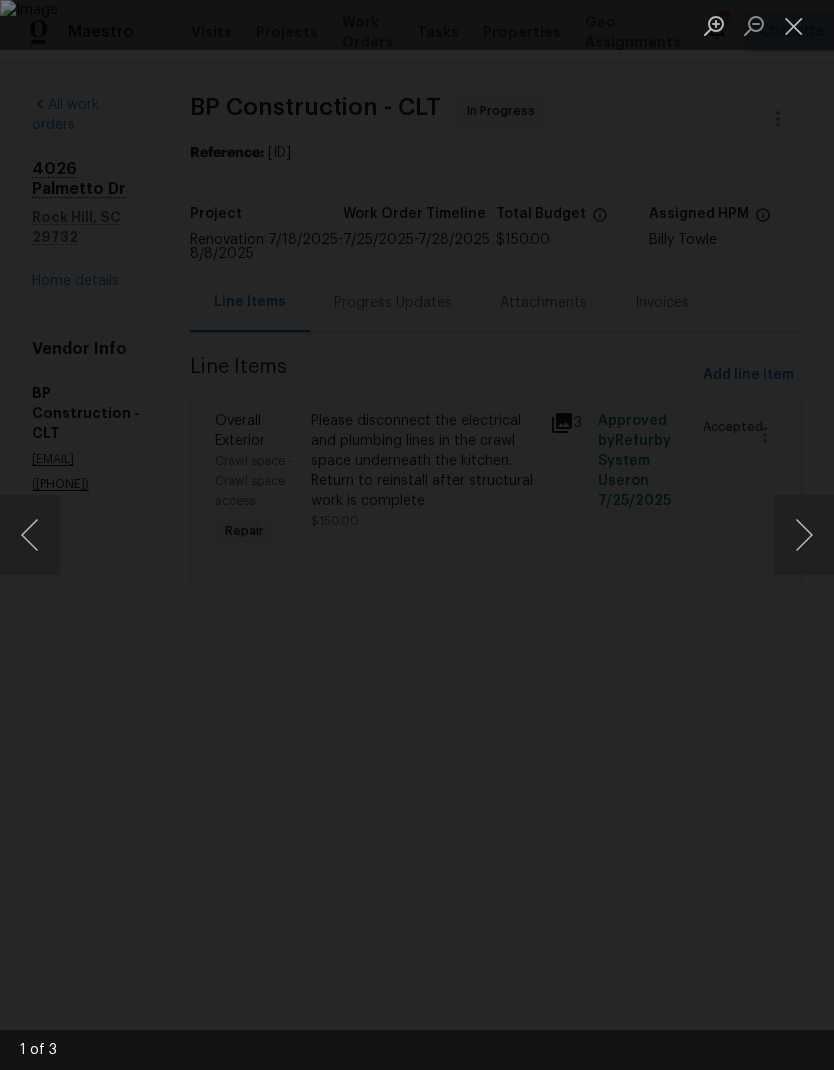 click at bounding box center (804, 535) 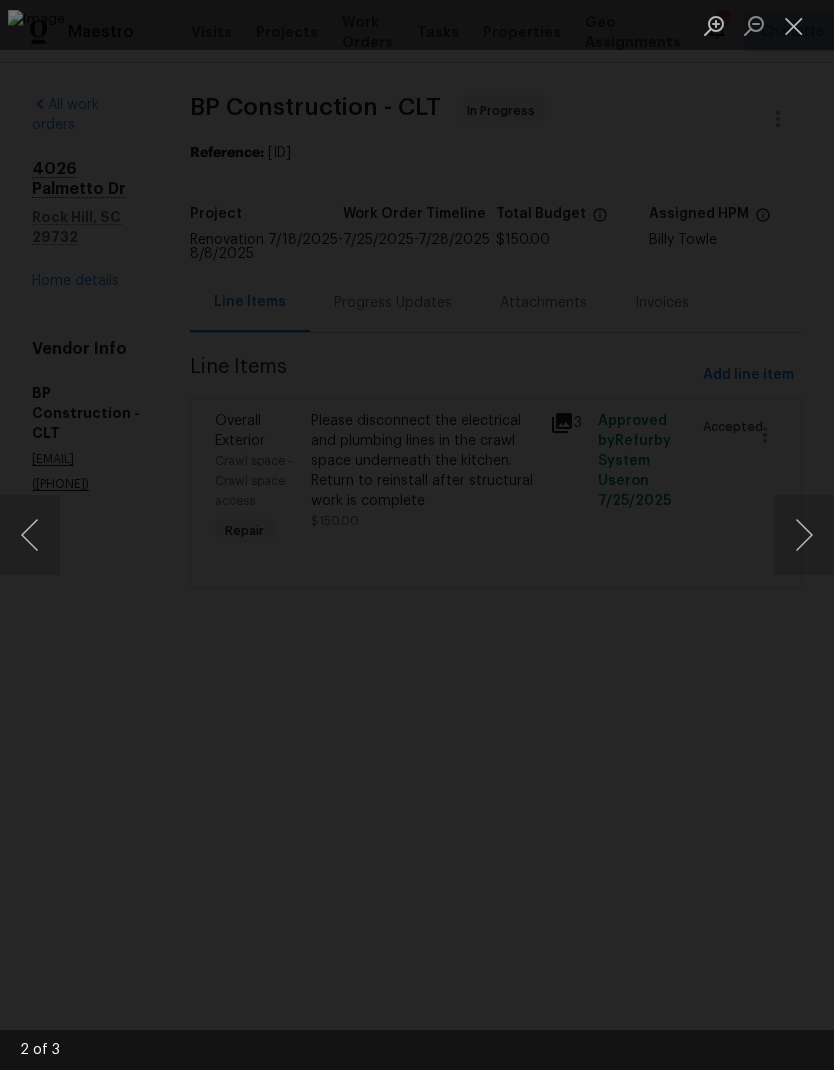 click at bounding box center [804, 535] 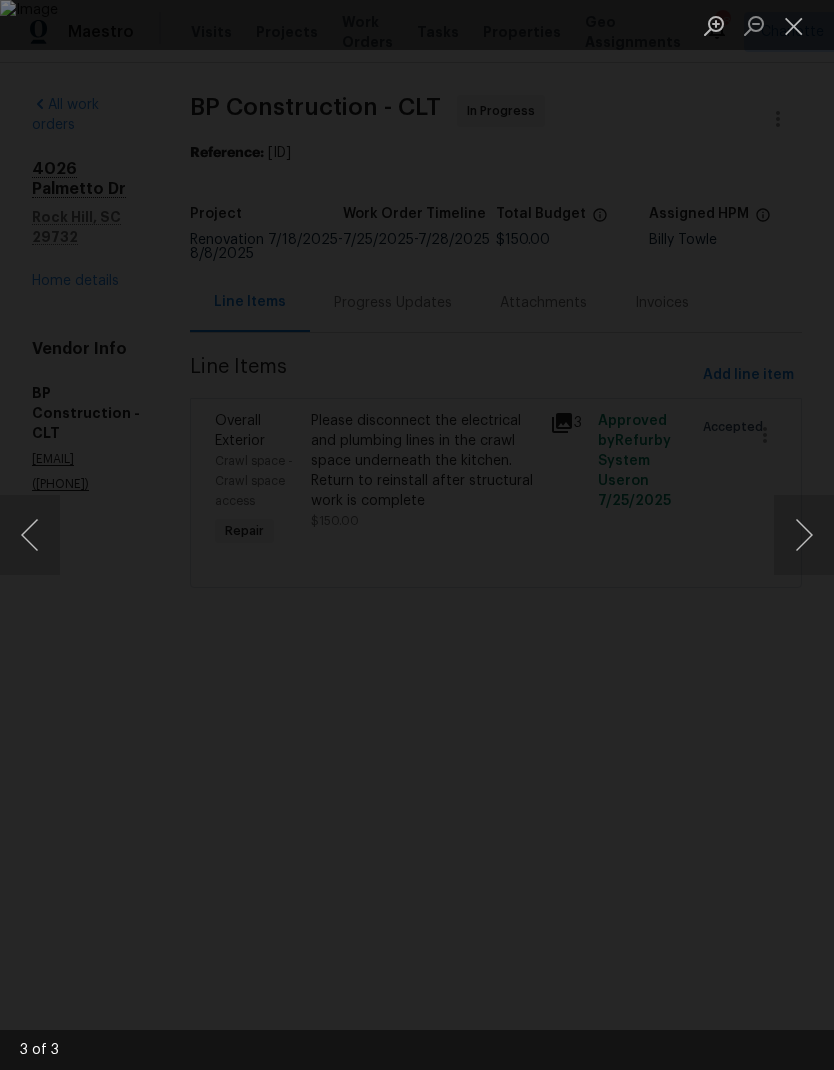 click at bounding box center (804, 535) 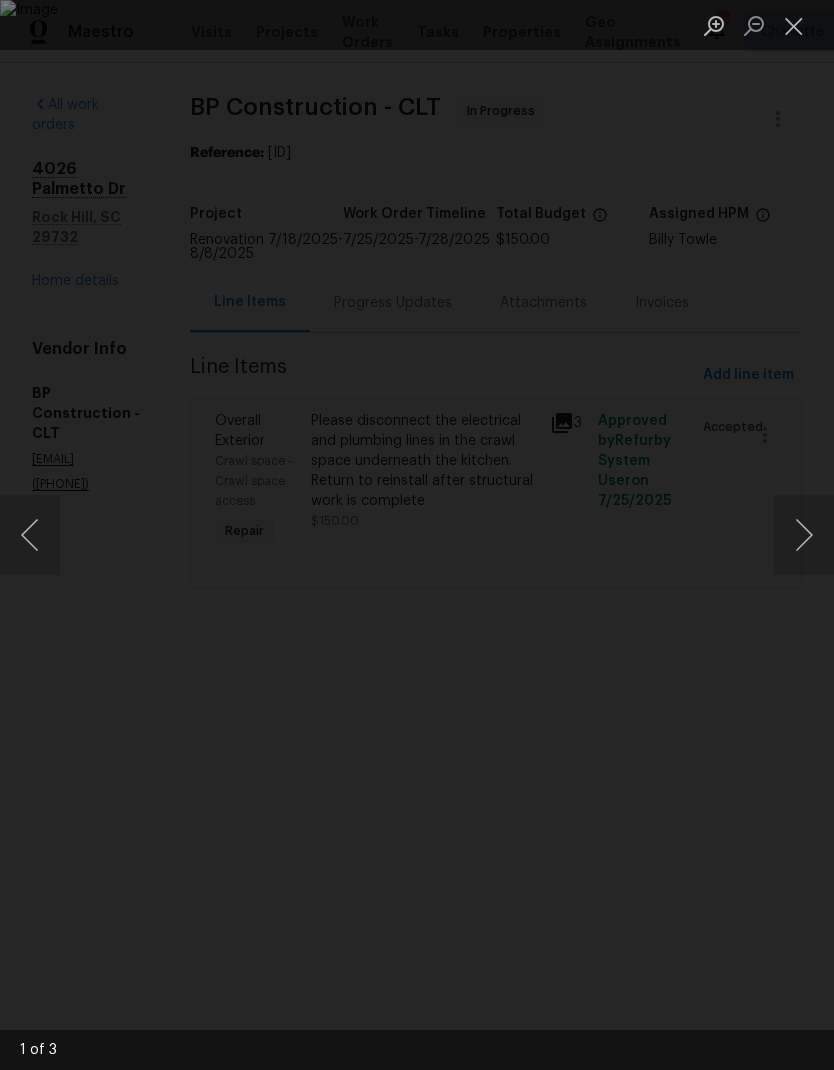 click at bounding box center (794, 25) 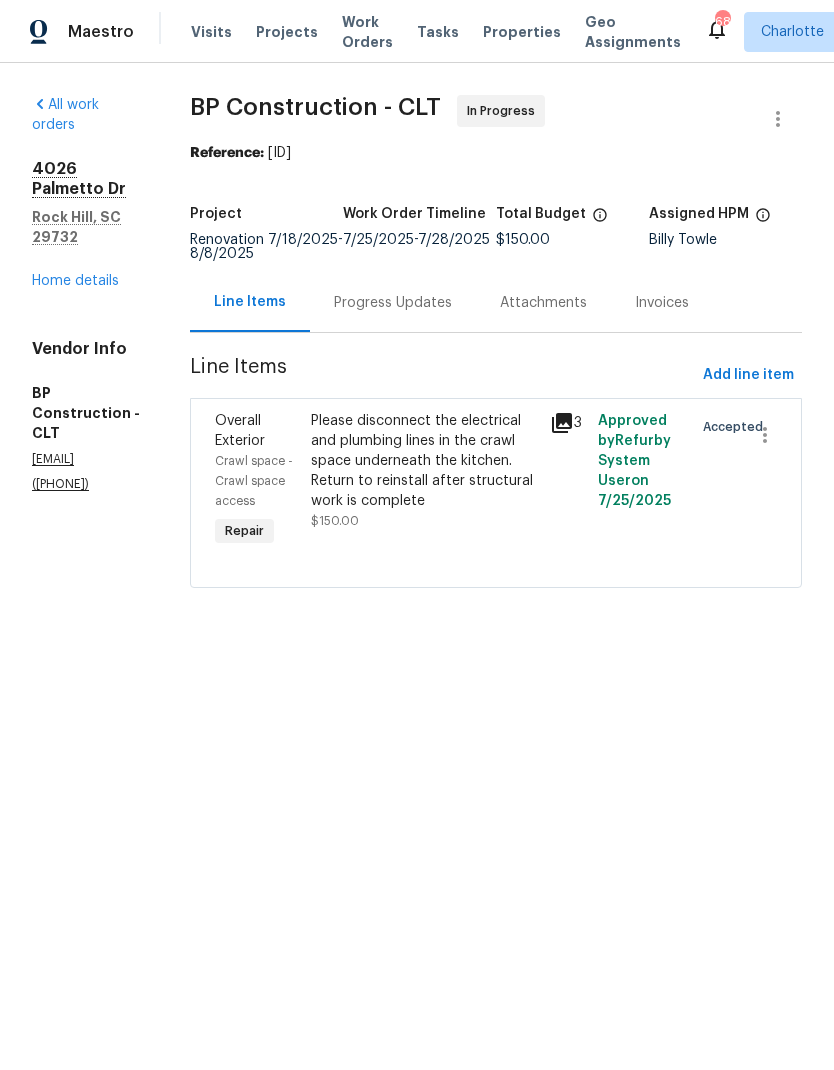 click on "Home details" at bounding box center (75, 281) 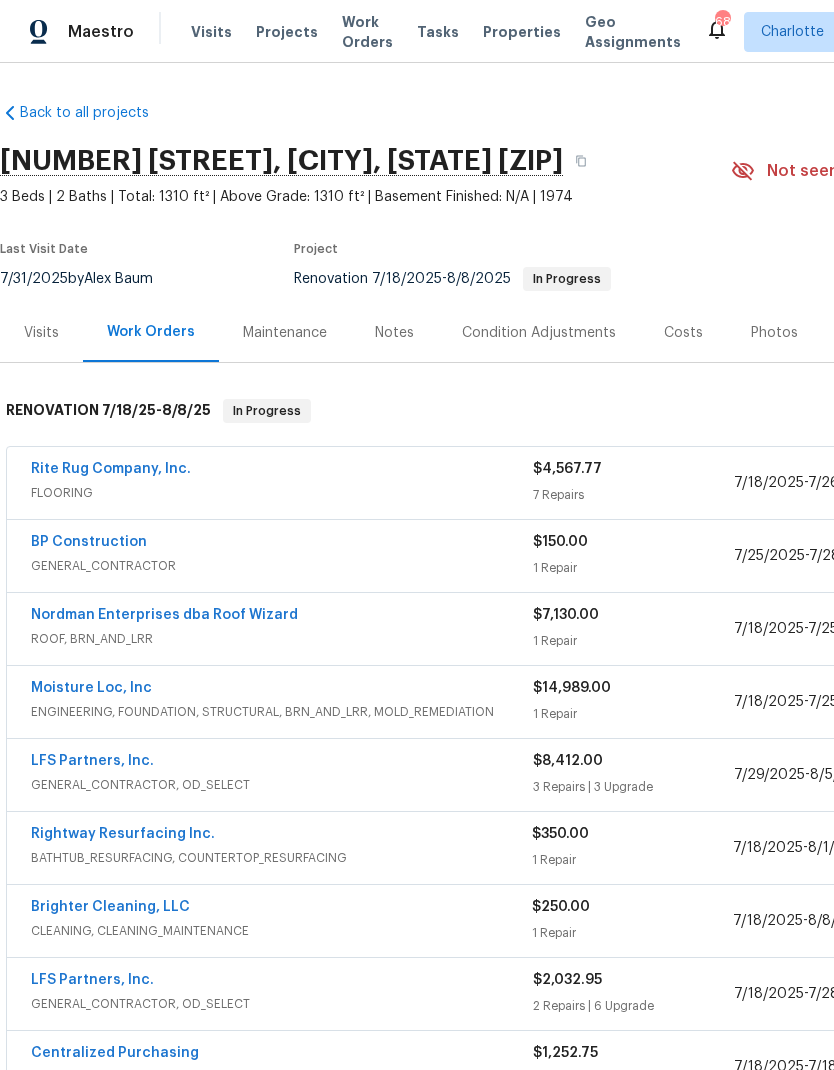 click on "Moisture Loc, Inc" at bounding box center [91, 688] 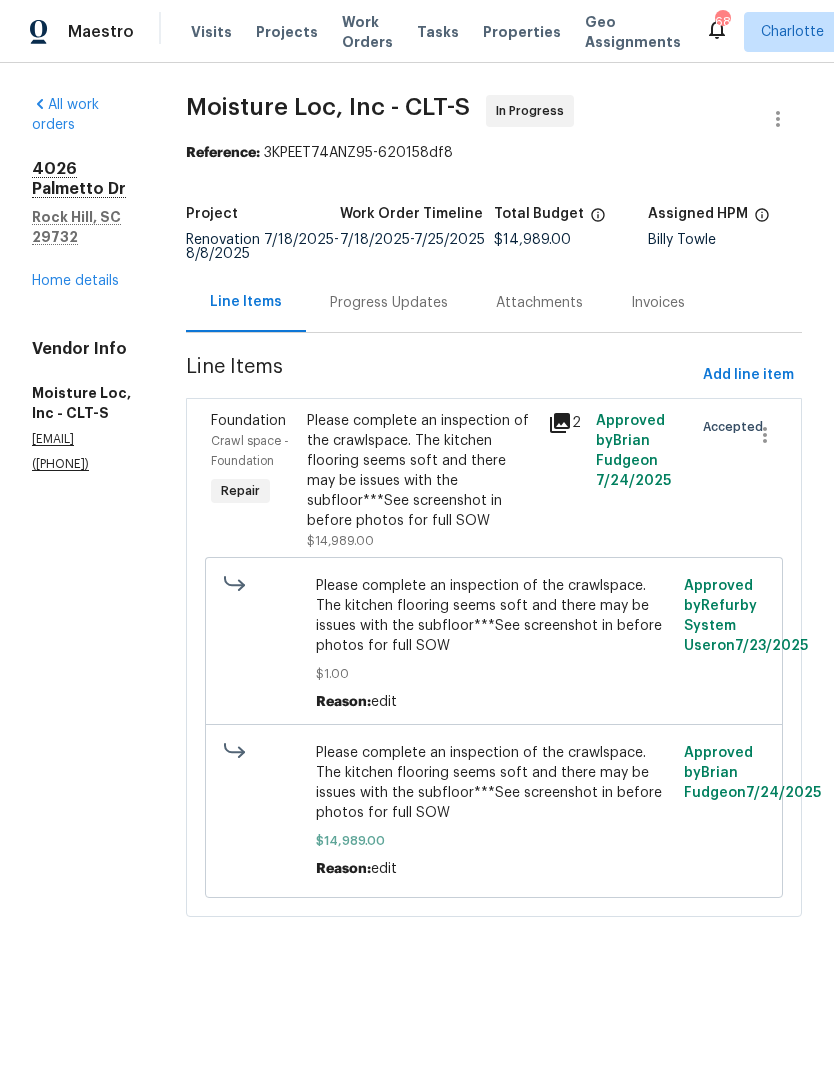 click 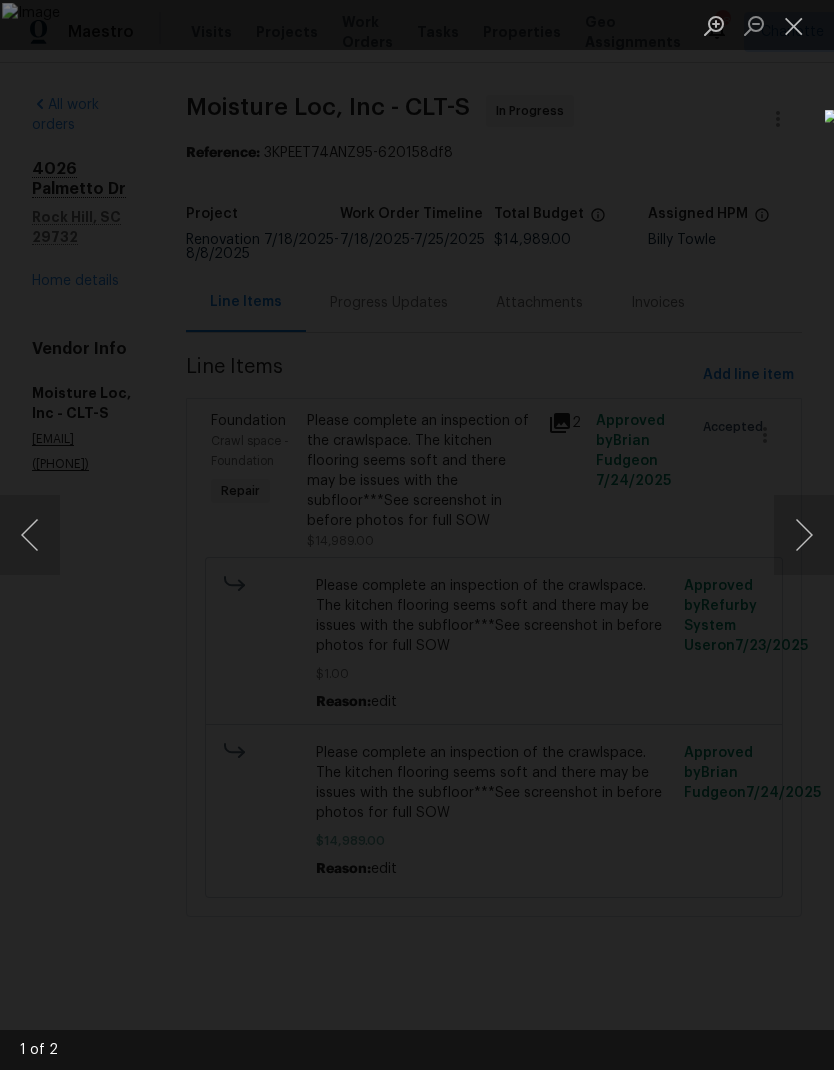 click at bounding box center [804, 535] 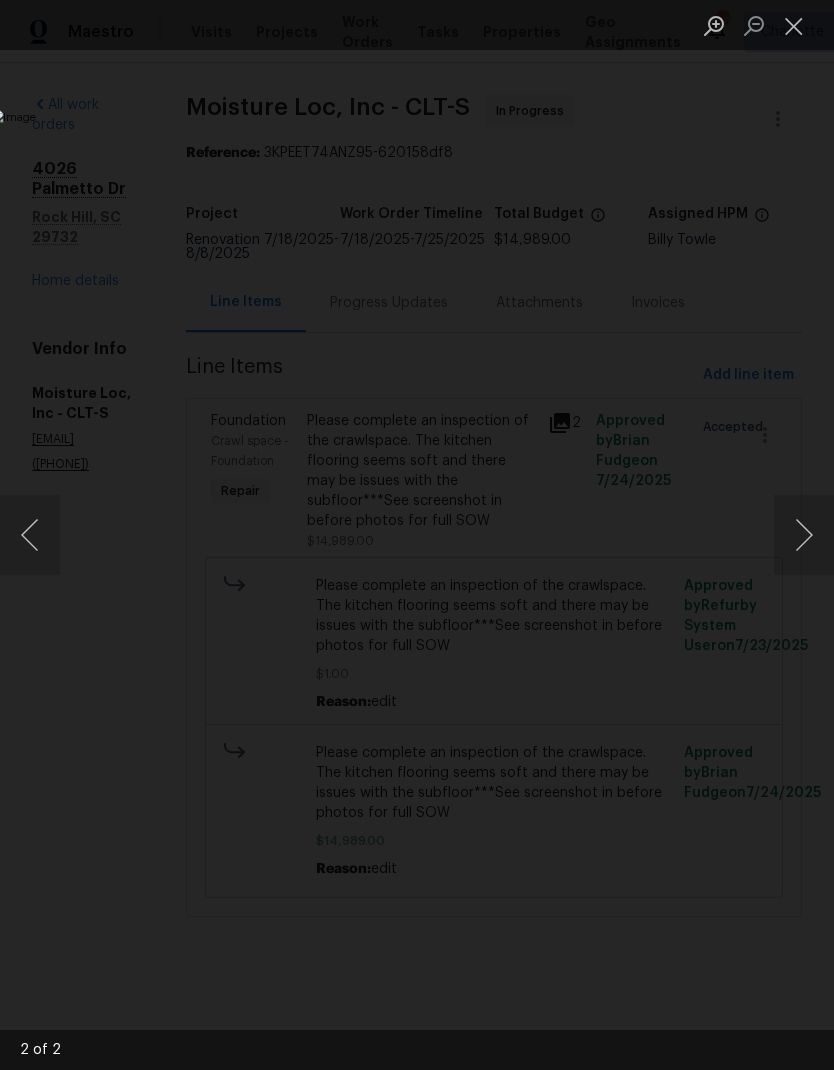 click at bounding box center (804, 535) 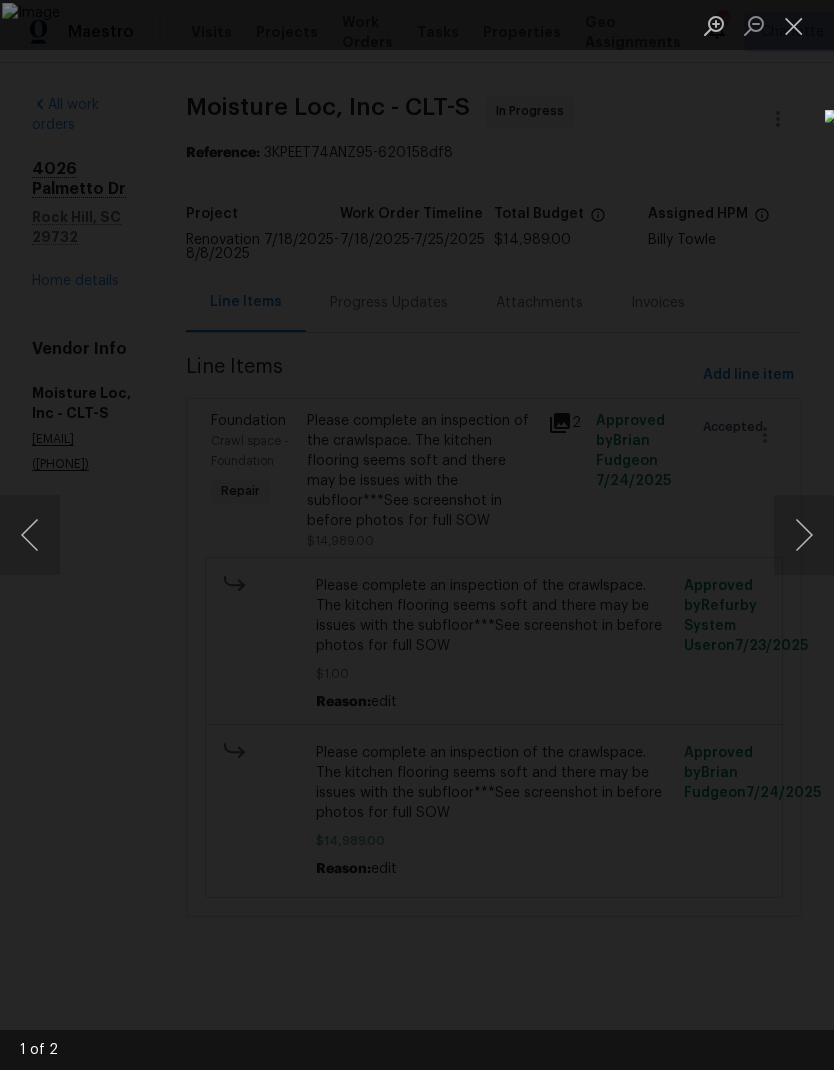 click at bounding box center [804, 535] 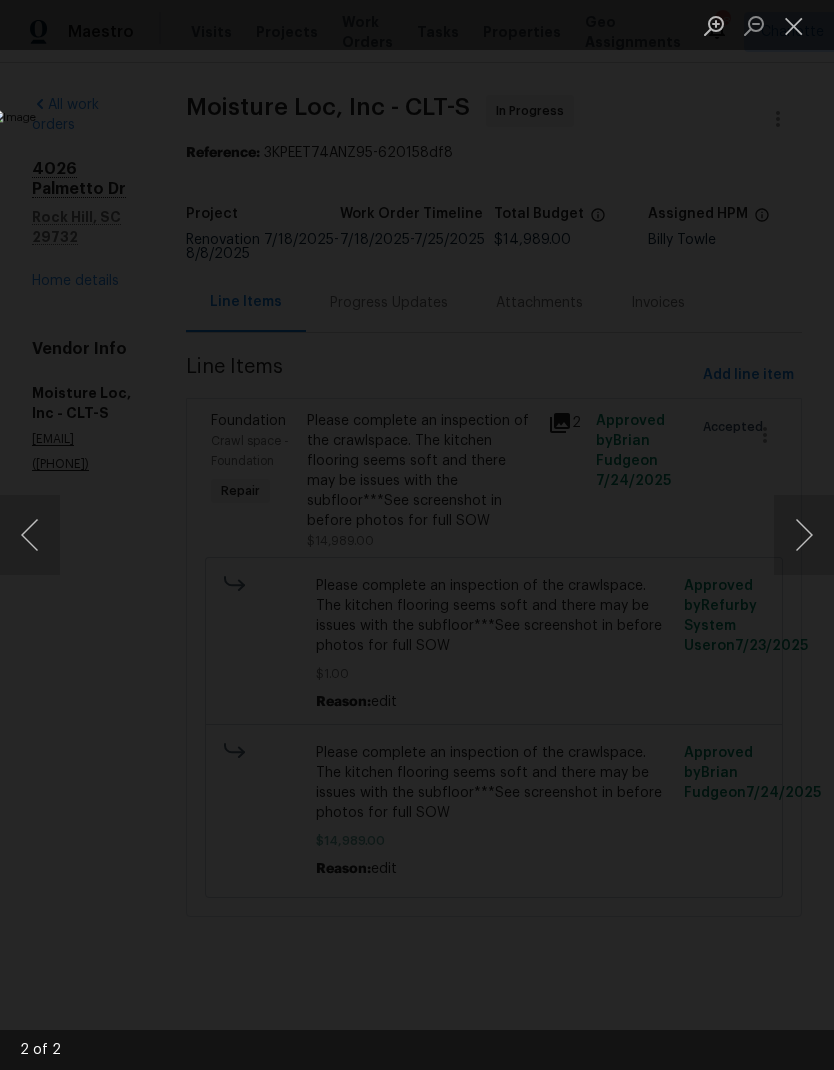 click at bounding box center (794, 25) 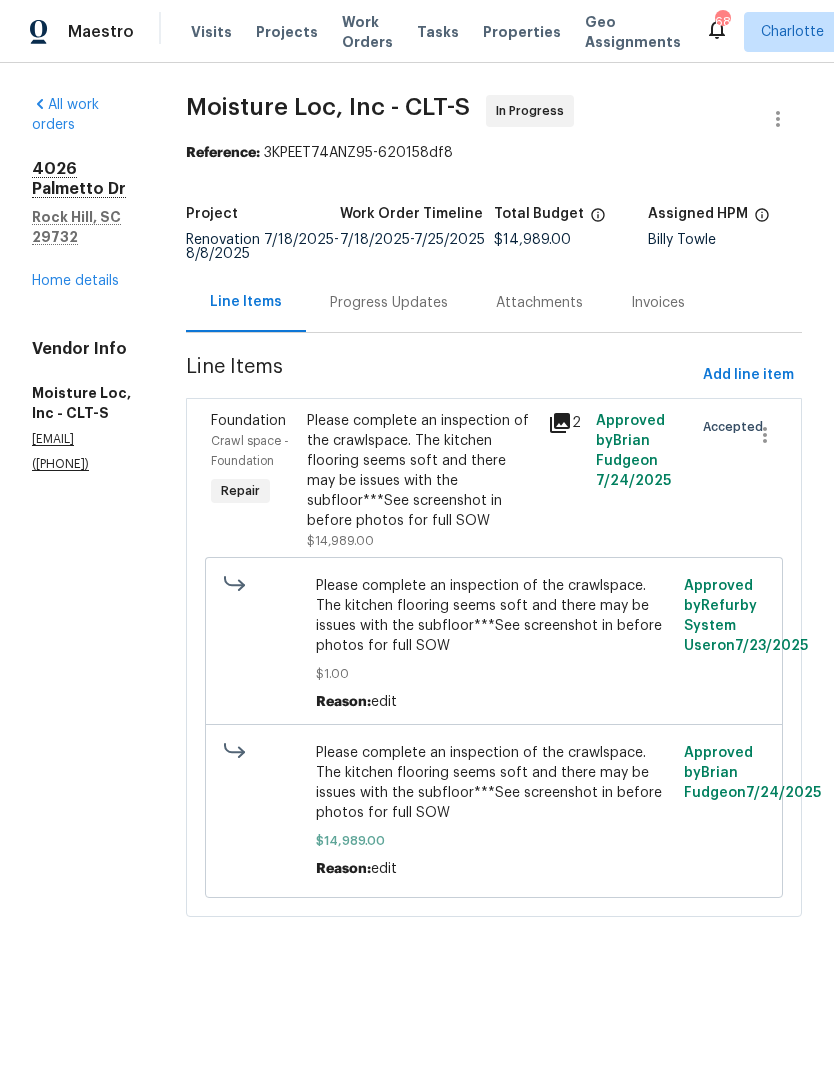 click on "Home details" at bounding box center [75, 281] 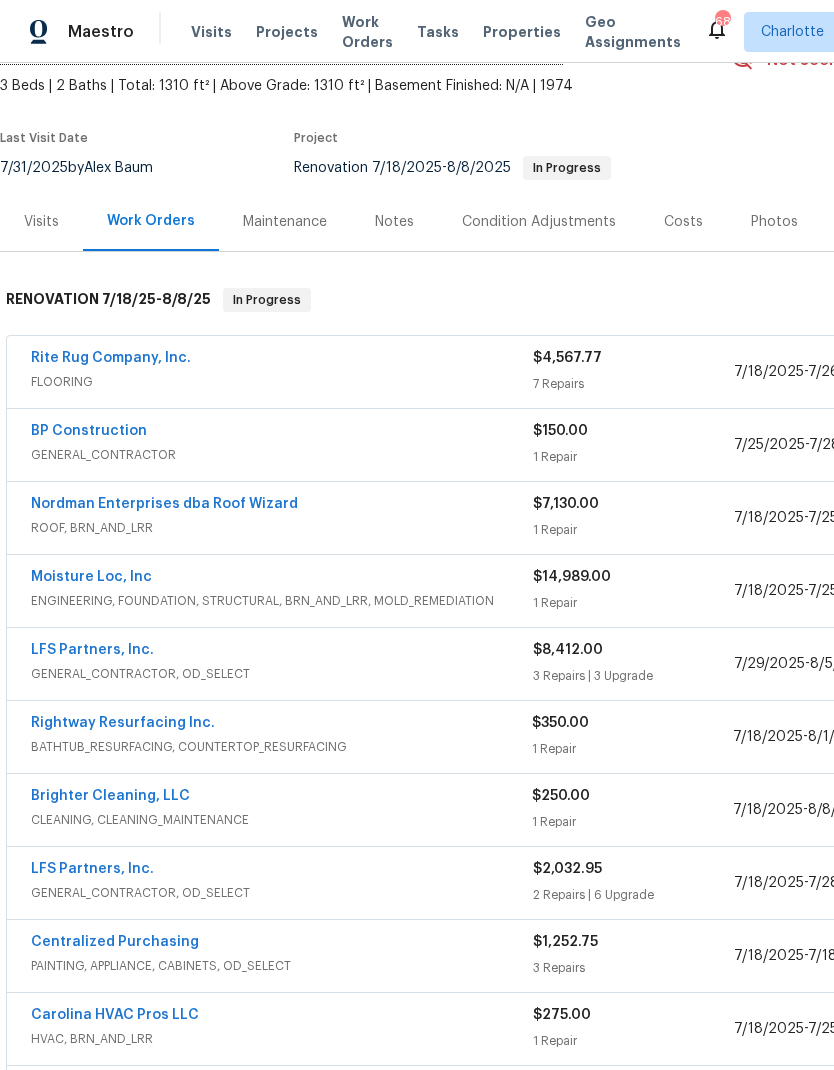scroll, scrollTop: 112, scrollLeft: 0, axis: vertical 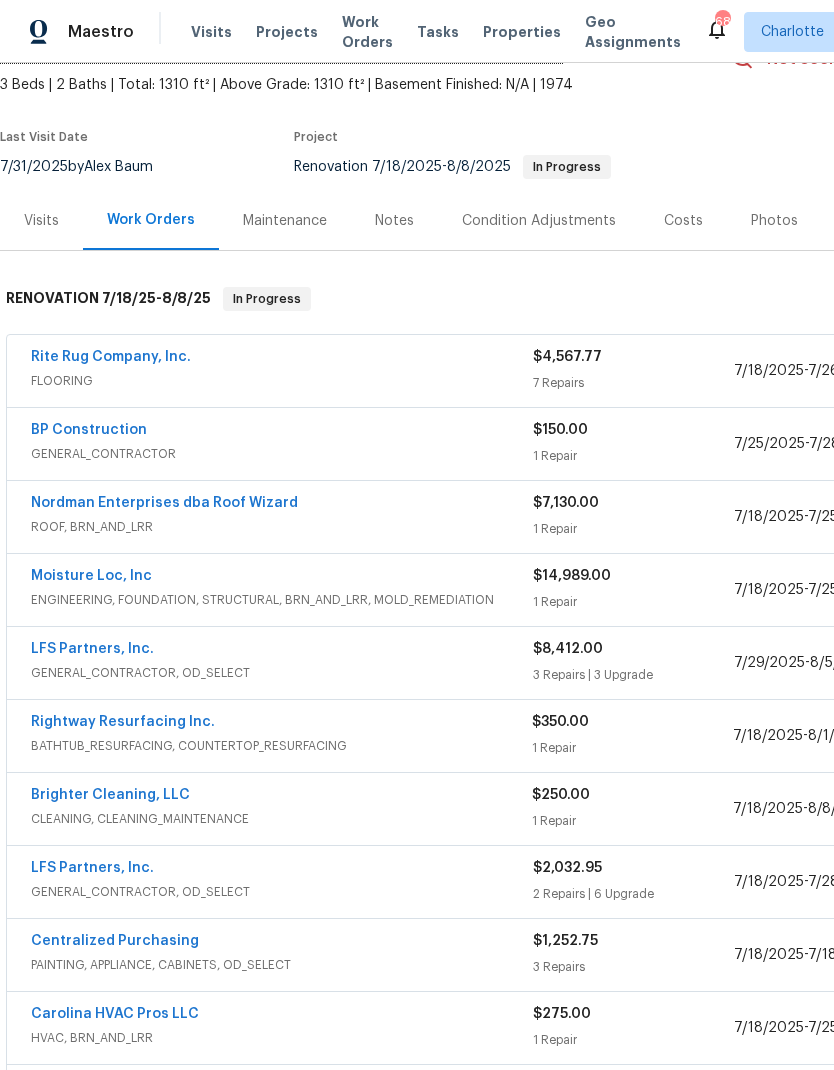 click on "Nordman Enterprises dba Roof Wizard" at bounding box center [164, 503] 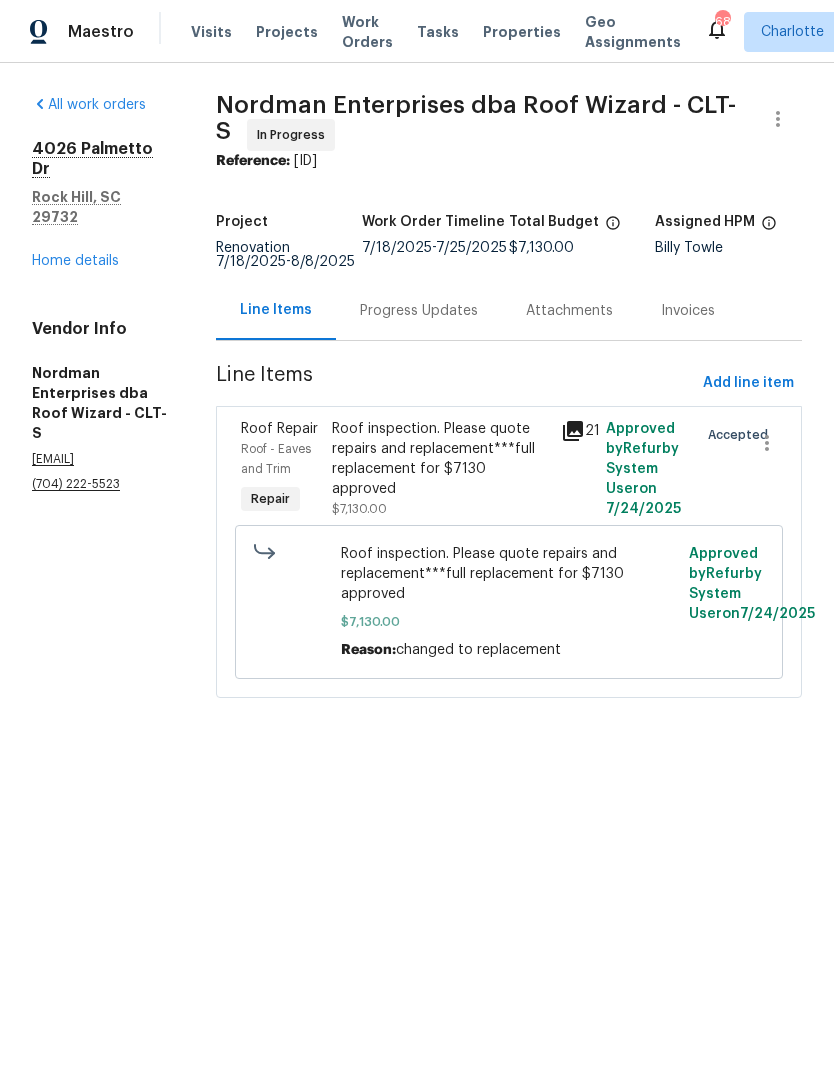 click on "Progress Updates" at bounding box center (419, 310) 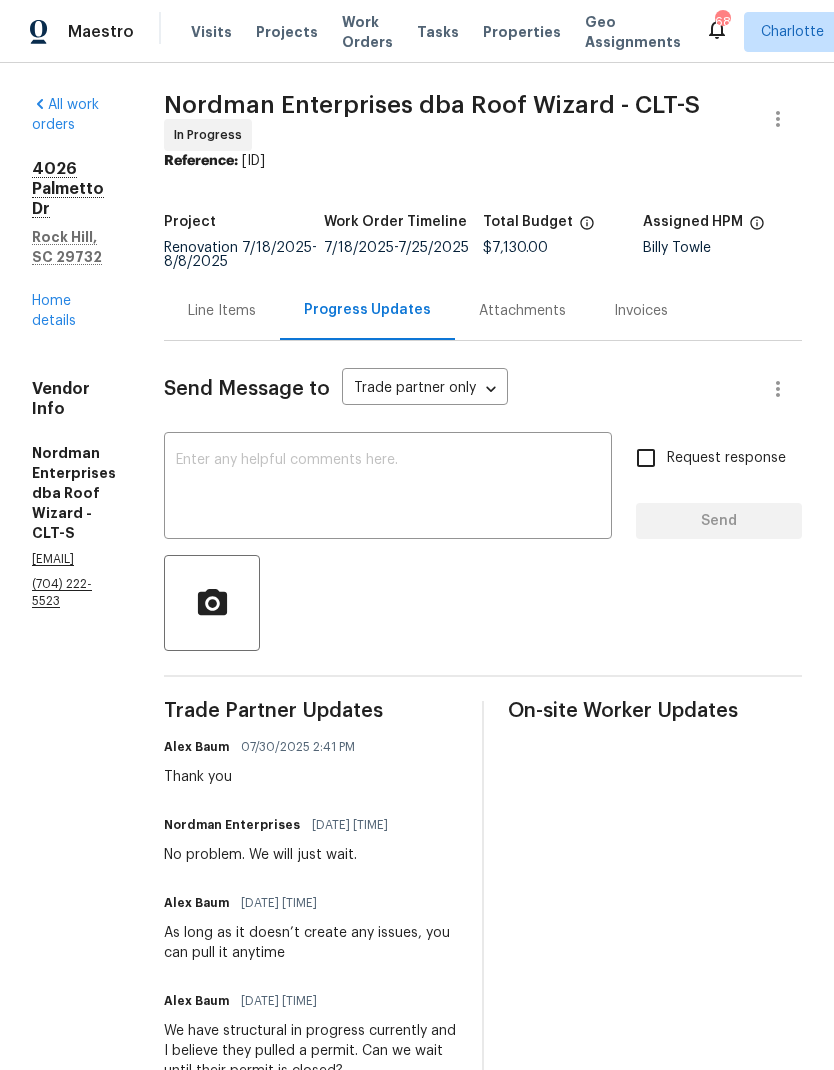 scroll, scrollTop: 0, scrollLeft: 0, axis: both 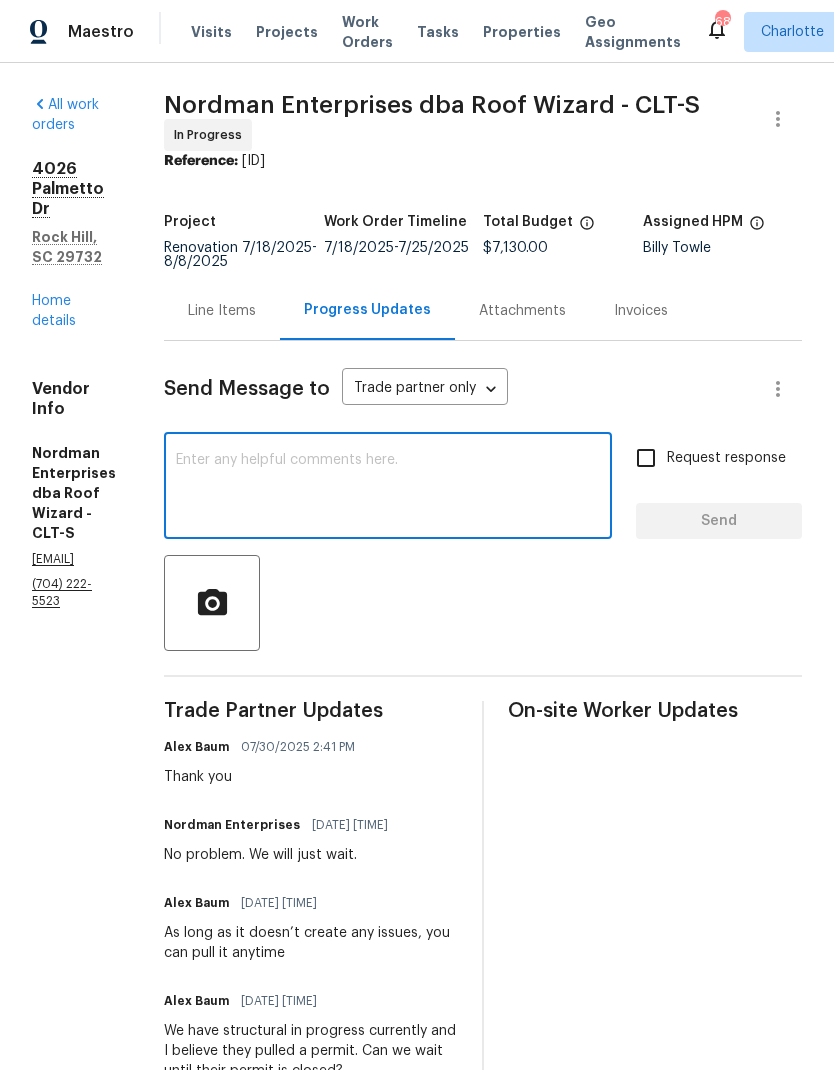 click at bounding box center [388, 488] 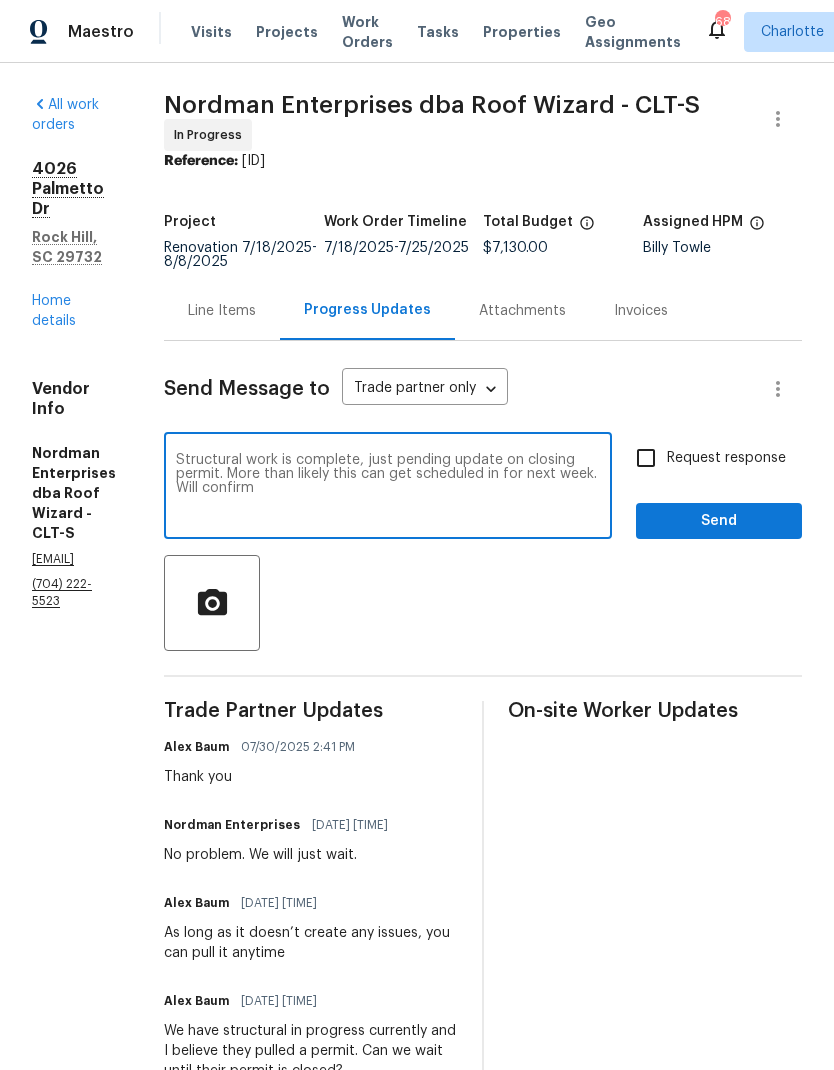 click on "Structural work is complete, just pending update on closing permit. More than likely this can get scheduled in for next week. Will confirm" at bounding box center (388, 488) 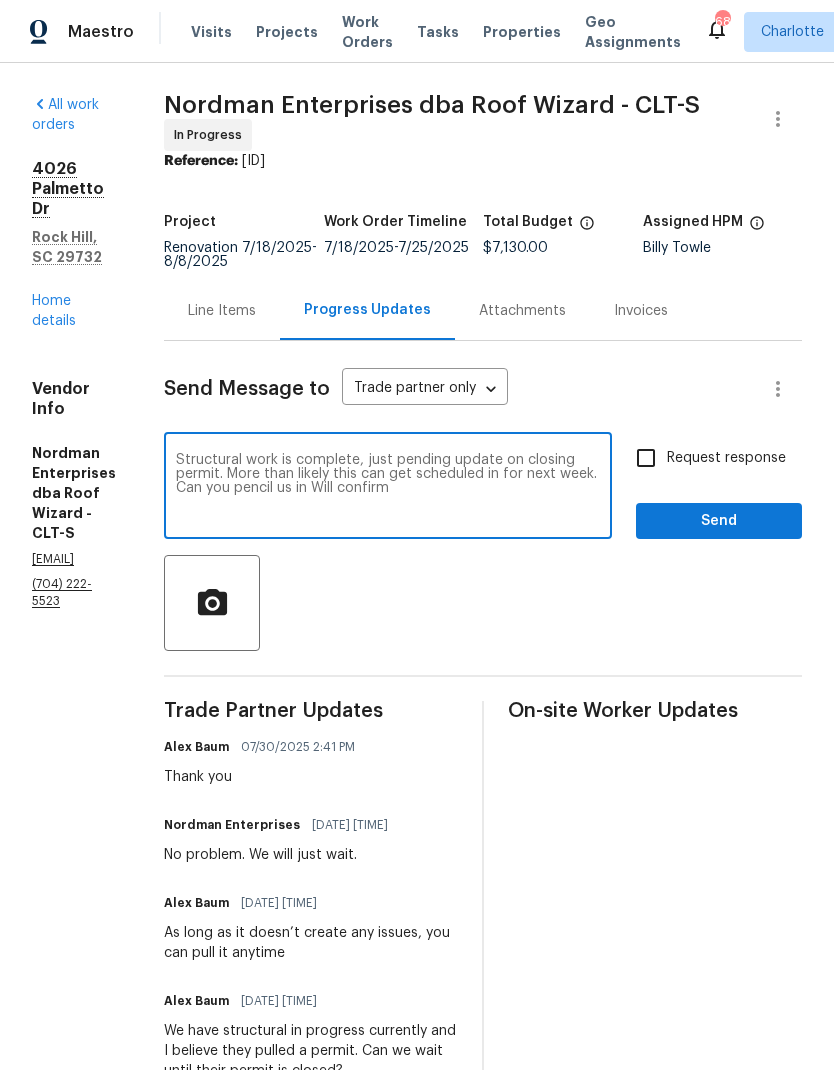 click on "Structural work is complete, just pending update on closing permit. More than likely this can get scheduled in for next week. Can you pencil us in Will confirm" at bounding box center [388, 488] 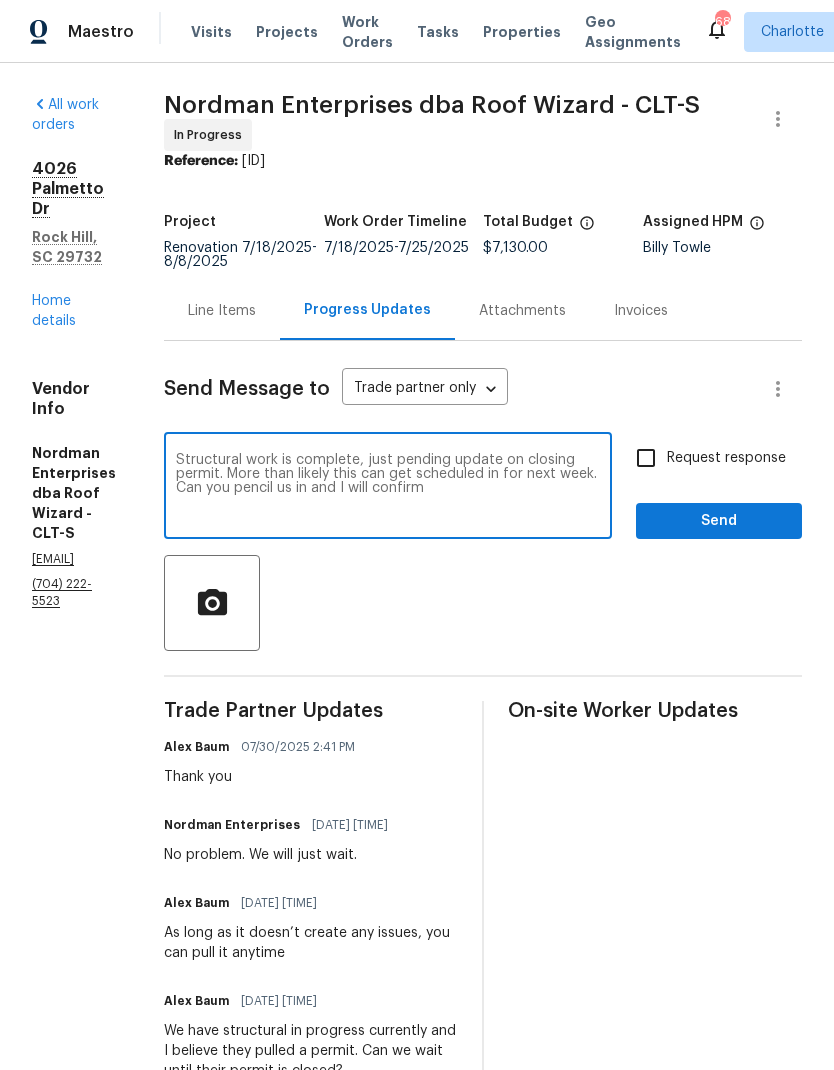 click on "Structural work is complete, just pending update on closing permit. More than likely this can get scheduled in for next week. Can you pencil us in and I will confirm" at bounding box center (388, 488) 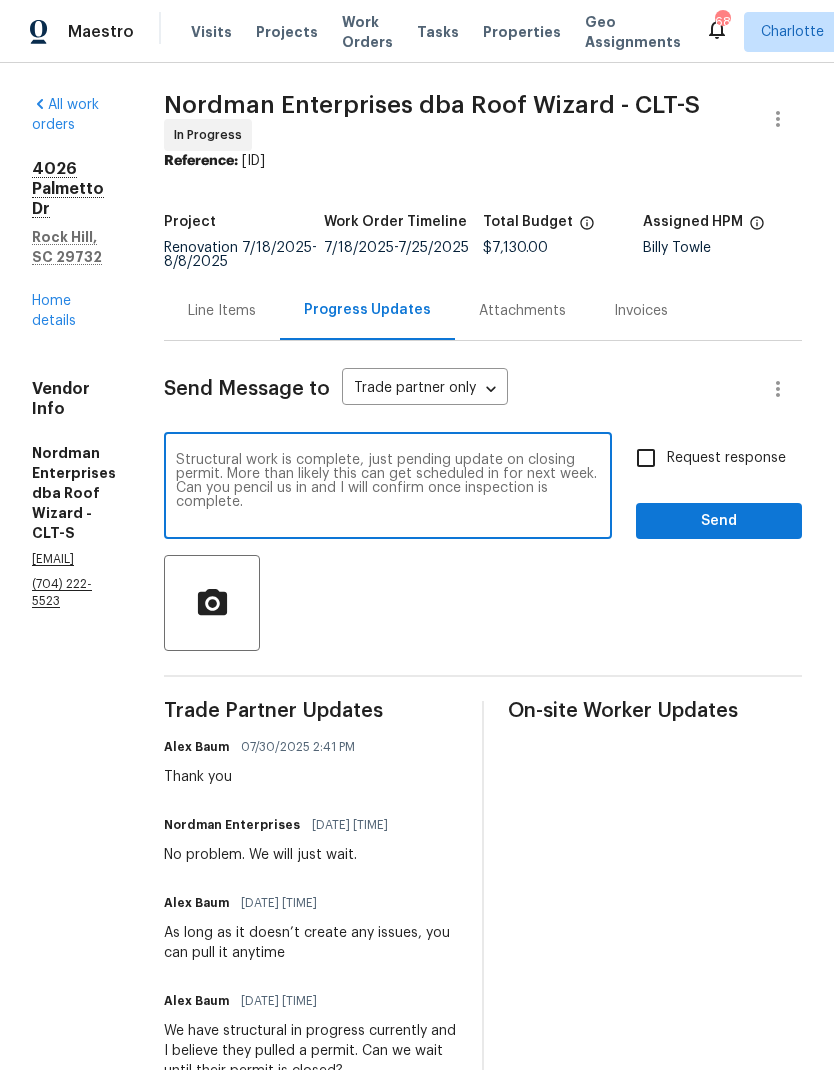 type on "Structural work is complete, just pending update on closing permit. More than likely this can get scheduled in for next week. Can you pencil us in and I will confirm once inspection is complete." 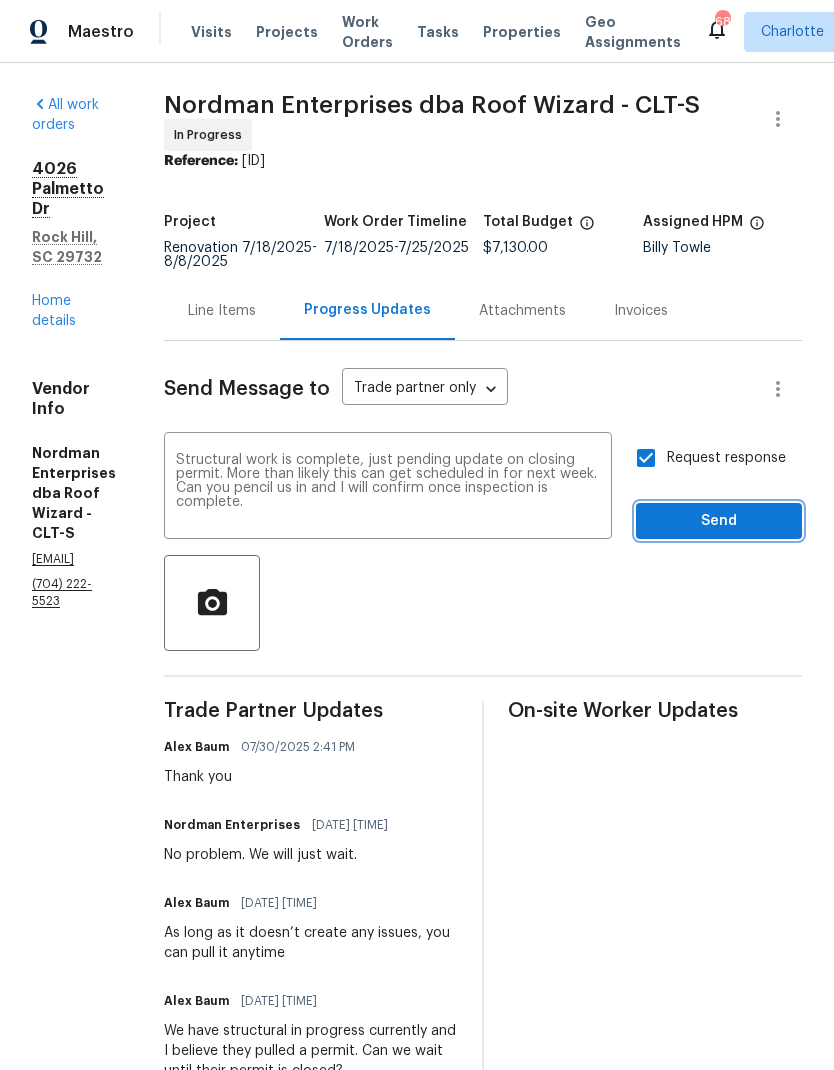 click on "Send" at bounding box center (719, 521) 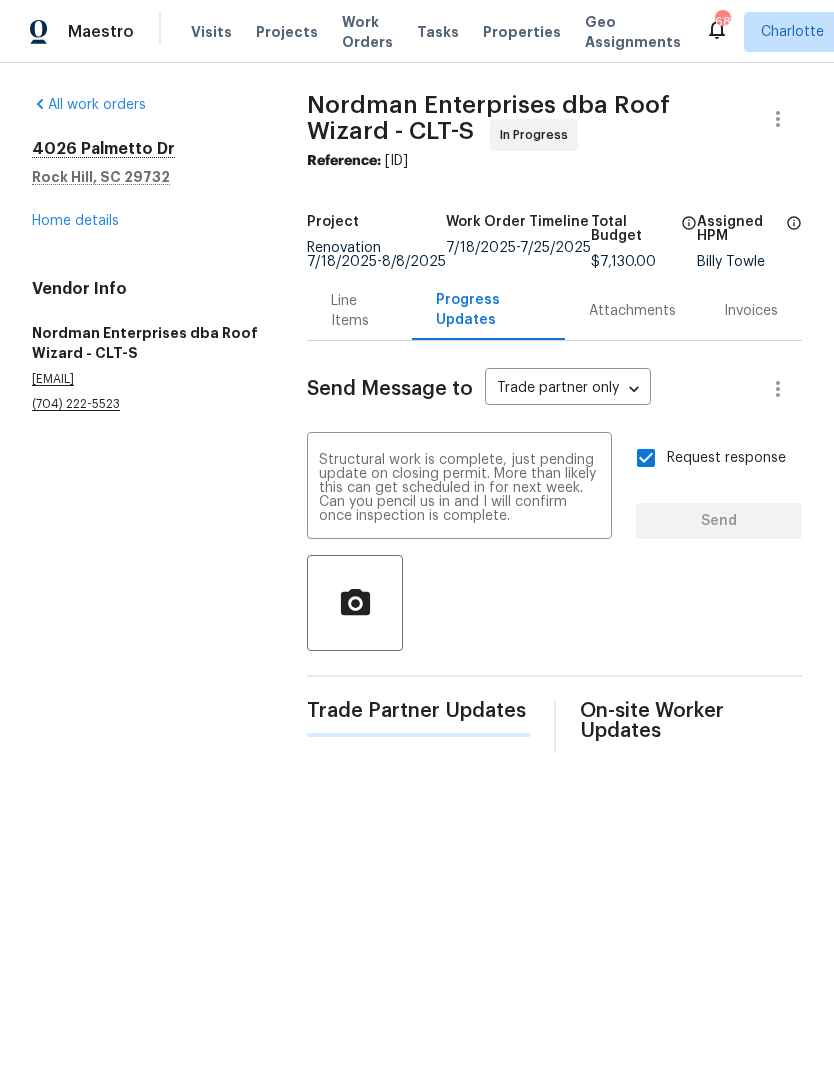 type 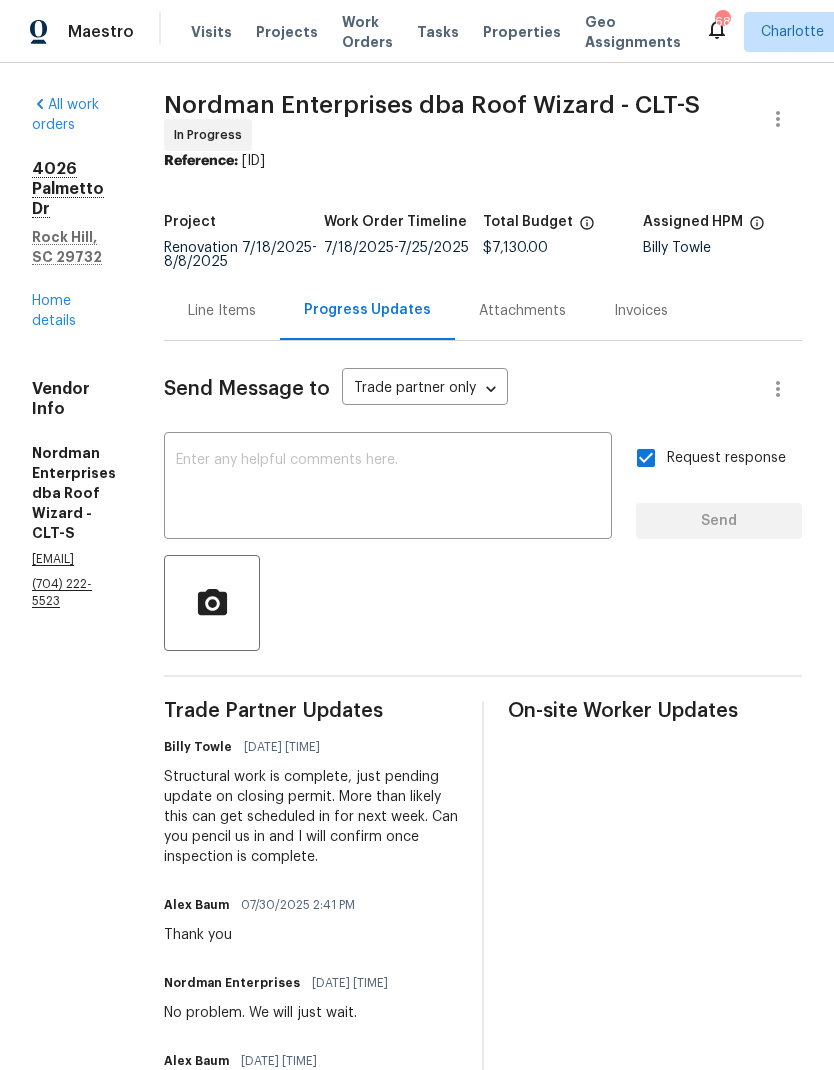 click on "Home details" at bounding box center (54, 311) 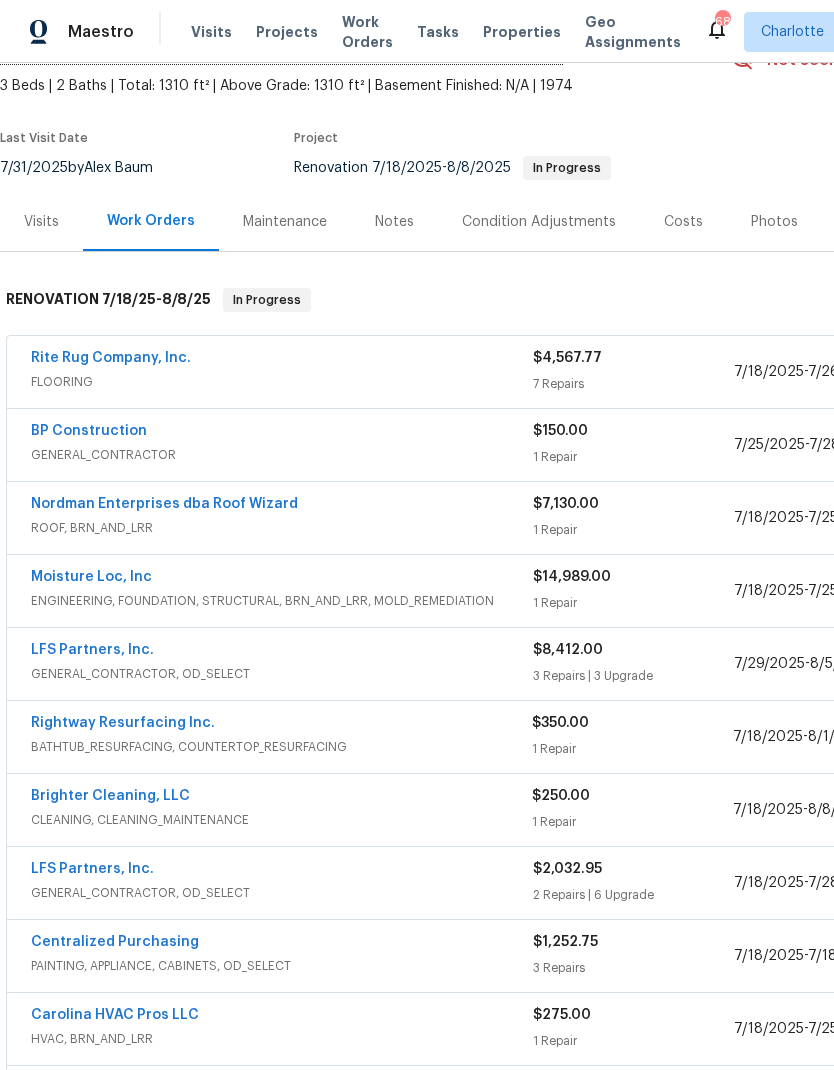scroll, scrollTop: 112, scrollLeft: 0, axis: vertical 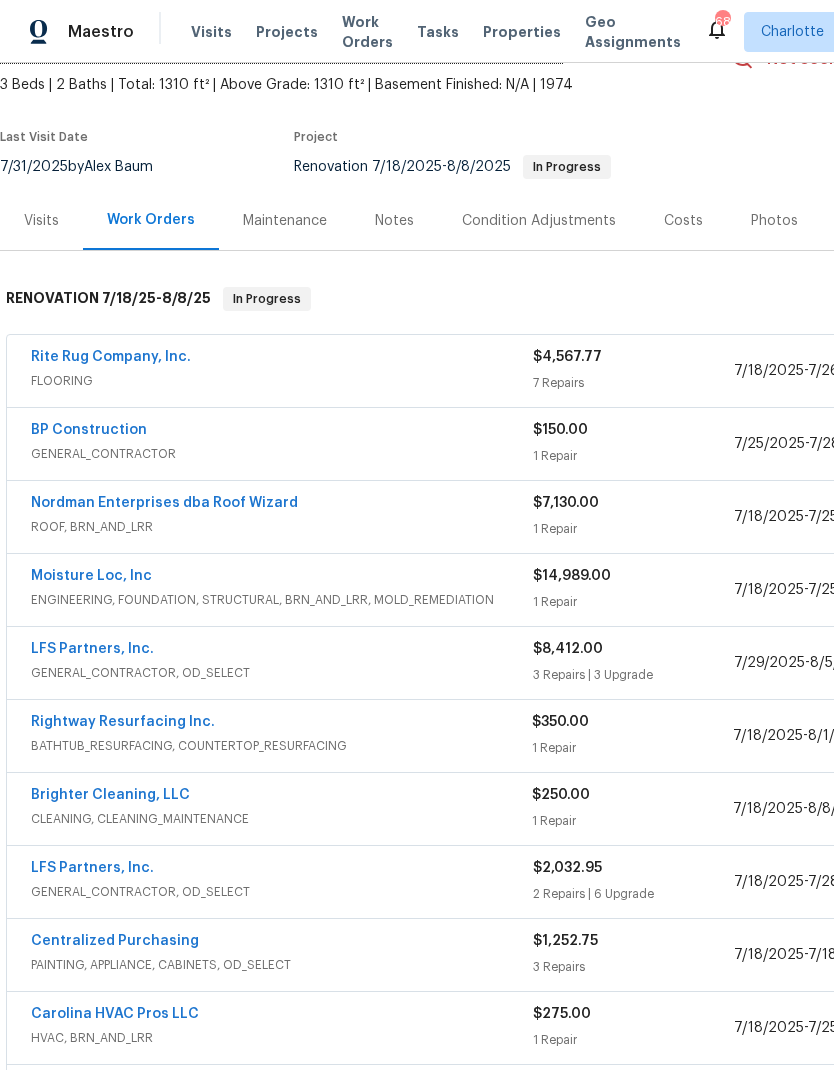 click on "Moisture Loc, Inc" at bounding box center (91, 576) 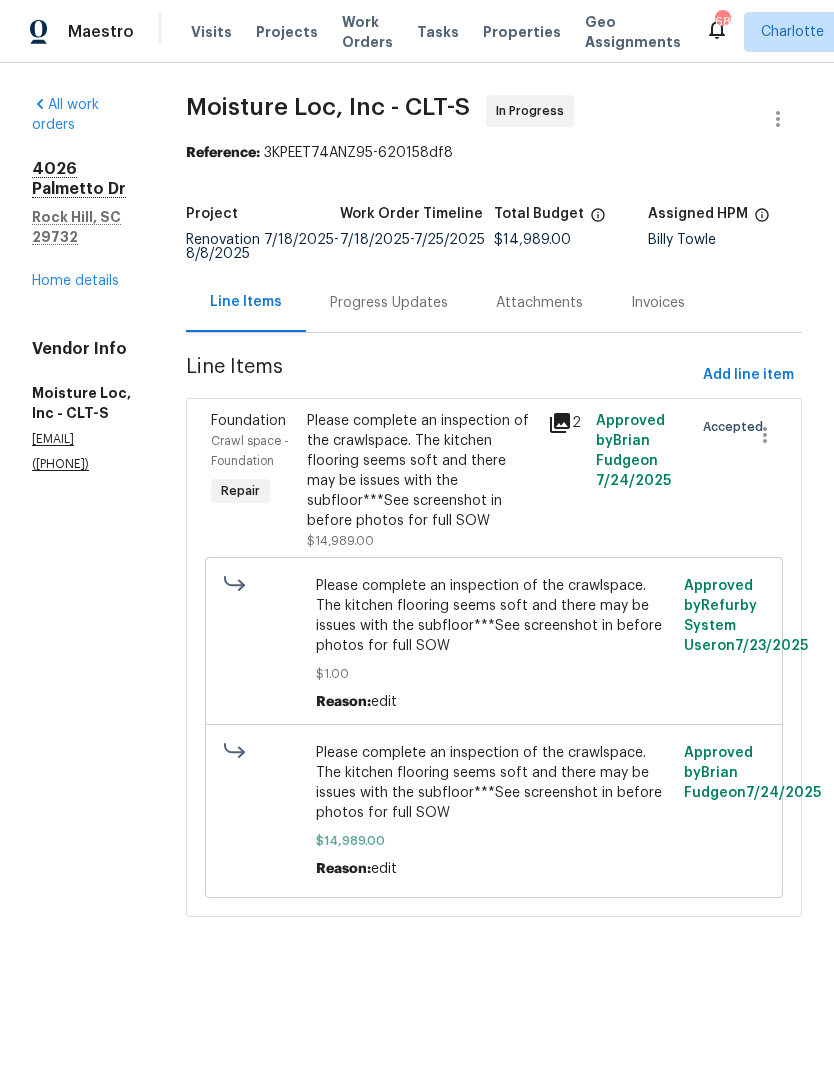 click on "Progress Updates" at bounding box center (389, 302) 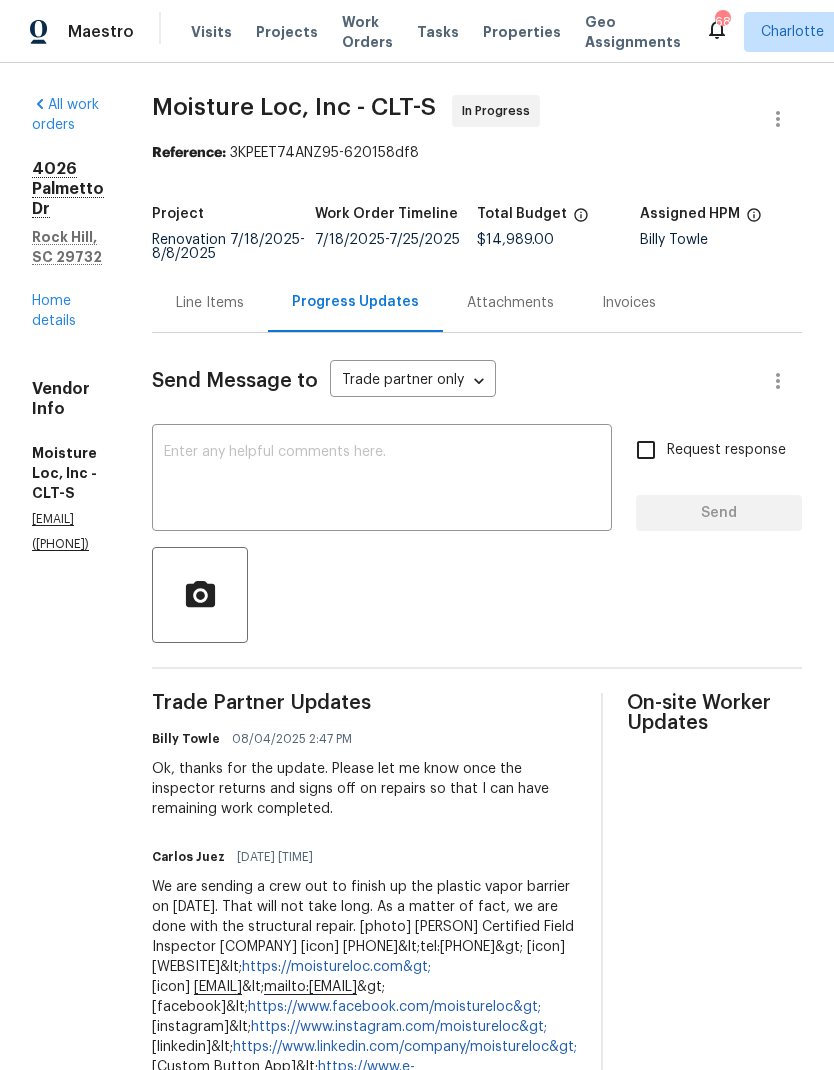 click on "Home details" at bounding box center [54, 311] 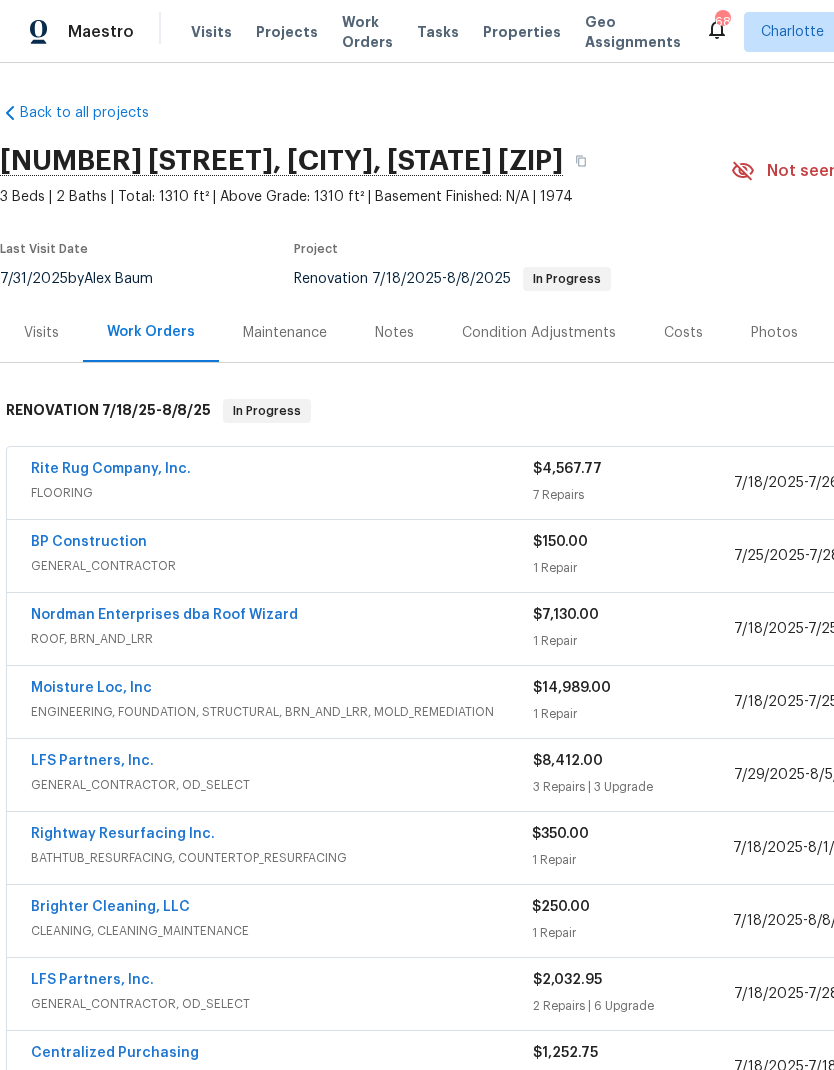 click on "Rightway Resurfacing Inc." at bounding box center [123, 834] 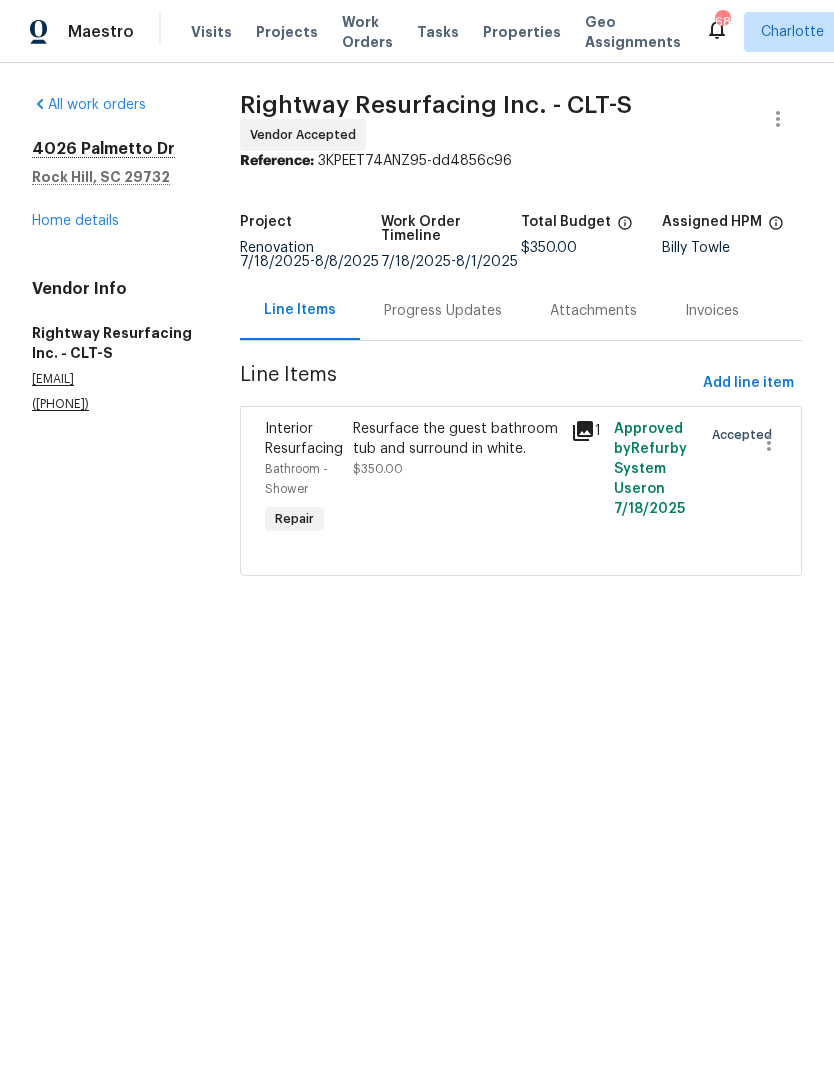 click on "Progress Updates" at bounding box center (443, 310) 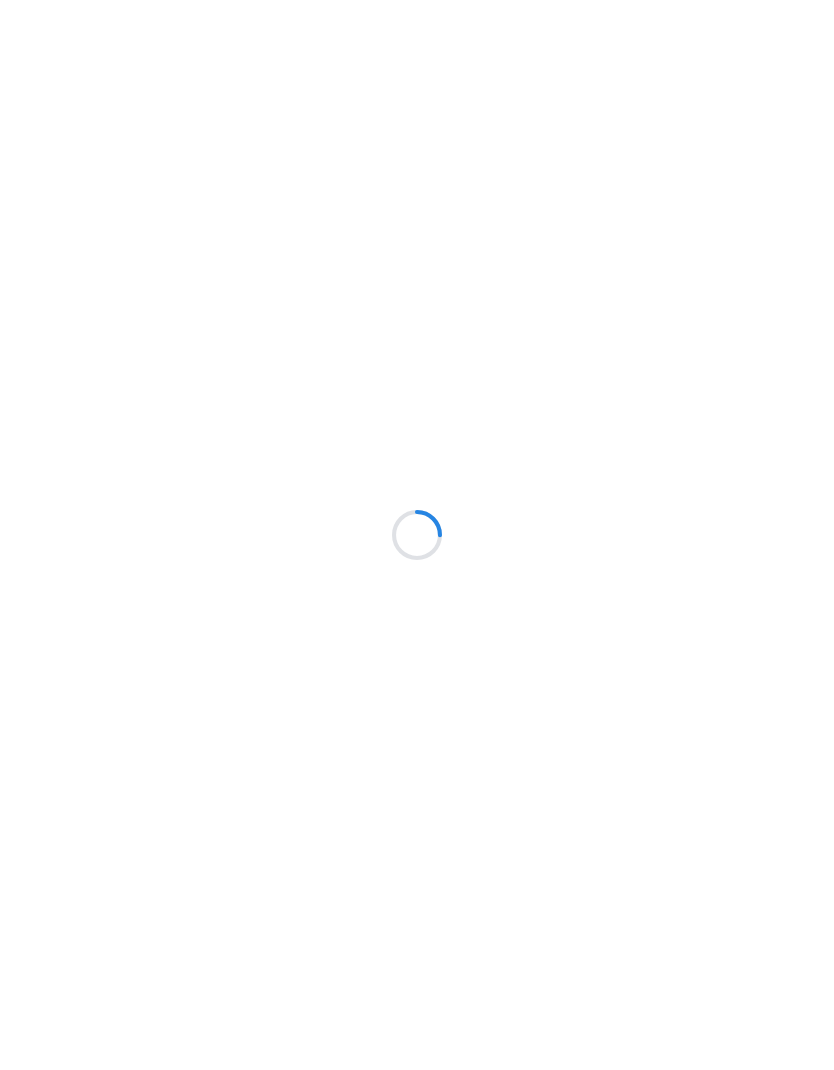 scroll, scrollTop: 0, scrollLeft: 0, axis: both 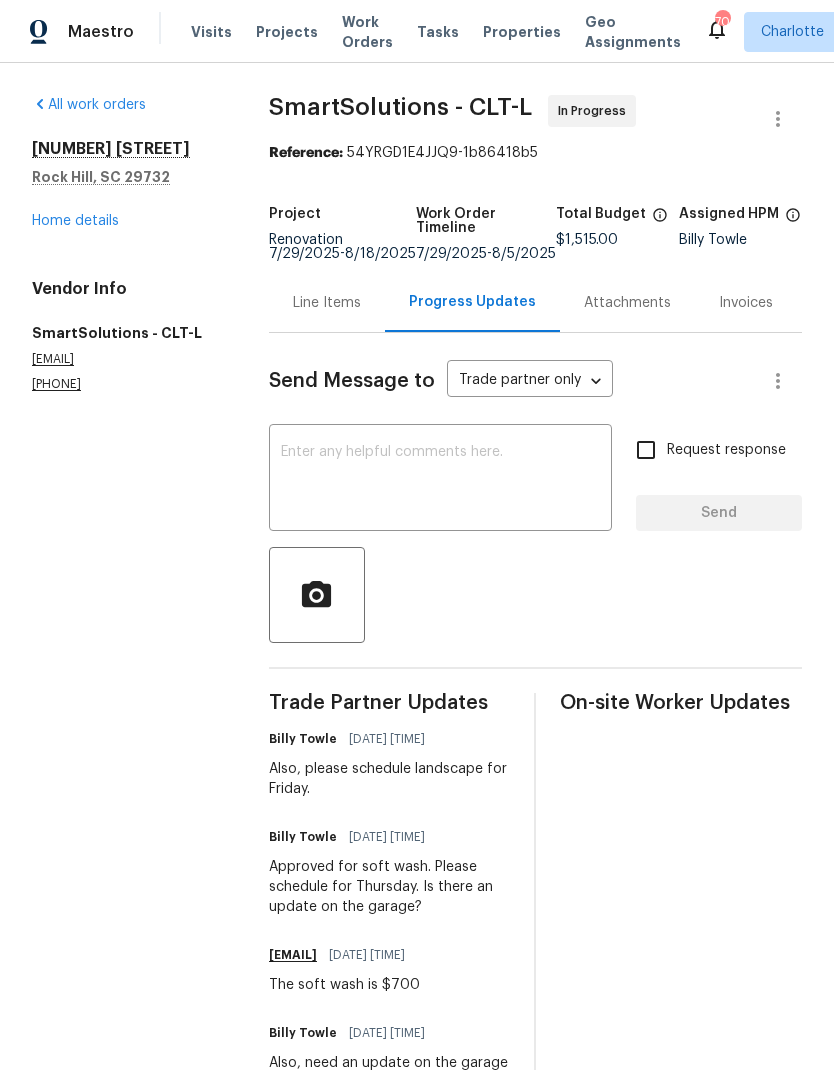 click on "Home details" at bounding box center [75, 221] 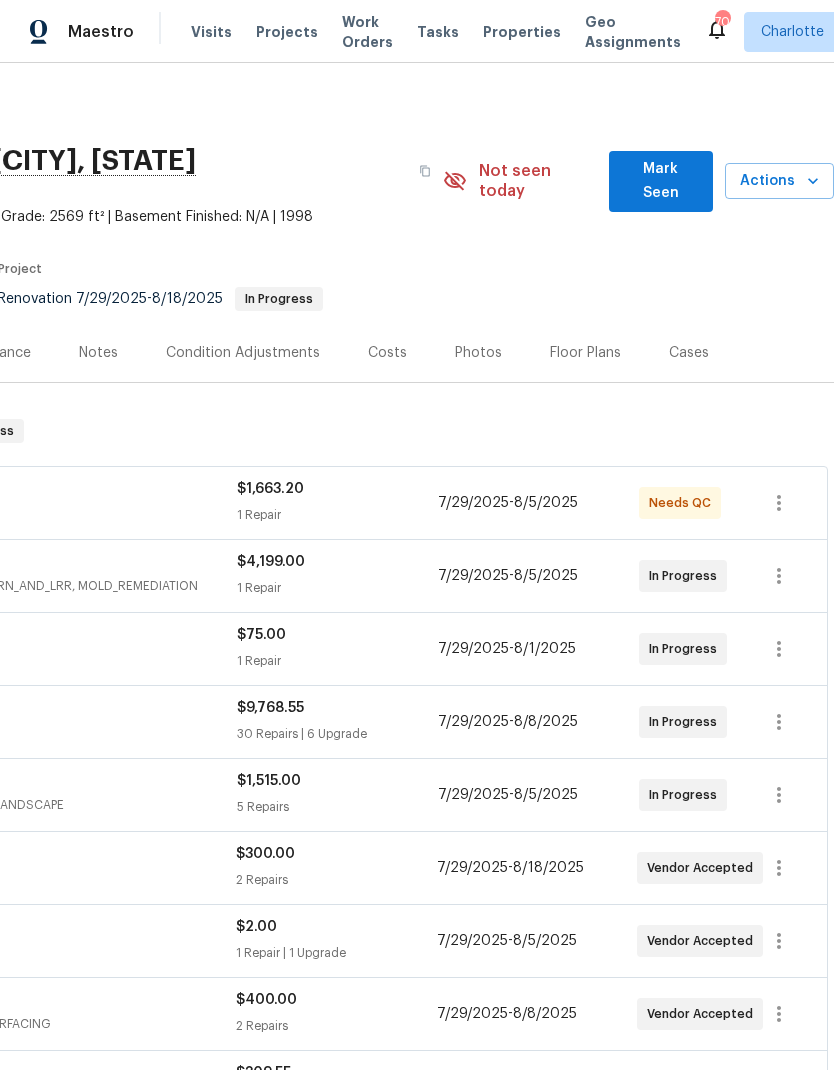 scroll, scrollTop: 0, scrollLeft: 296, axis: horizontal 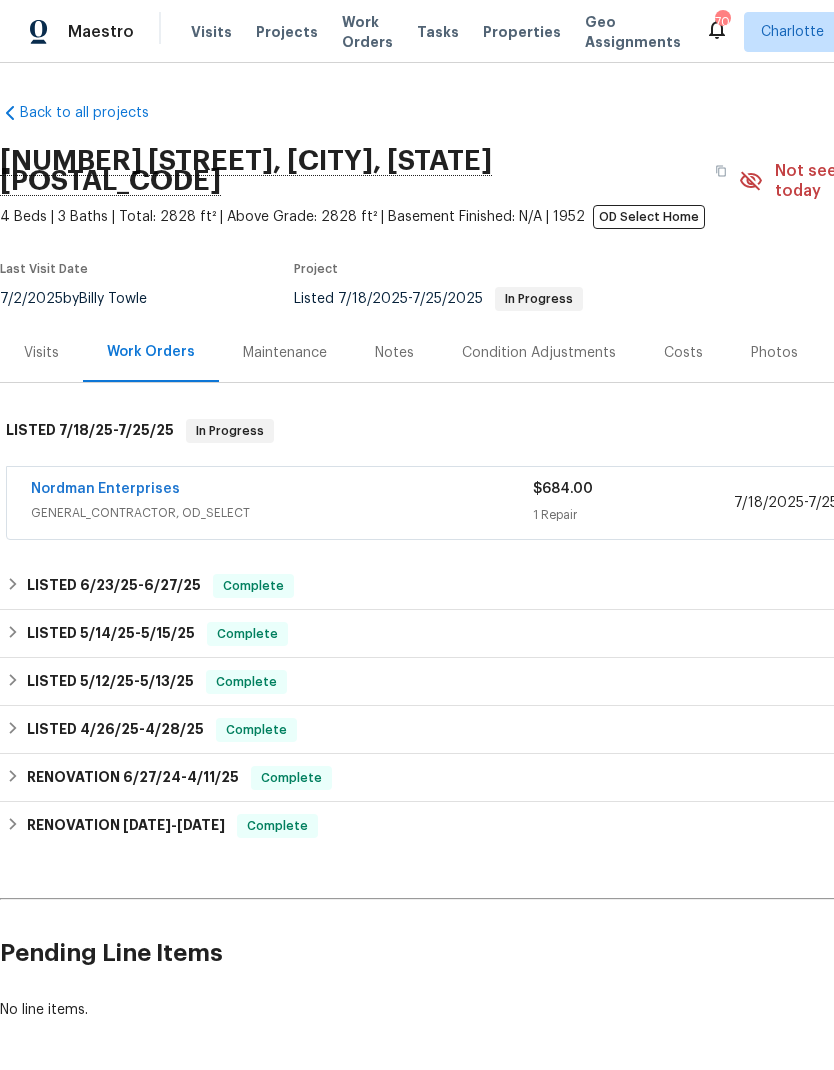 click on "Nordman Enterprises" at bounding box center [105, 489] 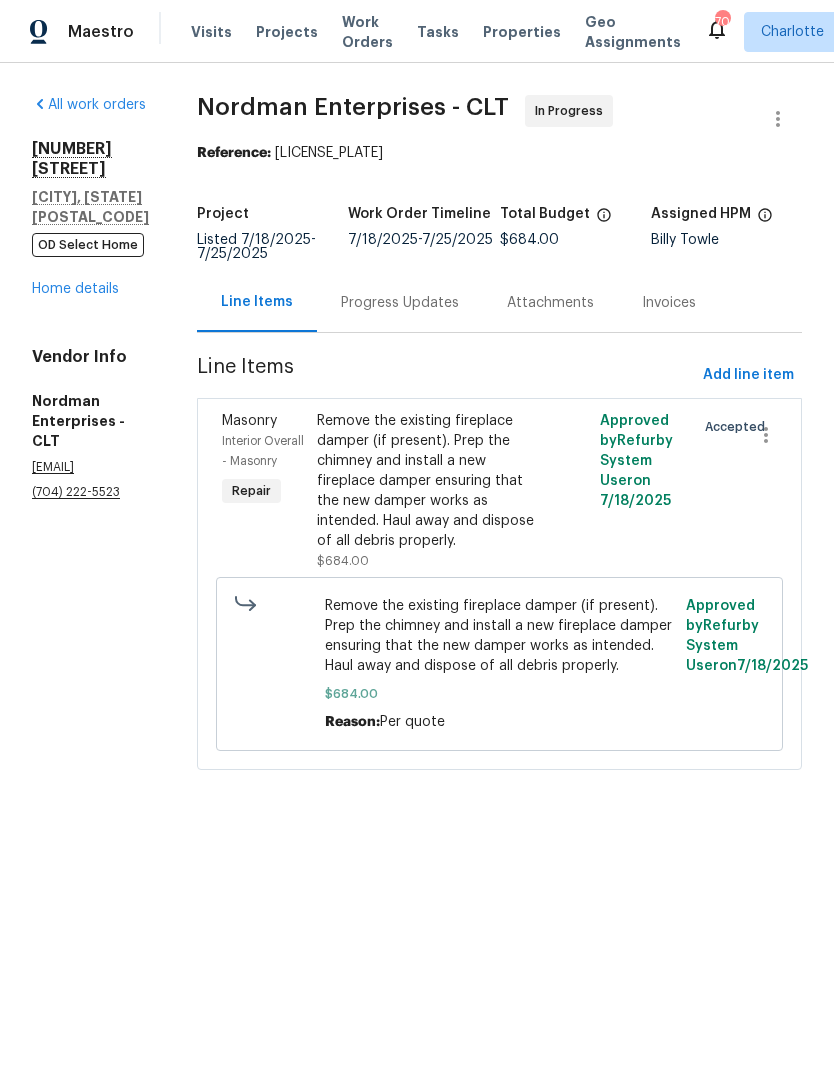 click on "Progress Updates" at bounding box center (400, 303) 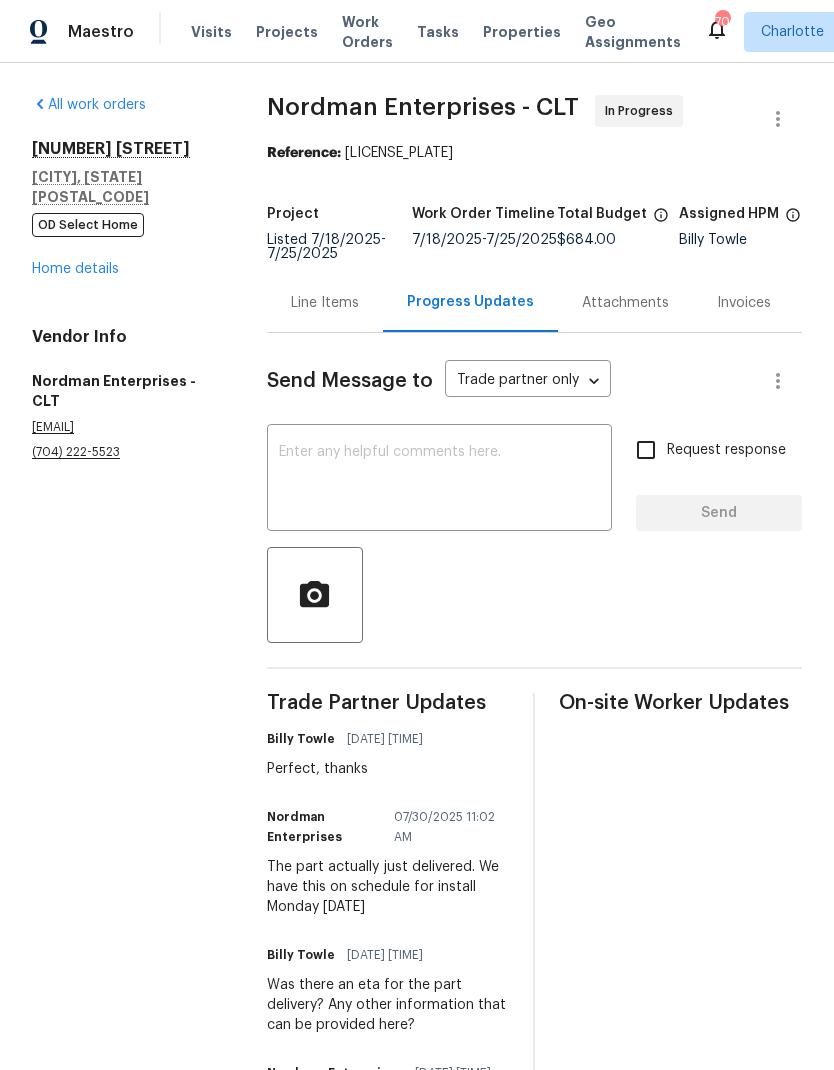 click at bounding box center (439, 480) 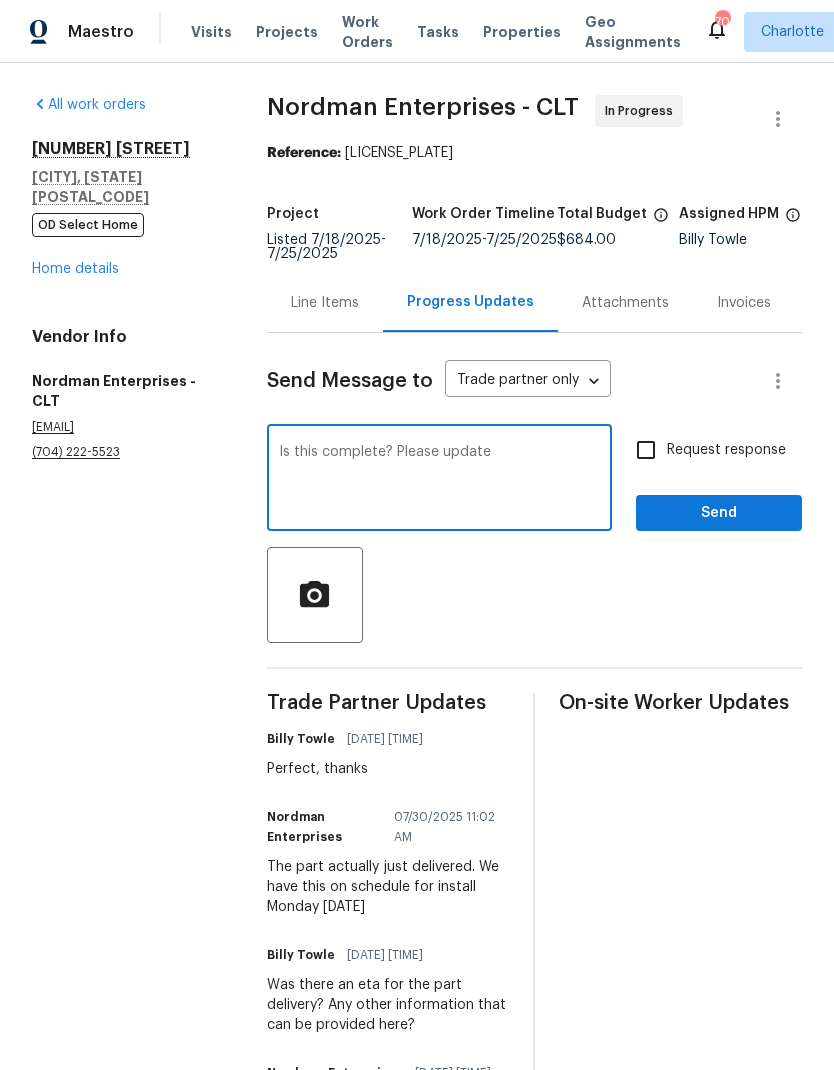type on "Is this complete? Please update" 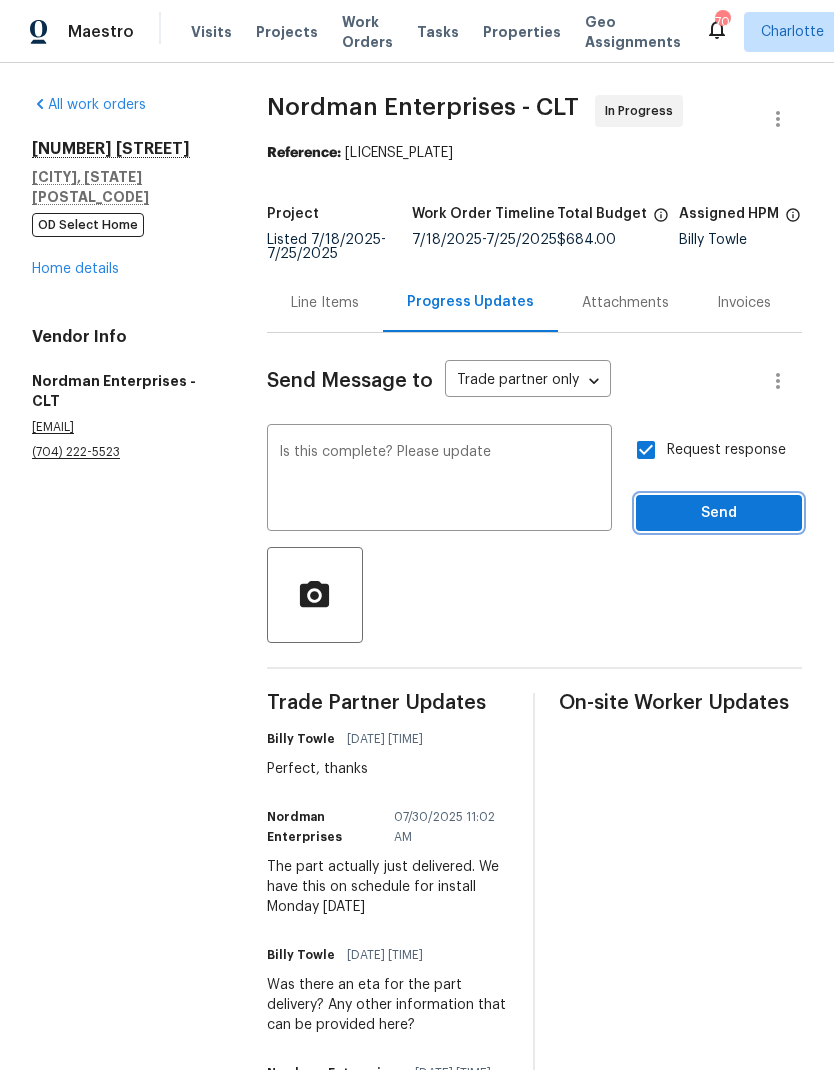 click on "Send" at bounding box center (719, 513) 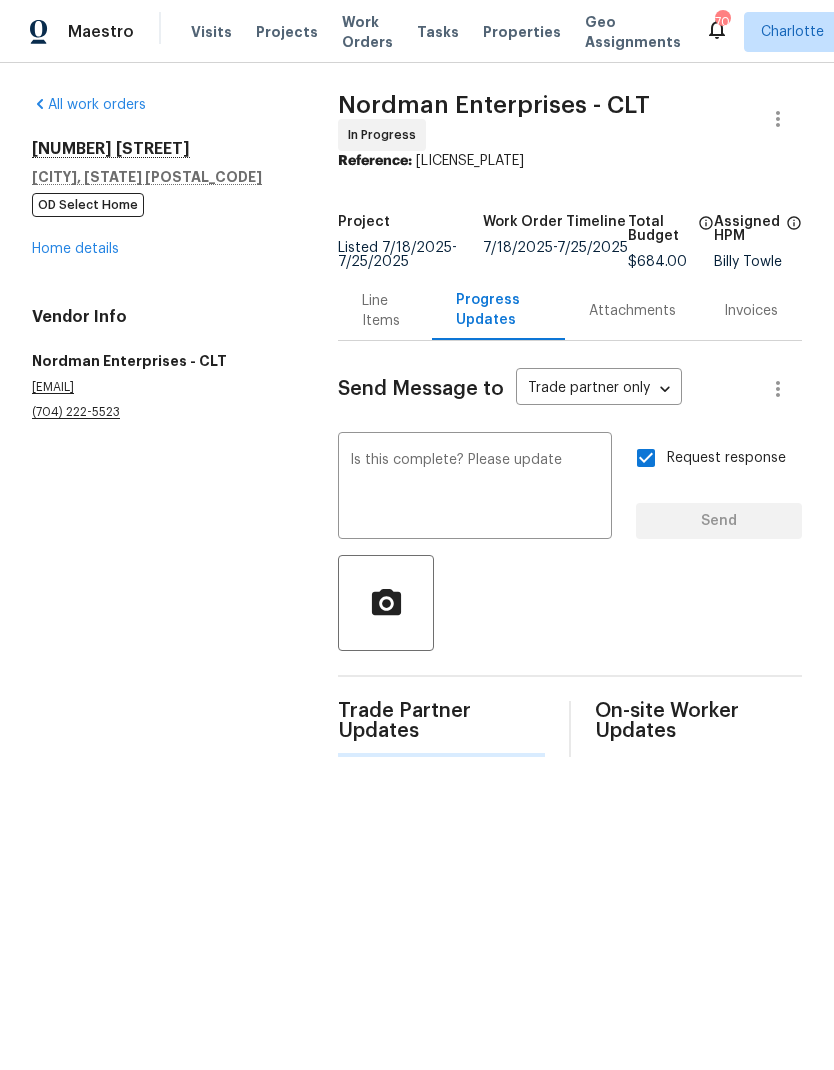 type 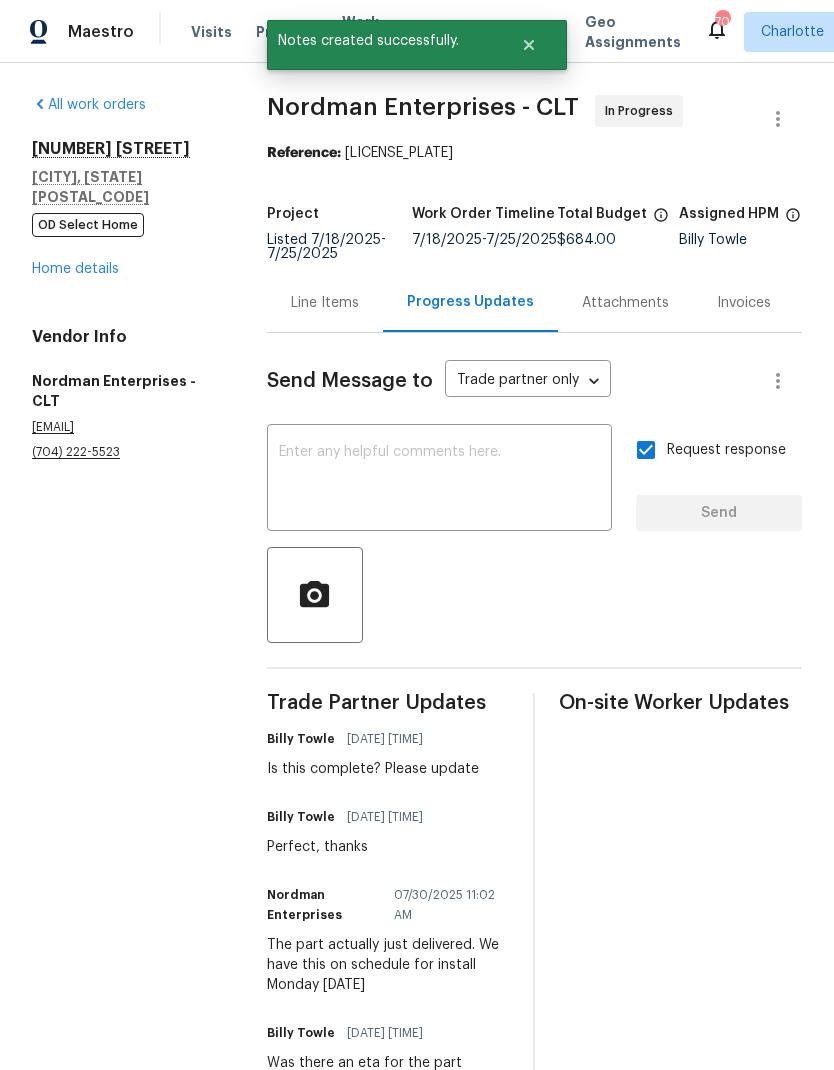 click on "Home details" at bounding box center [75, 269] 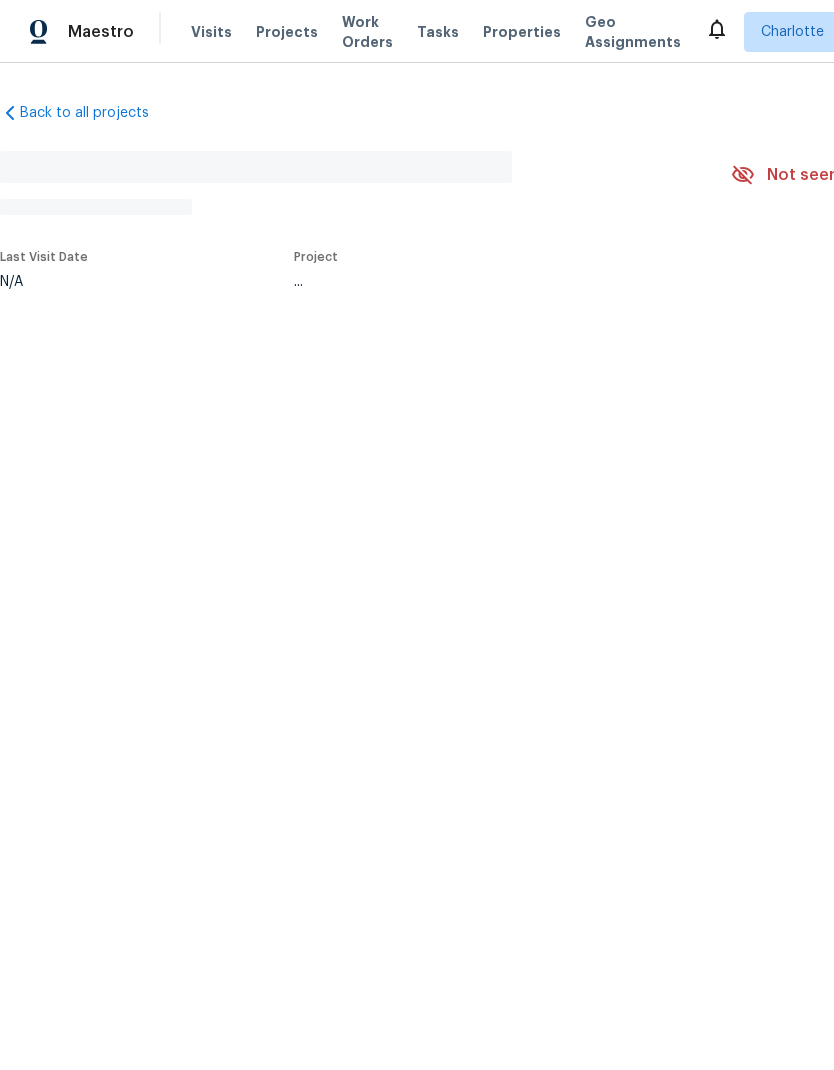 scroll, scrollTop: 0, scrollLeft: 0, axis: both 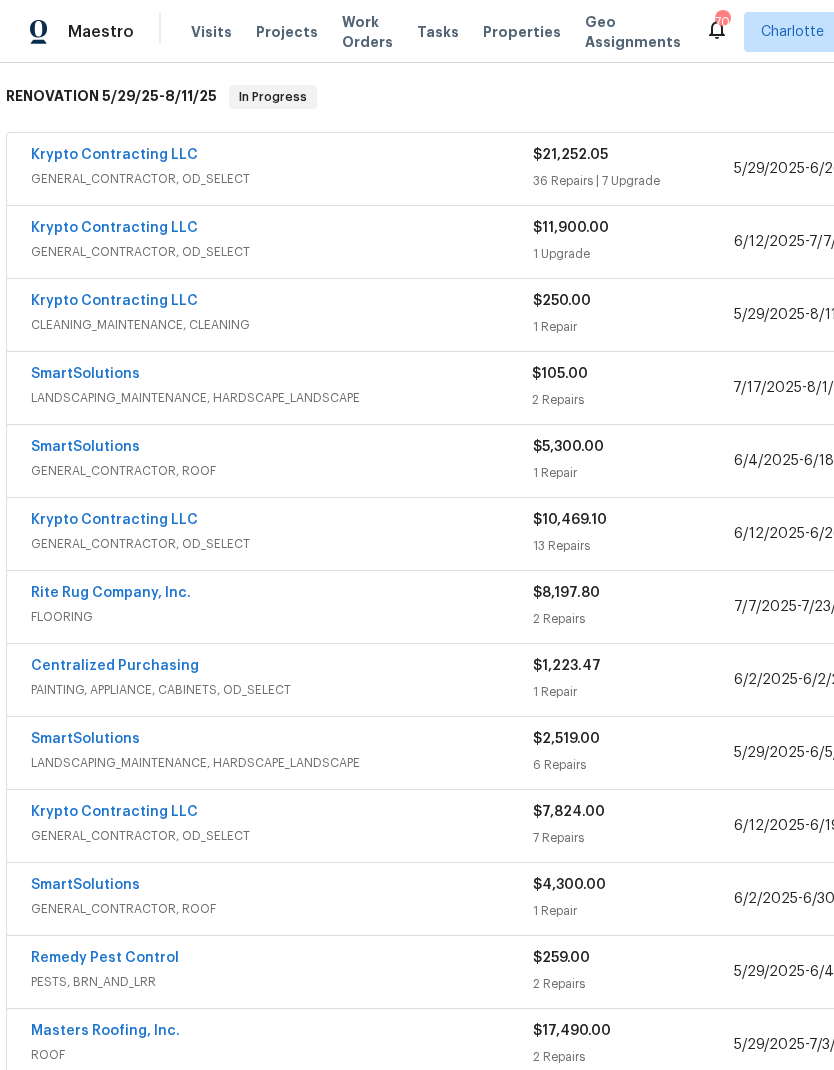 click on "SmartSolutions" at bounding box center (85, 374) 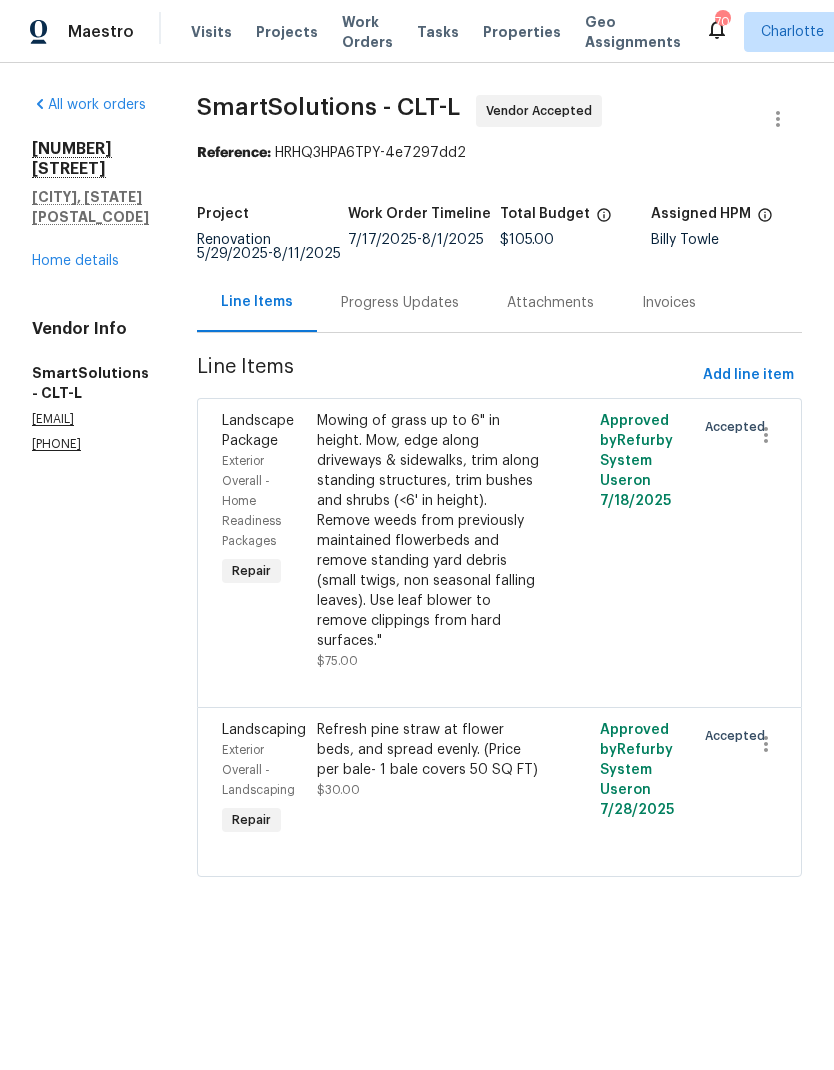 click on "Progress Updates" at bounding box center [400, 303] 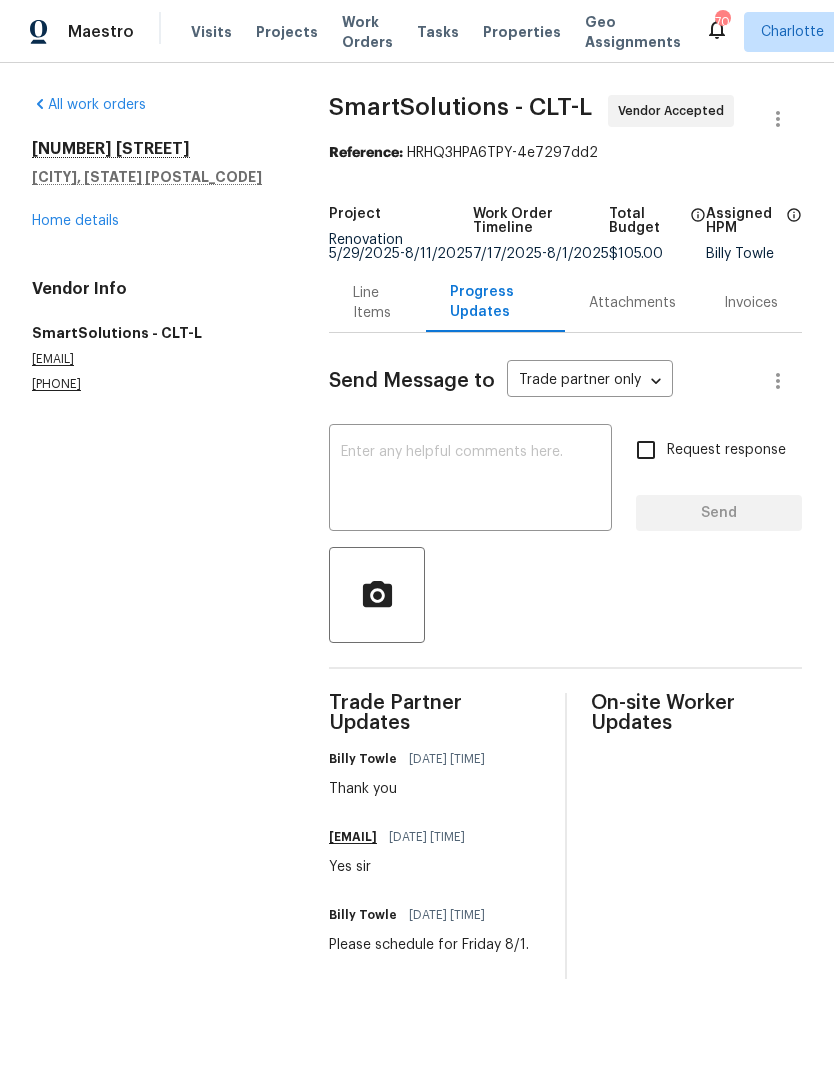 click at bounding box center (470, 480) 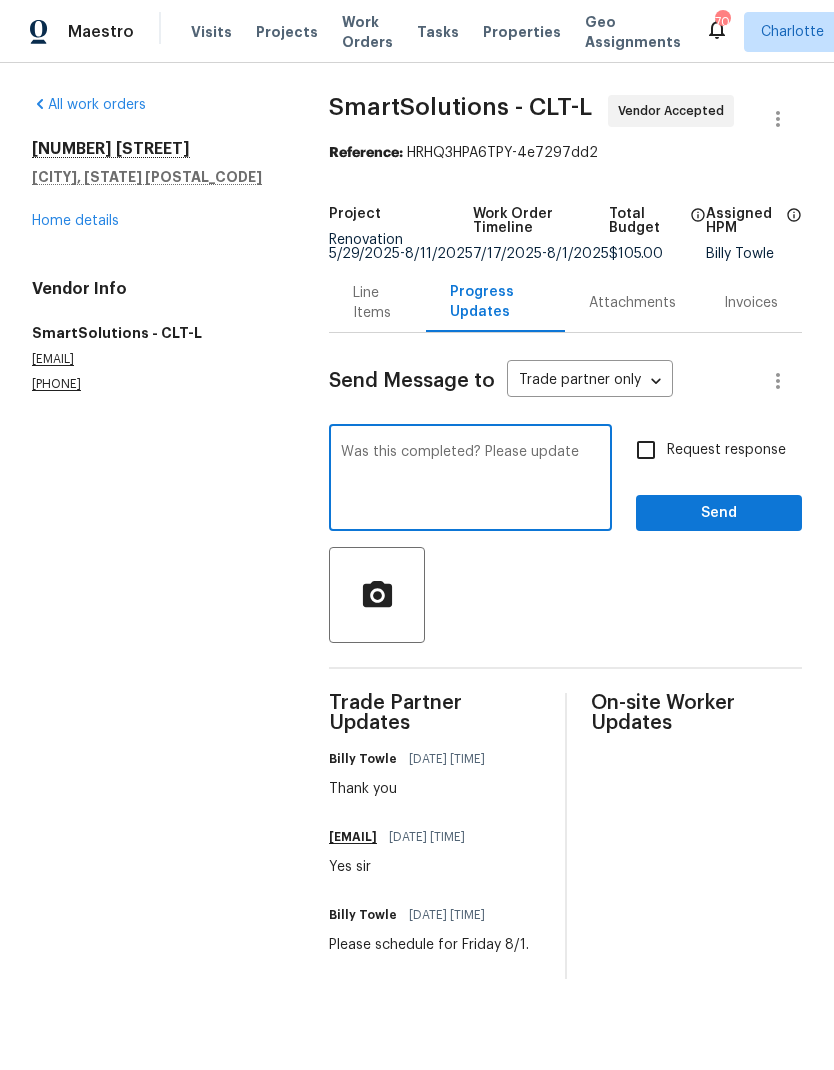type on "Was this completed? Please update" 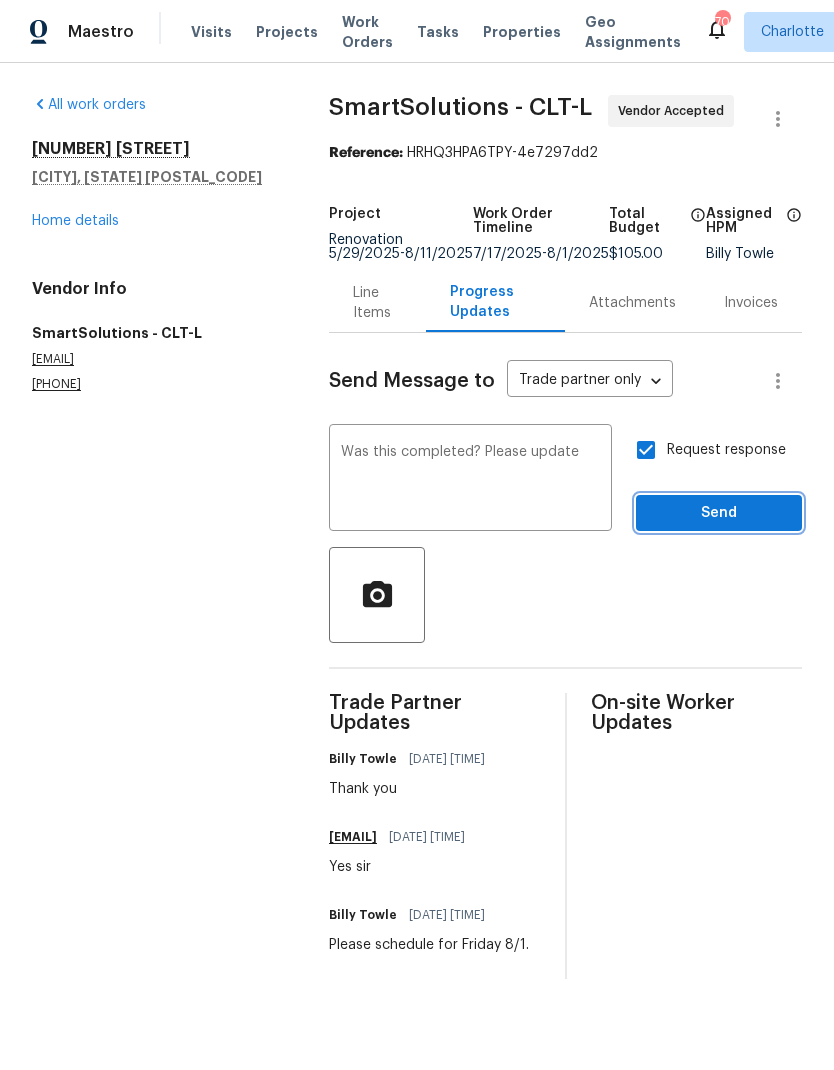 click on "Send" at bounding box center (719, 513) 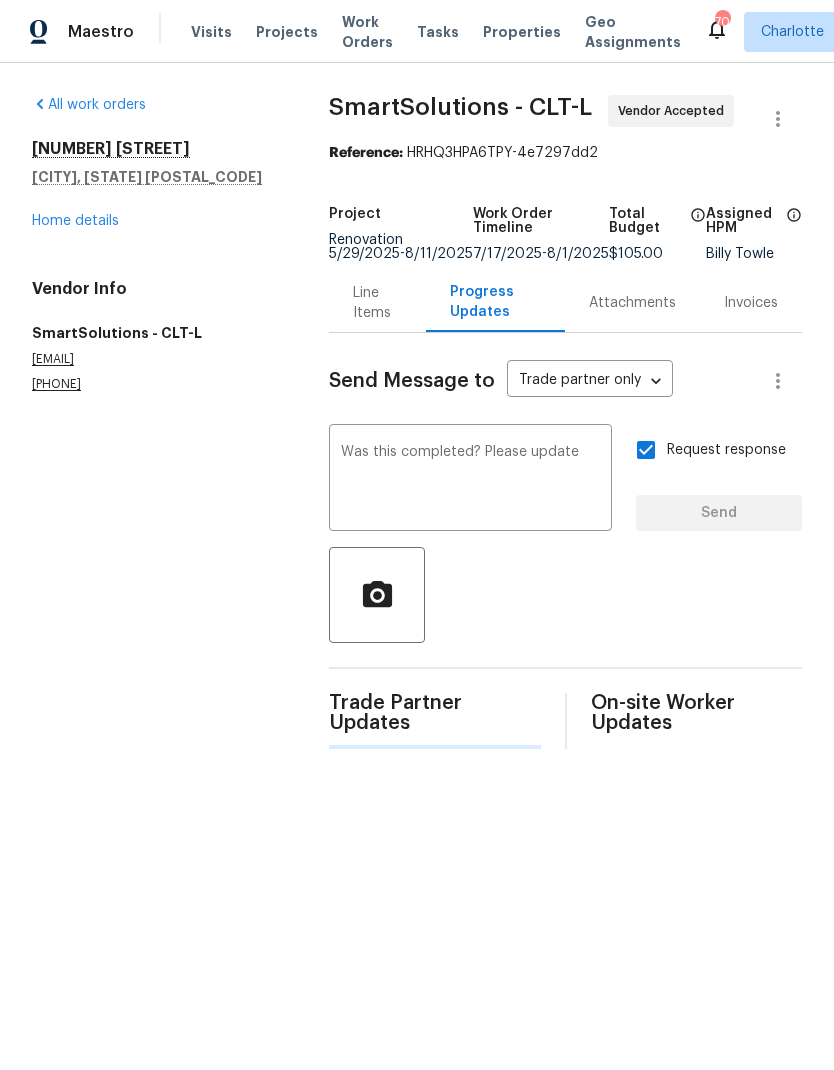 type 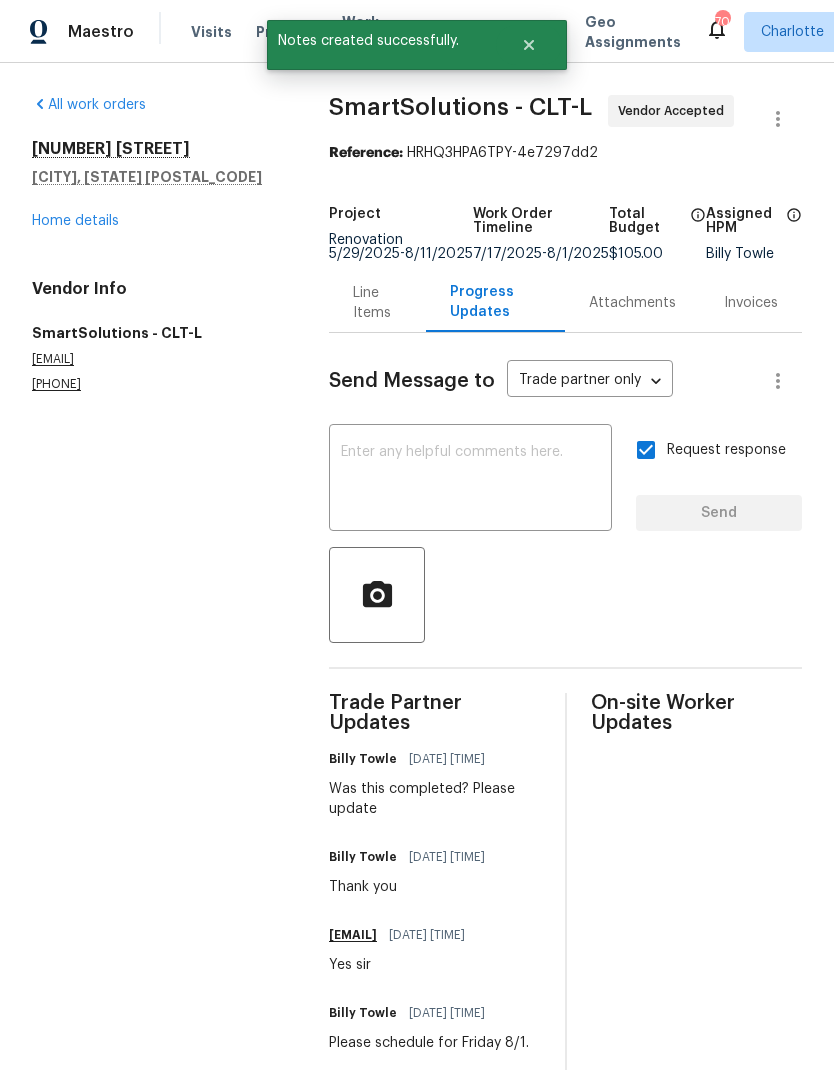 click on "Home details" at bounding box center (75, 221) 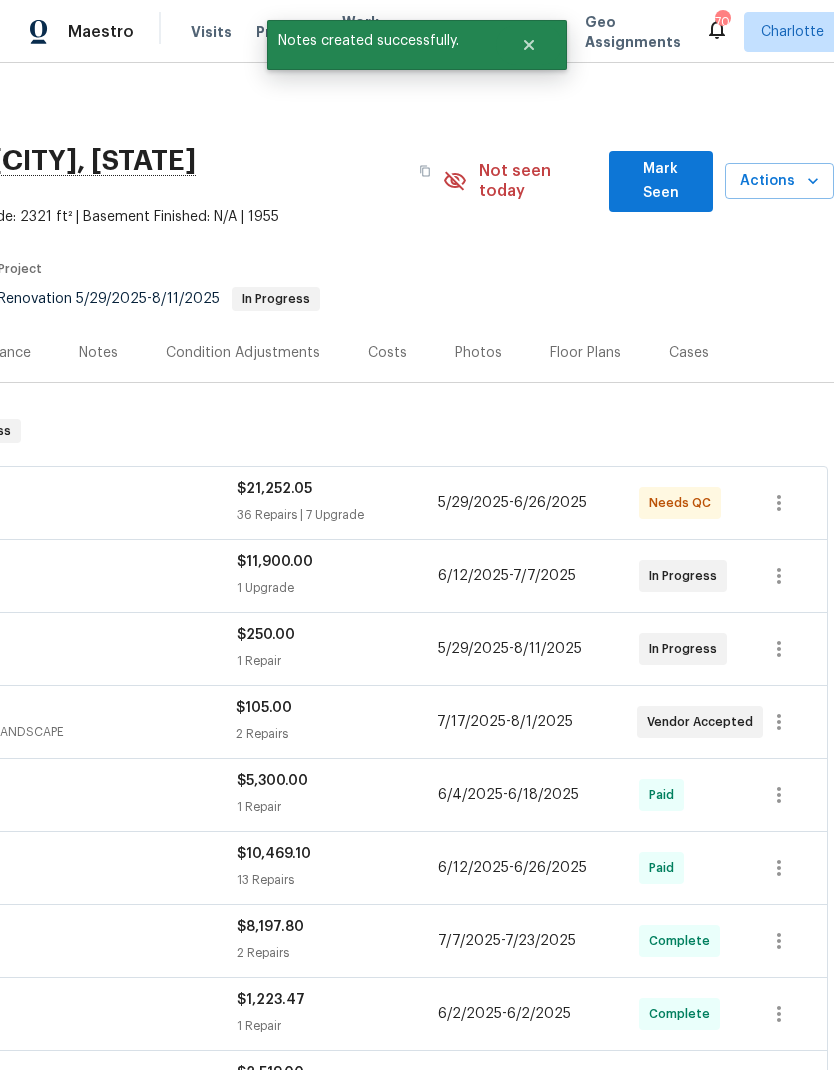 scroll, scrollTop: 0, scrollLeft: 296, axis: horizontal 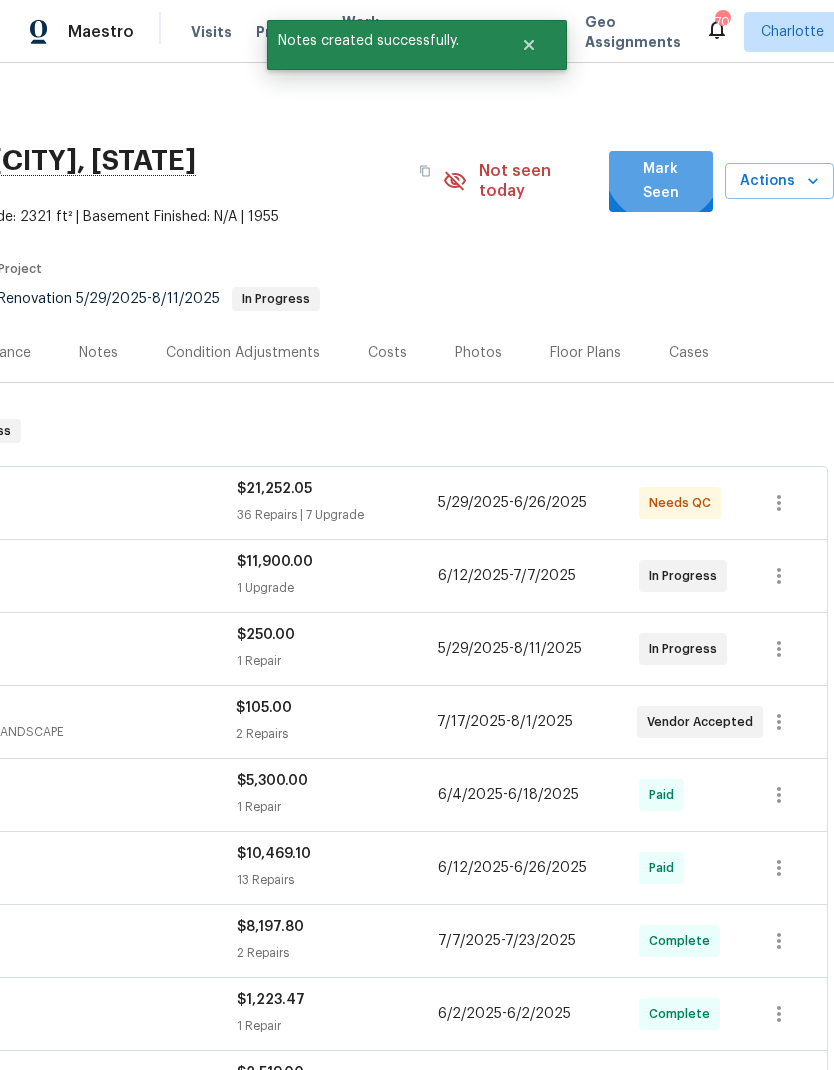 click on "Mark Seen" at bounding box center (661, 181) 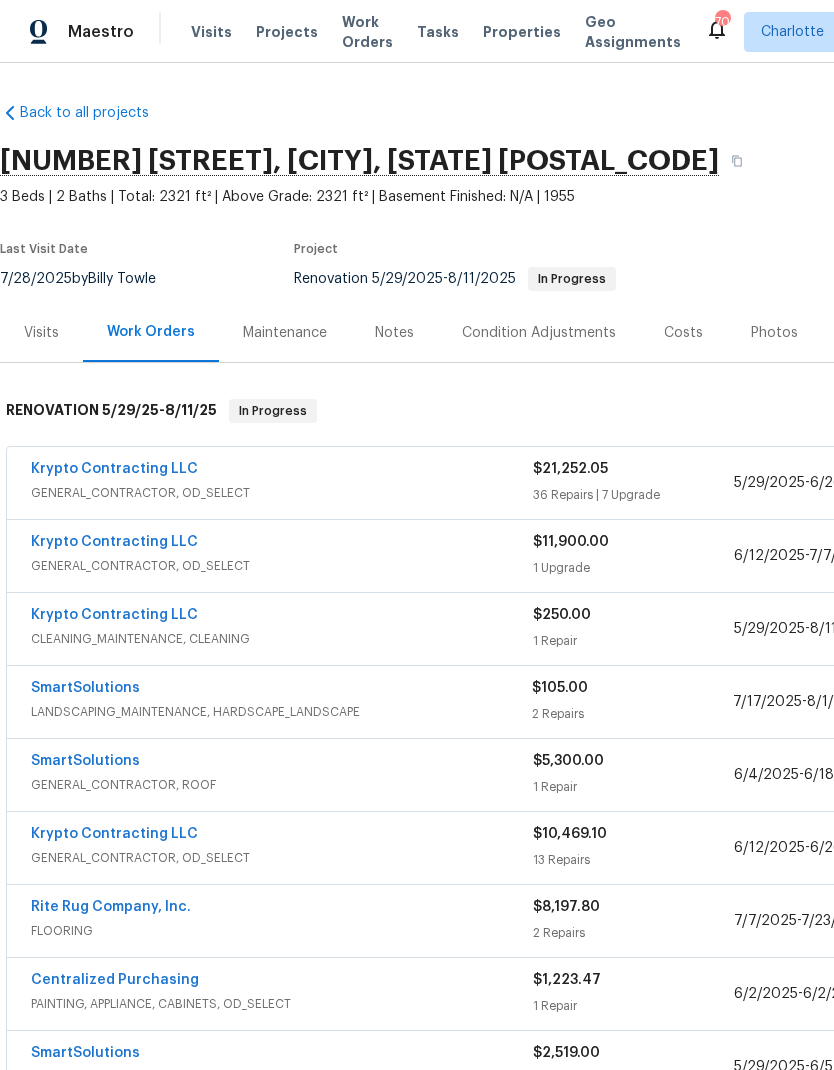 scroll, scrollTop: 0, scrollLeft: 0, axis: both 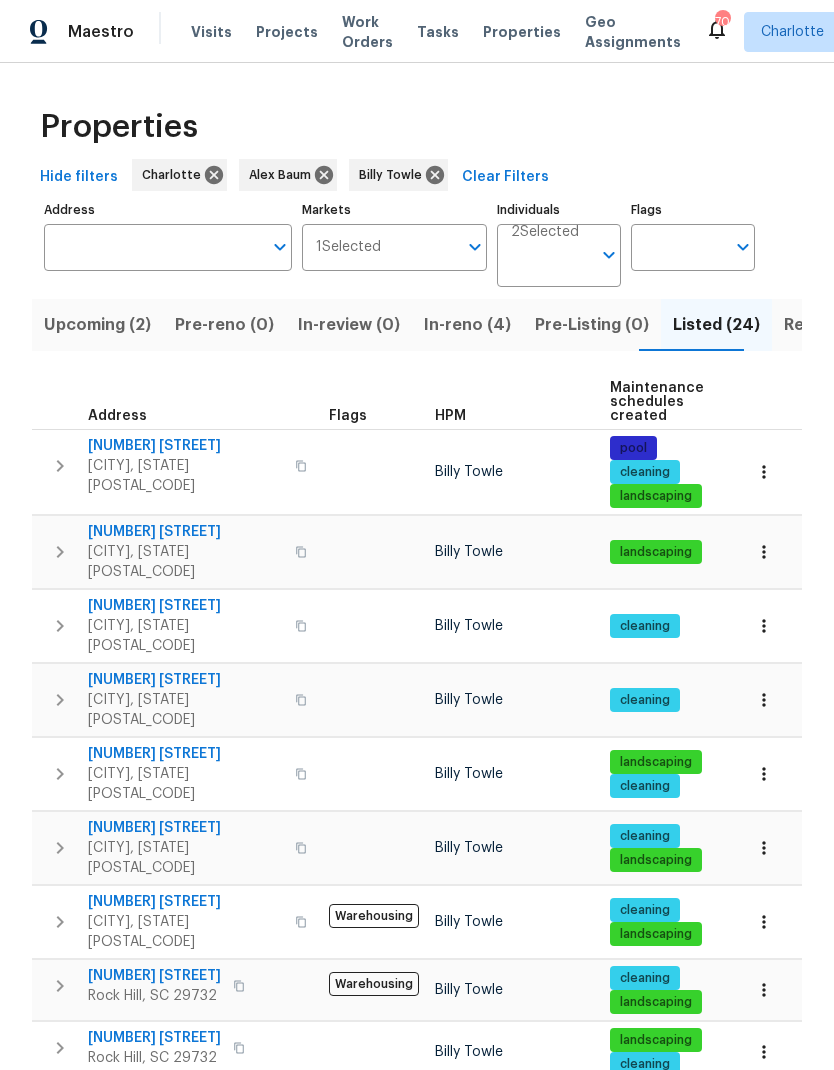 click on "Upcoming (2)" at bounding box center (97, 325) 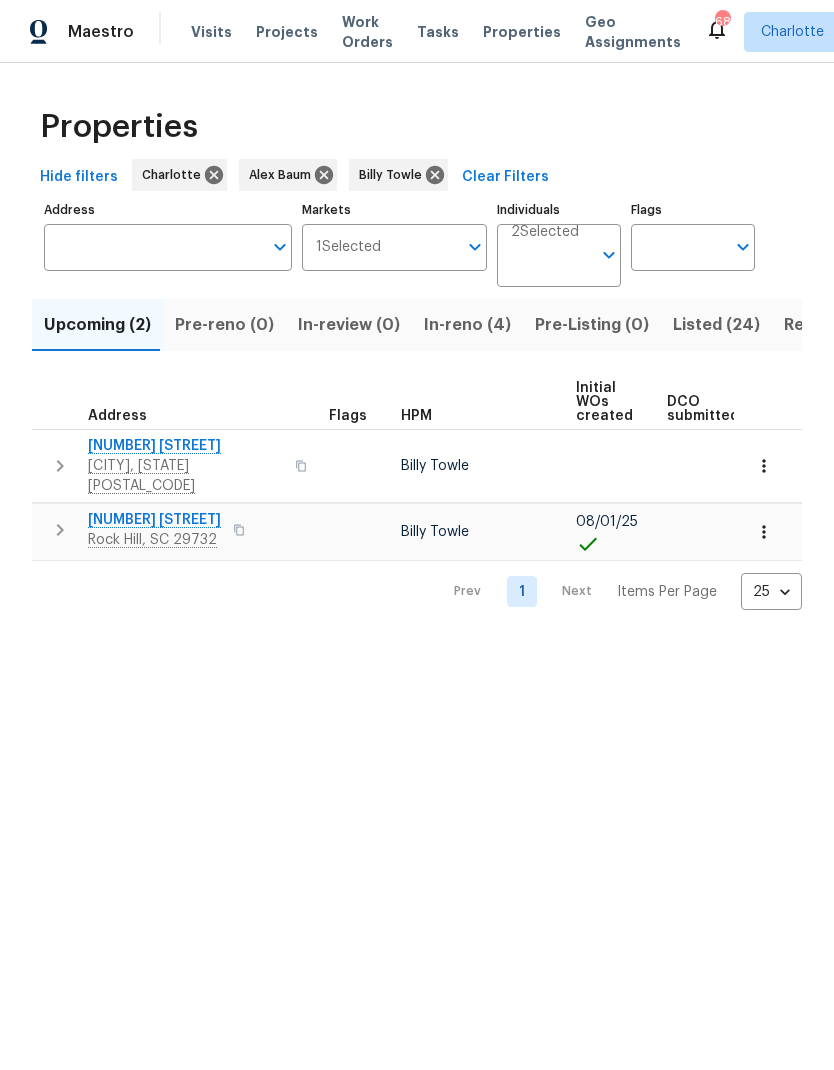 scroll, scrollTop: 0, scrollLeft: 0, axis: both 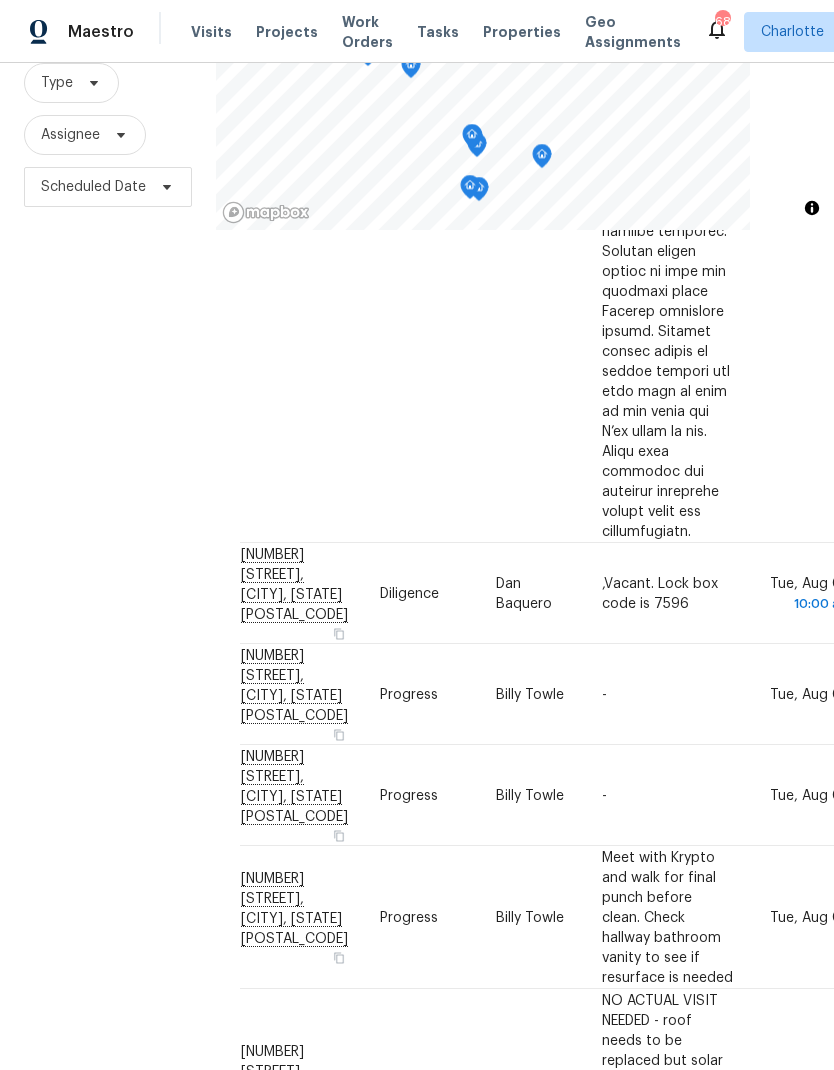 click 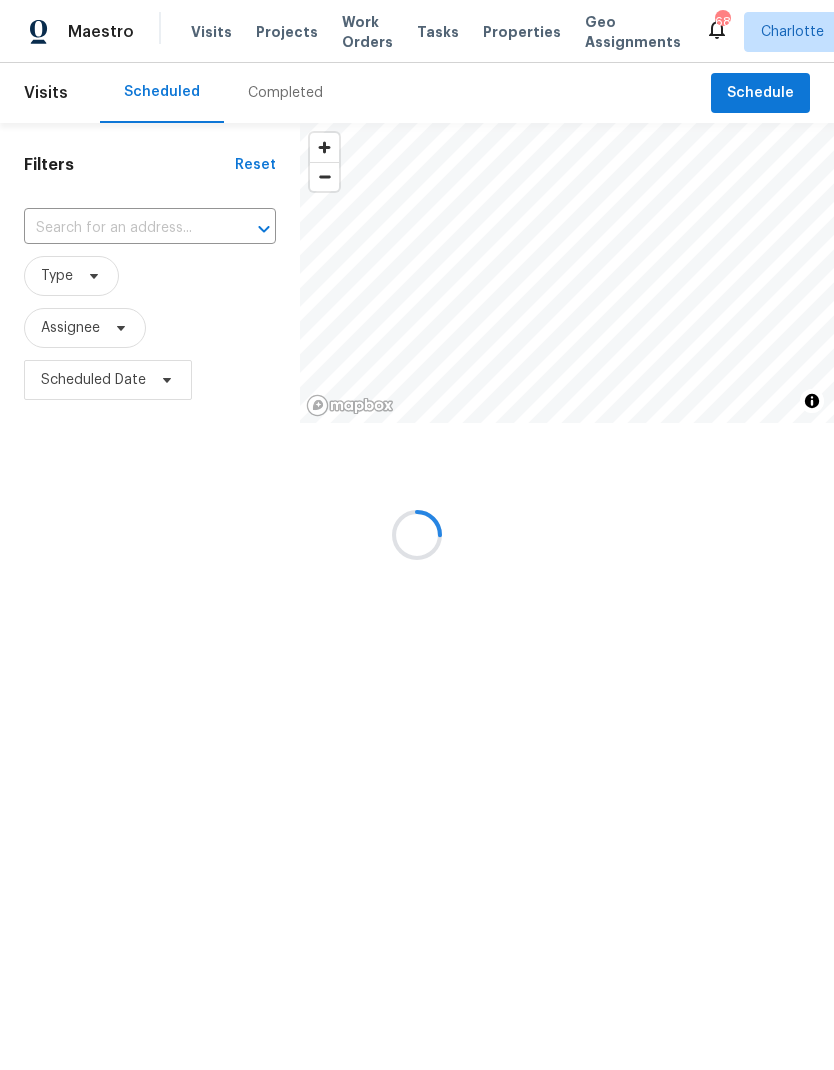 scroll, scrollTop: 0, scrollLeft: 0, axis: both 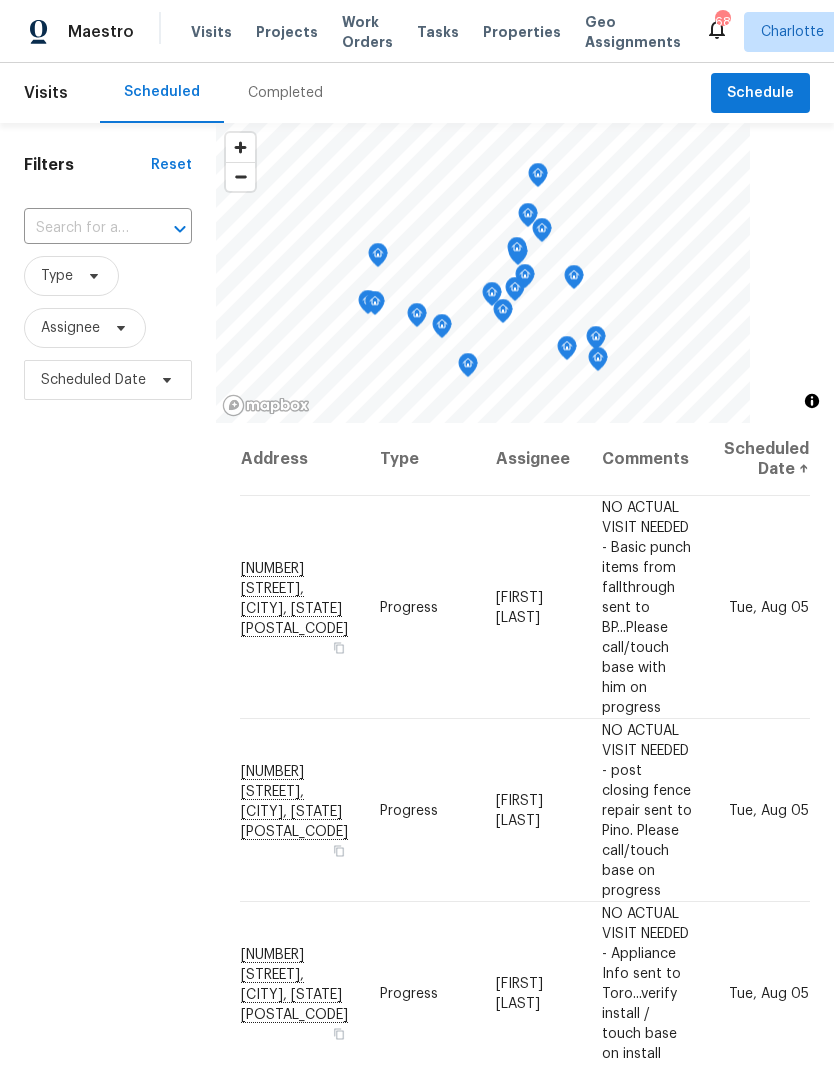 click at bounding box center (80, 228) 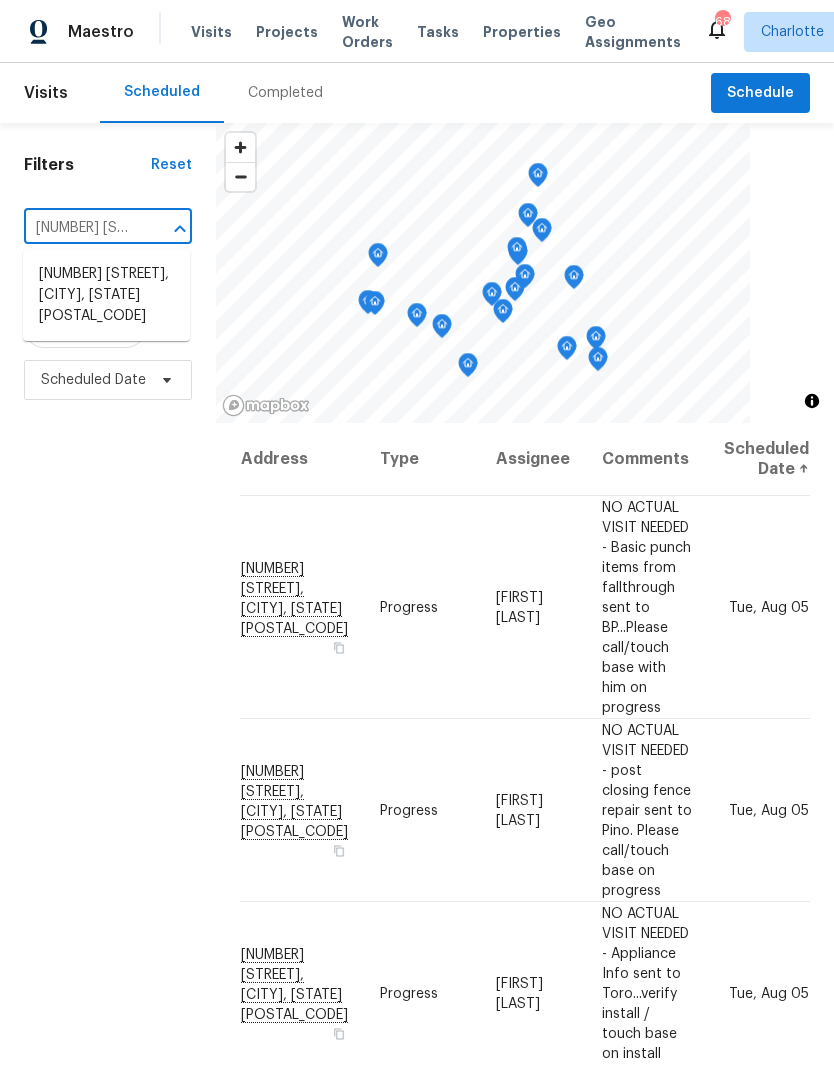 type on "[NUMBER] [STREET]" 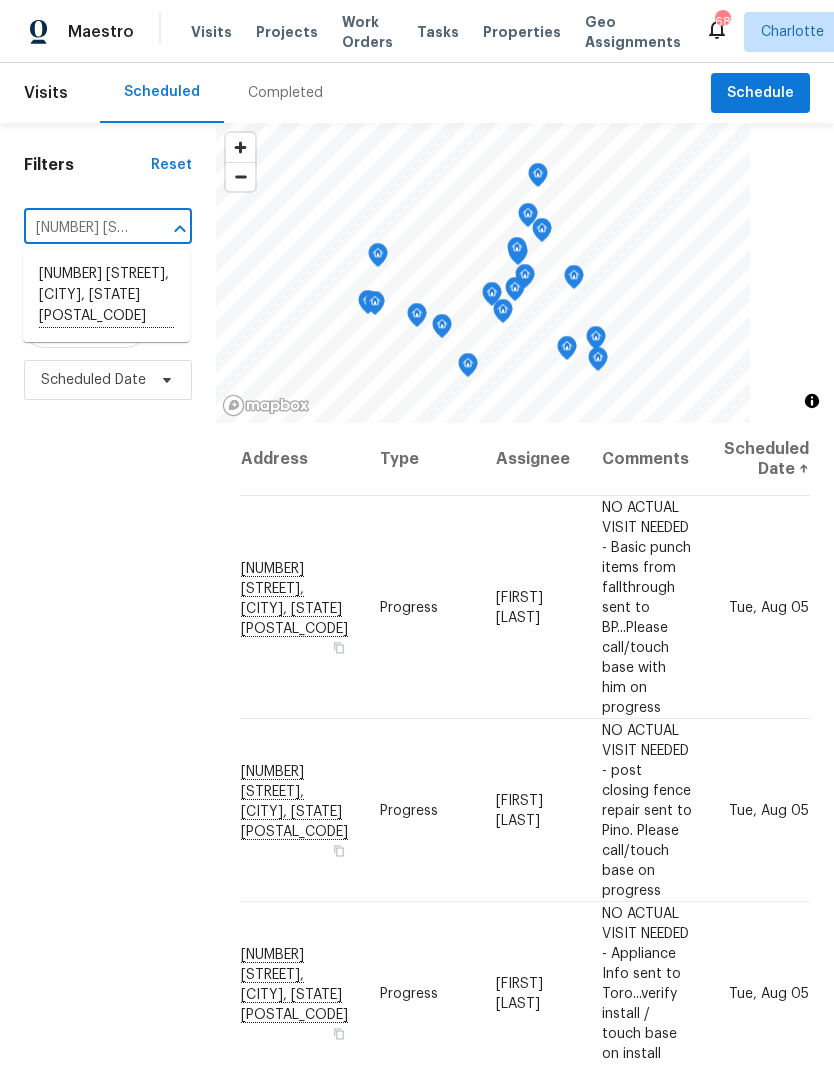 click on "[NUMBER] [STREET], [CITY], [STATE] [POSTAL_CODE]" at bounding box center [106, 296] 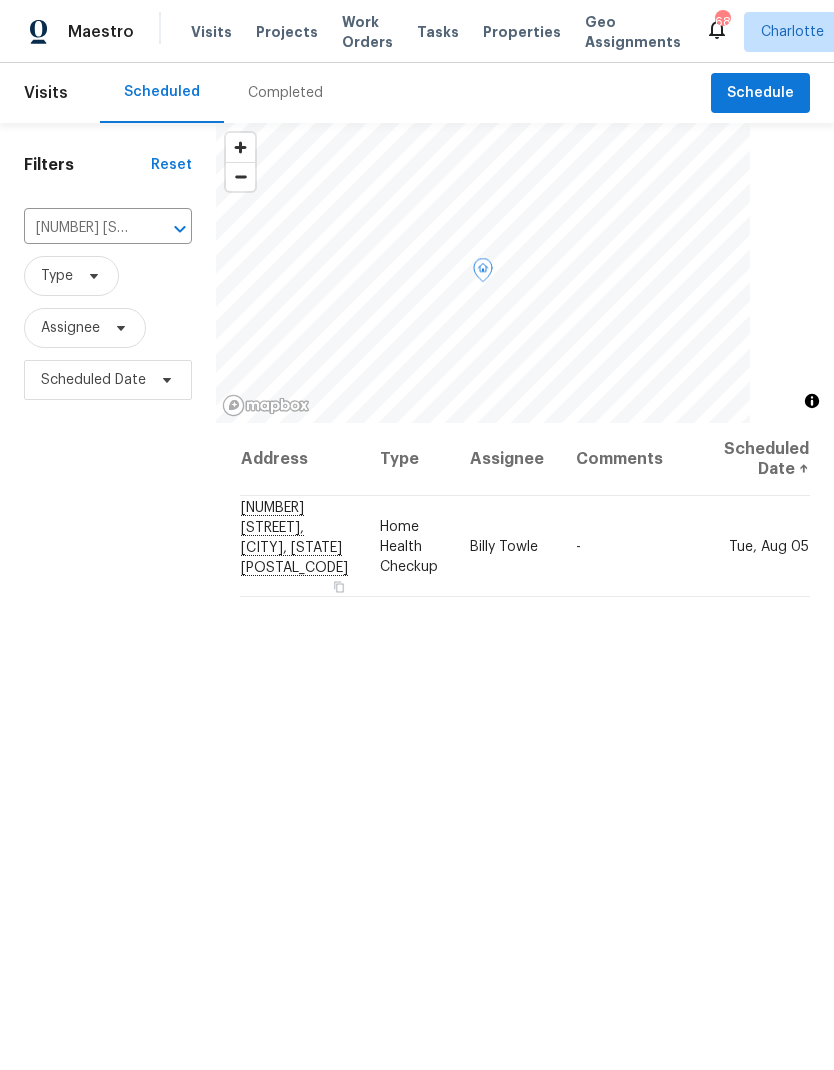 click 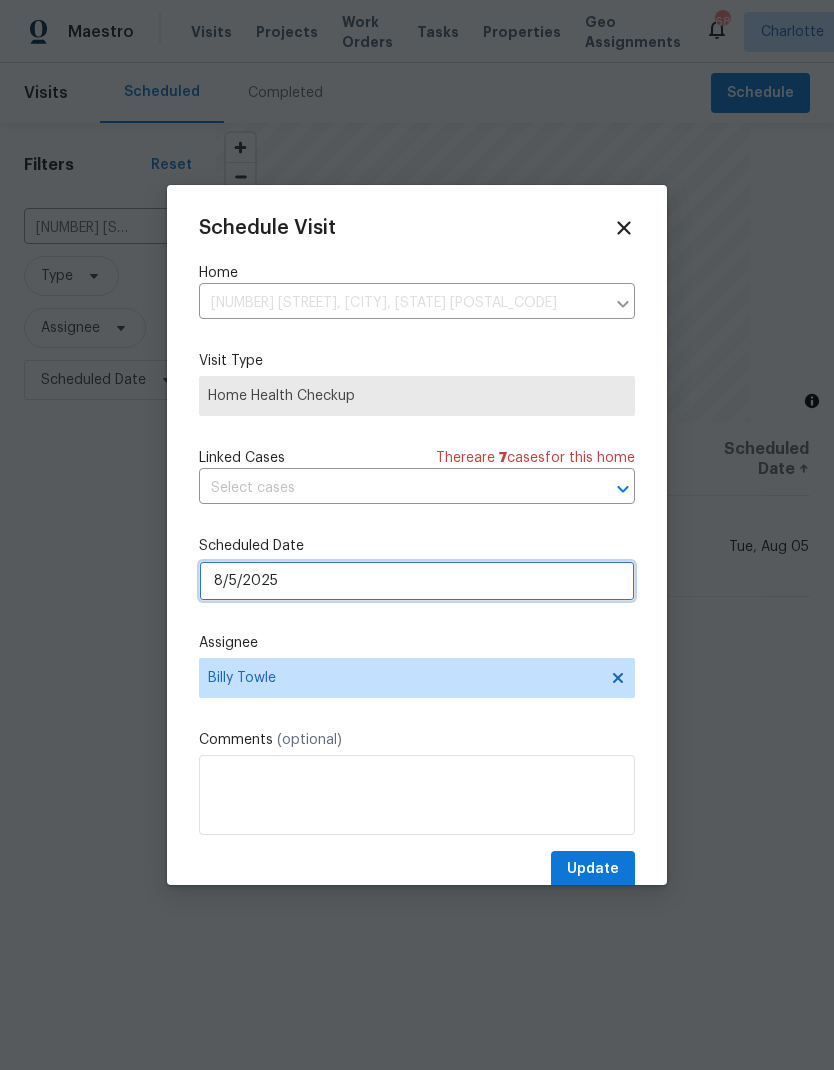 click on "8/5/2025" at bounding box center [417, 581] 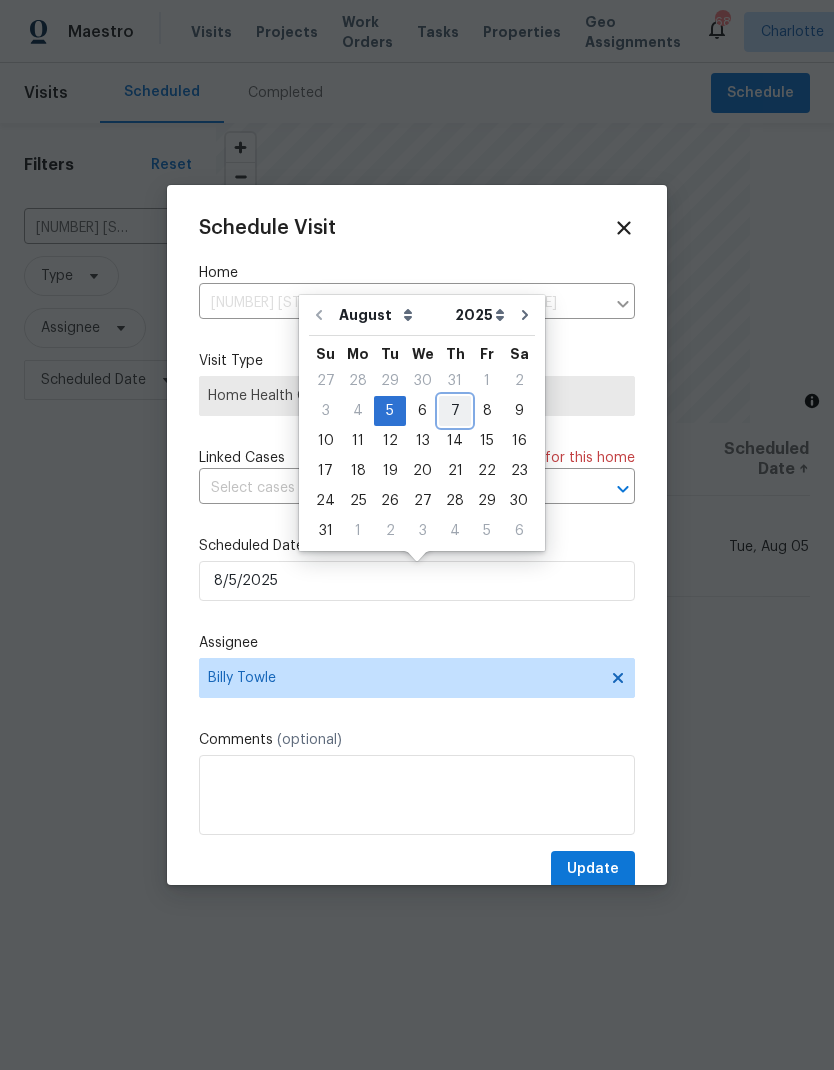 click on "7" at bounding box center [455, 411] 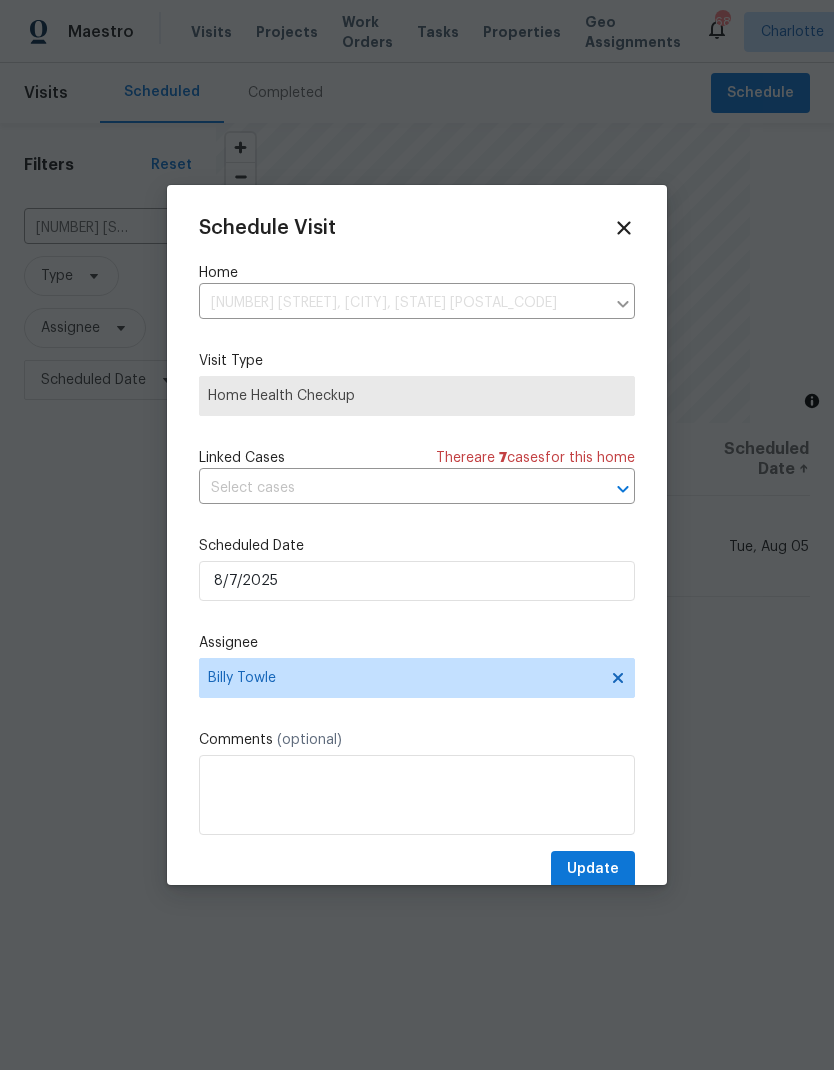 type on "8/7/2025" 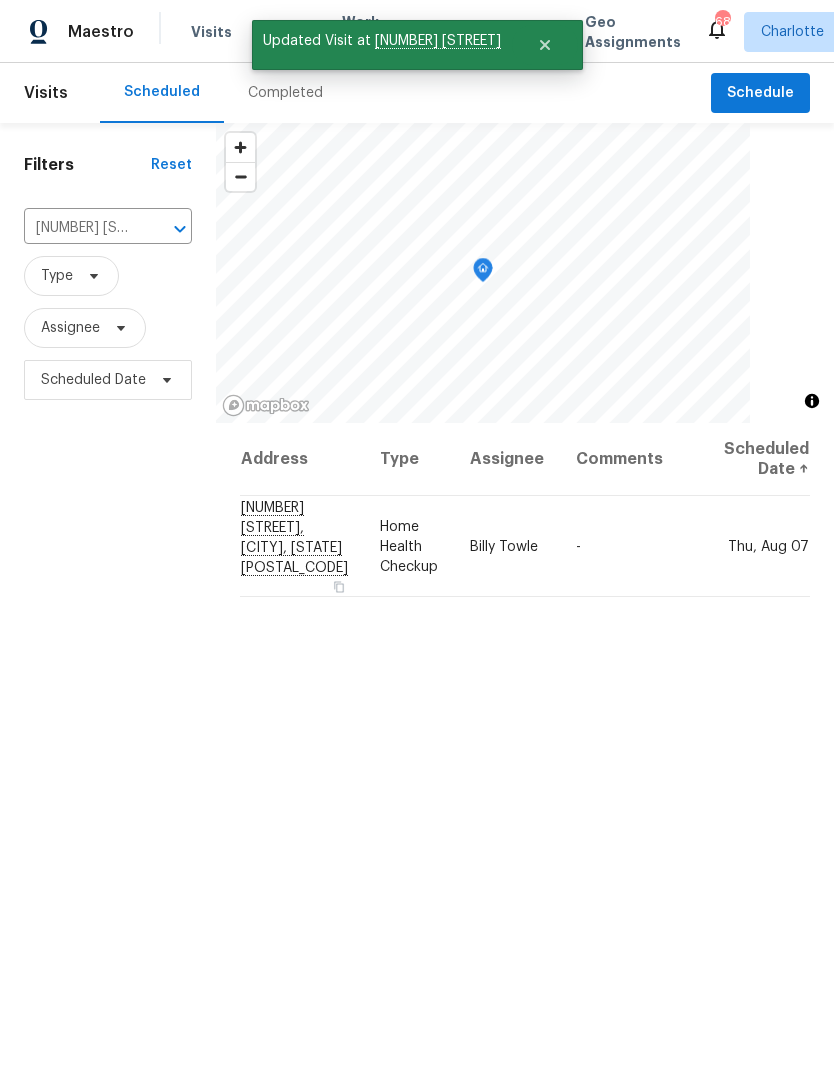 click 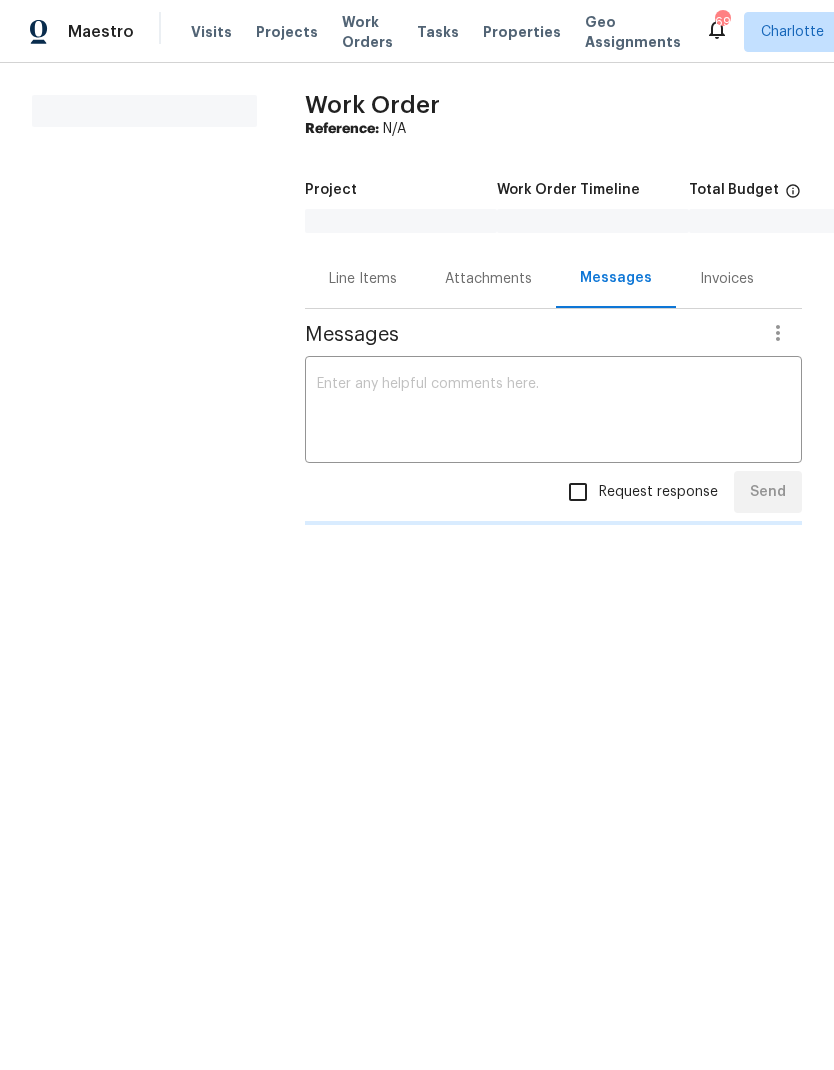 scroll, scrollTop: 0, scrollLeft: 0, axis: both 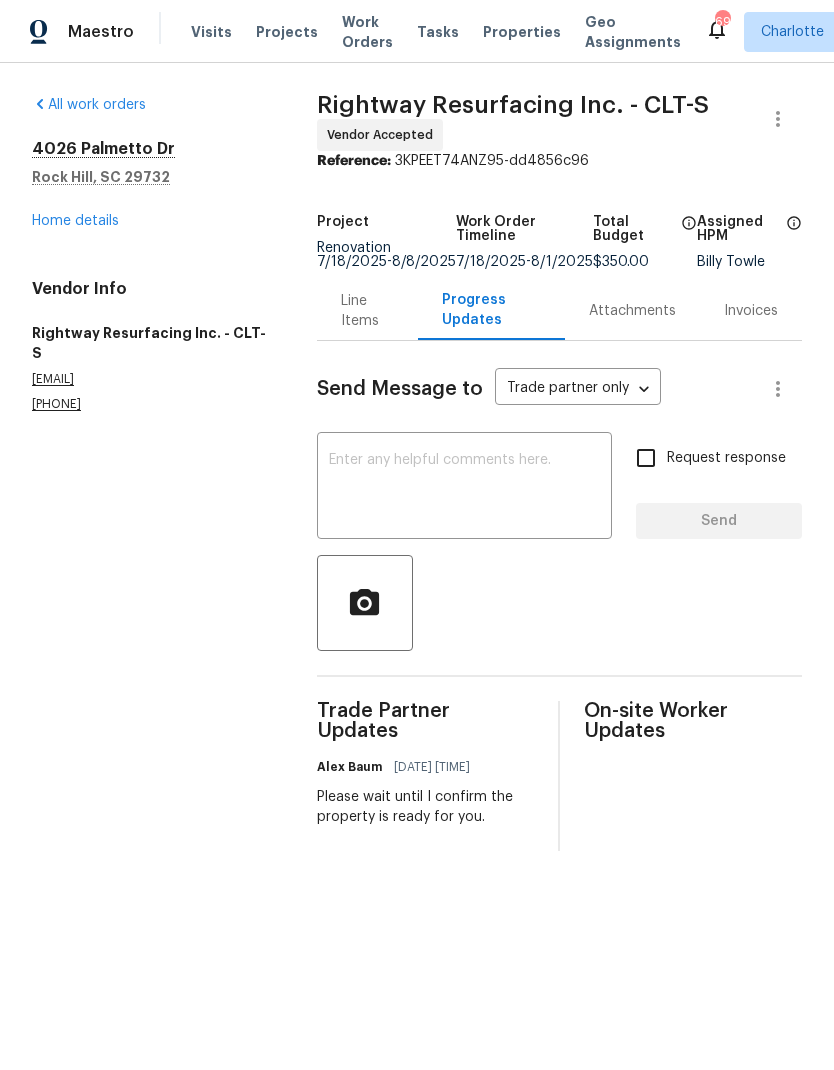click at bounding box center [464, 488] 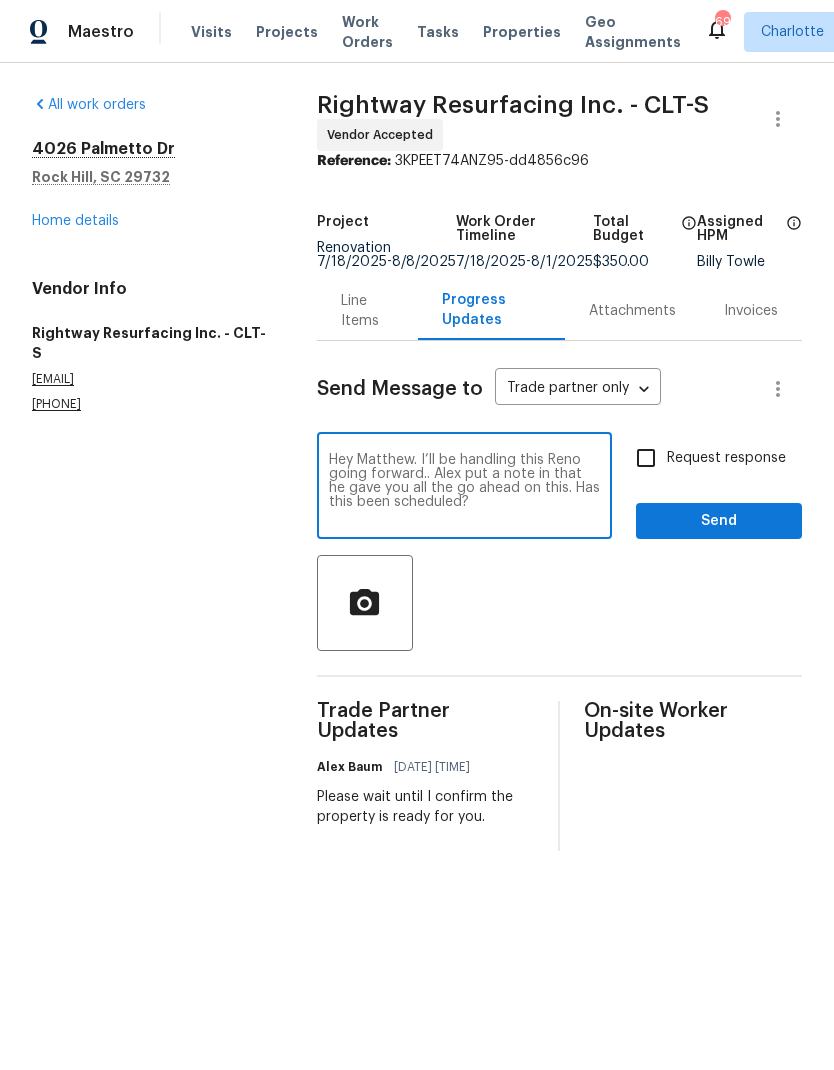 type on "Hey Matthew. I’ll be handling this Reno going forward.. Alex put a note in that he gave you all the go ahead on this. Has this been scheduled?" 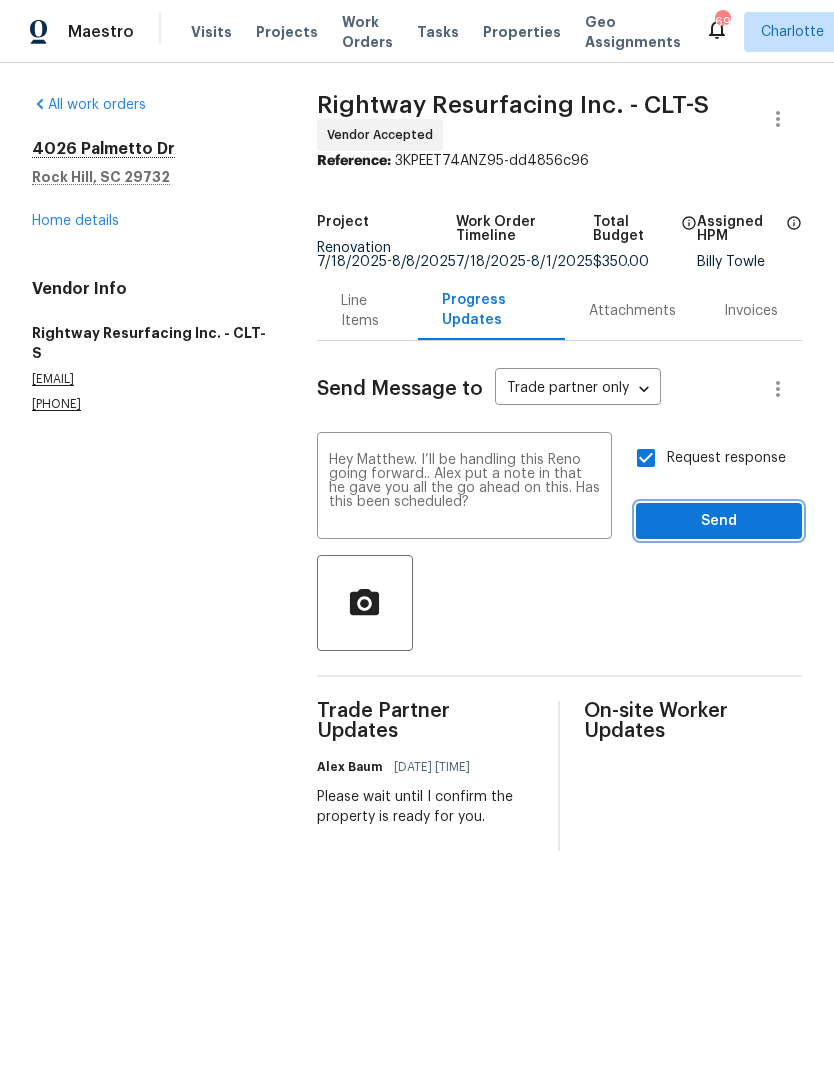 click on "Send" at bounding box center (719, 521) 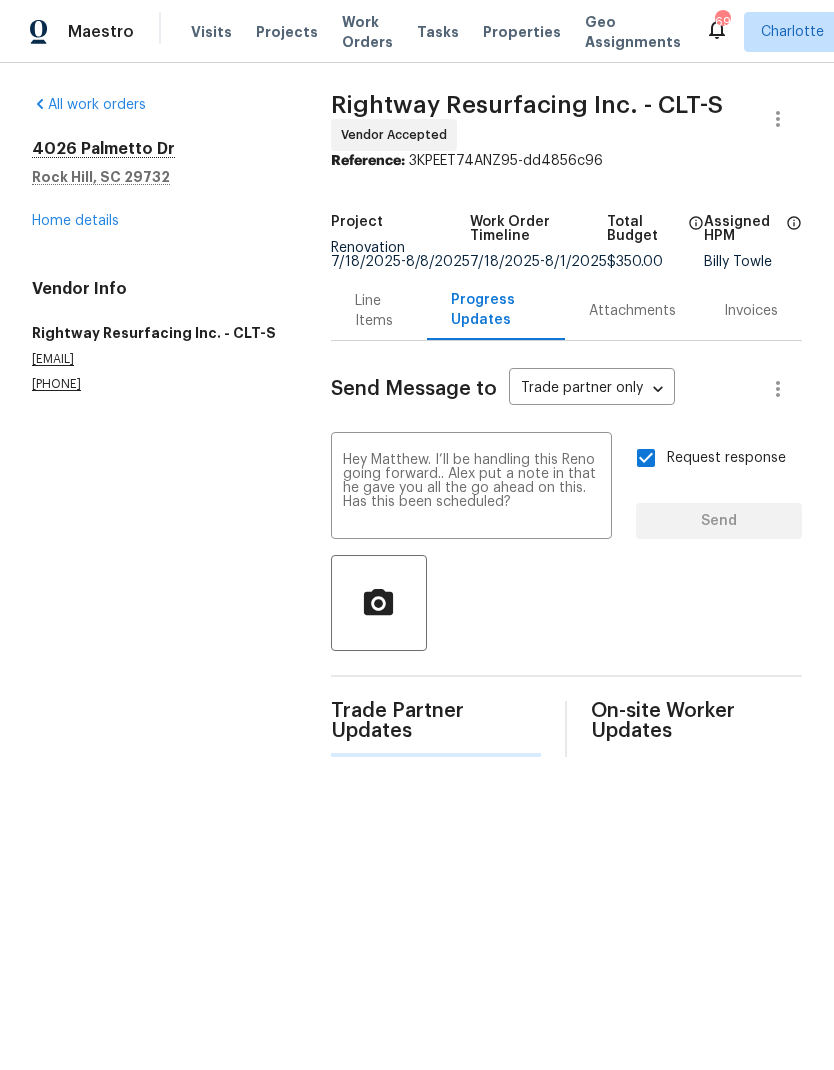 type 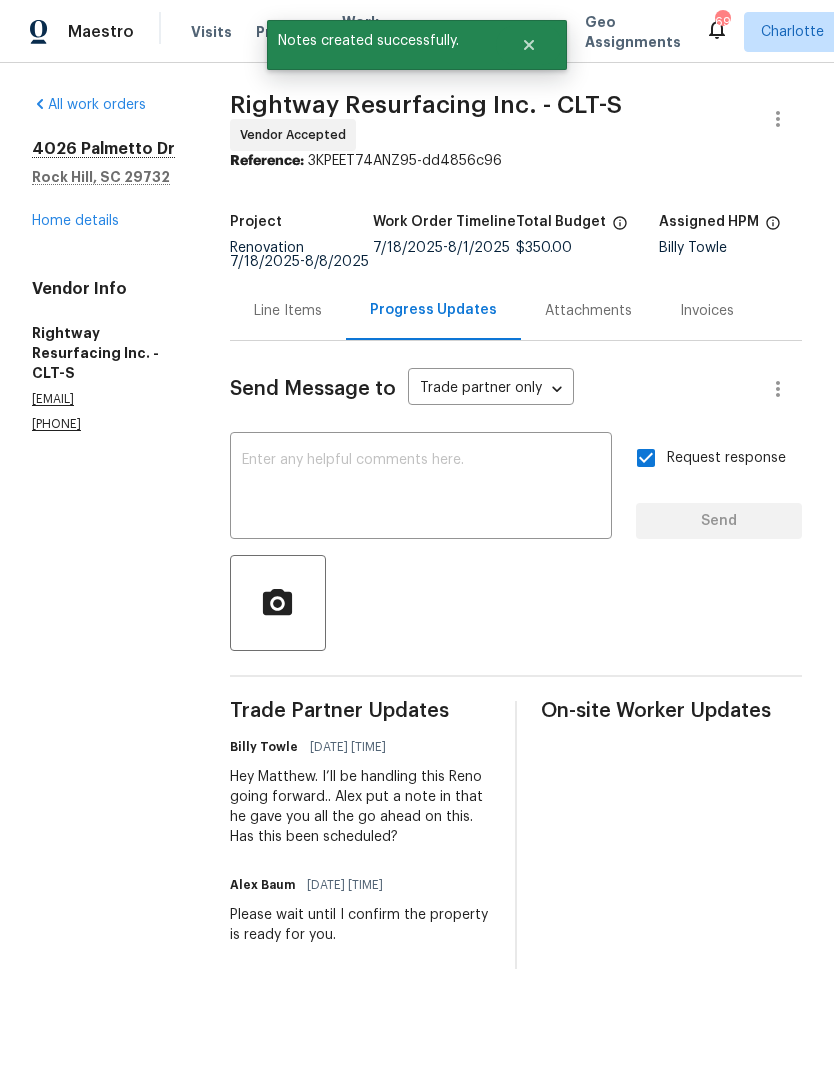 click on "Line Items" at bounding box center [288, 310] 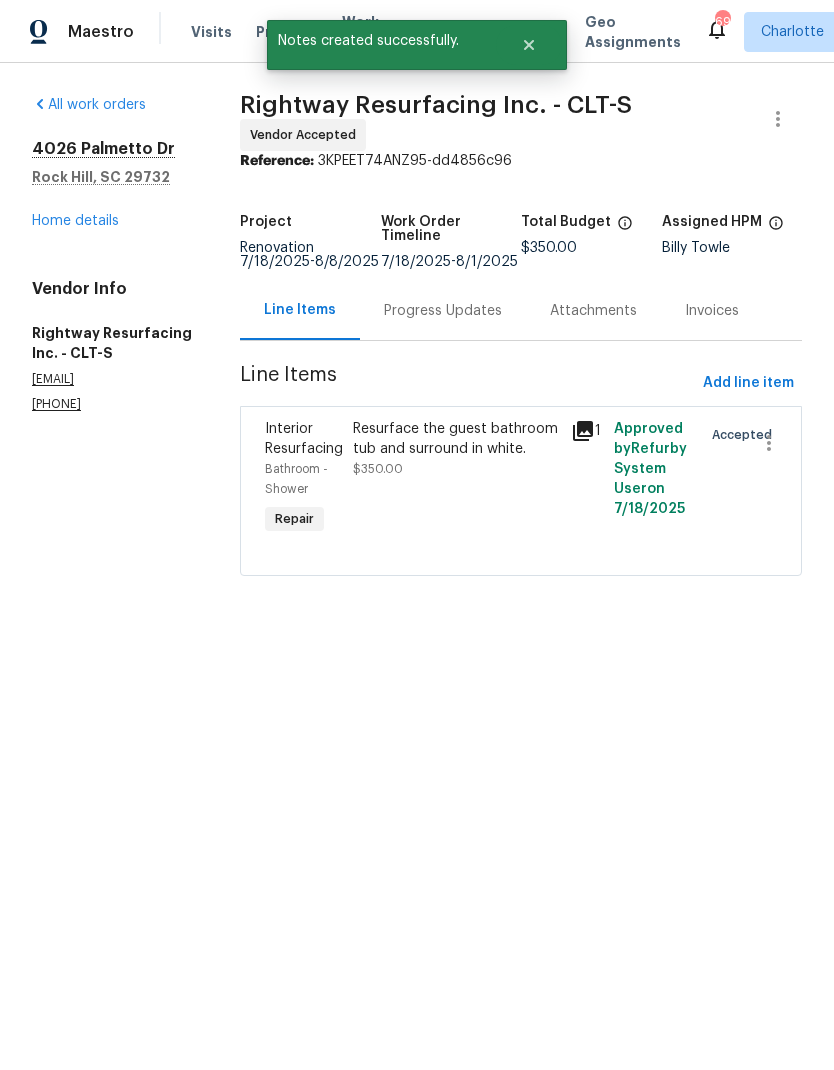 click 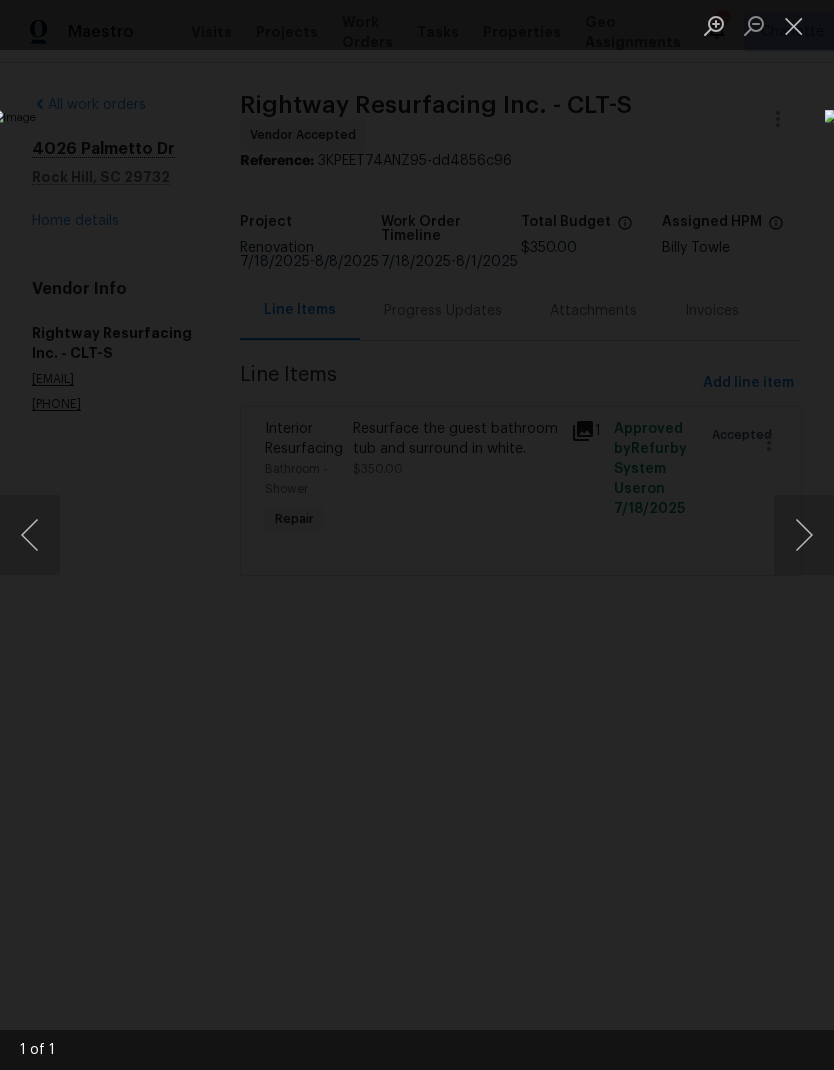 click at bounding box center (794, 25) 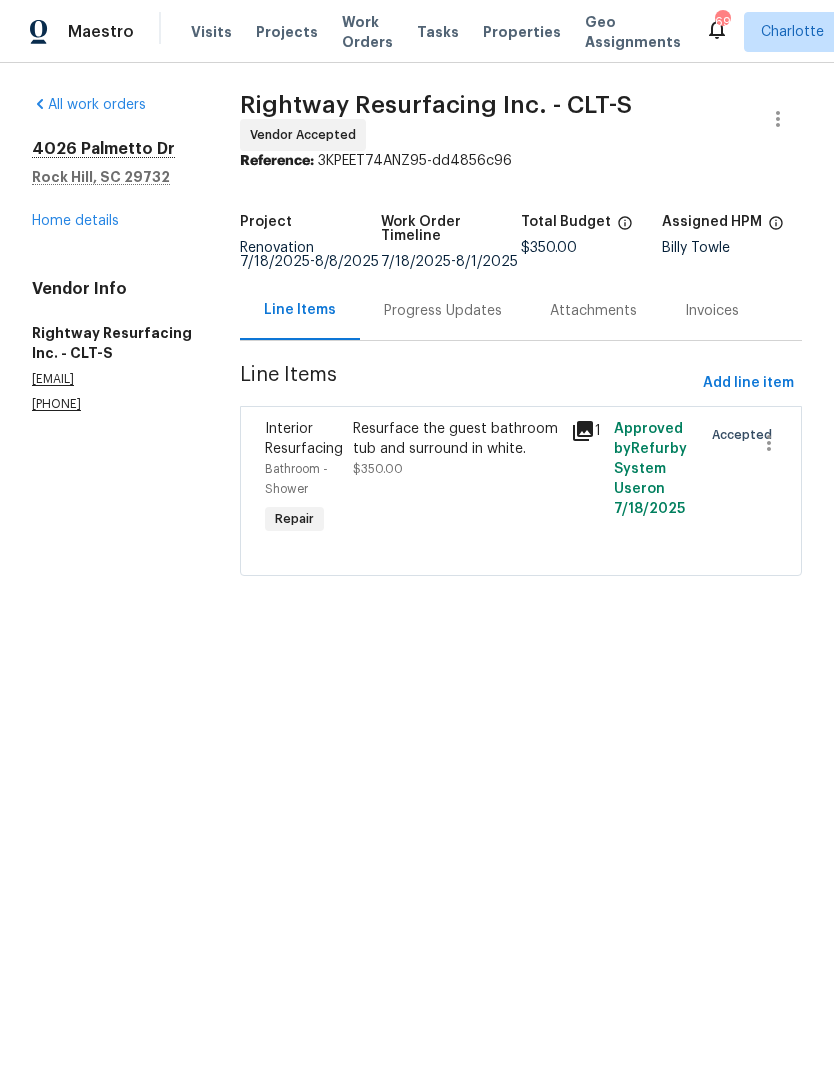 click on "Home details" at bounding box center (75, 221) 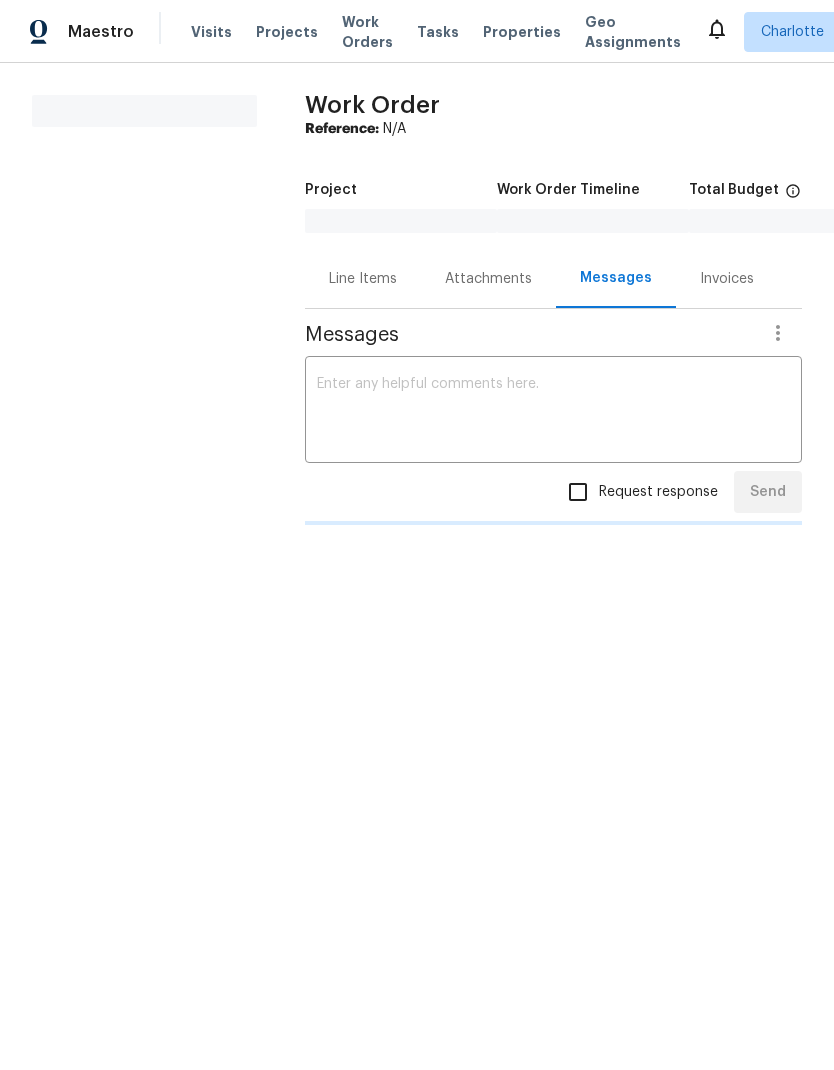 scroll, scrollTop: 0, scrollLeft: 0, axis: both 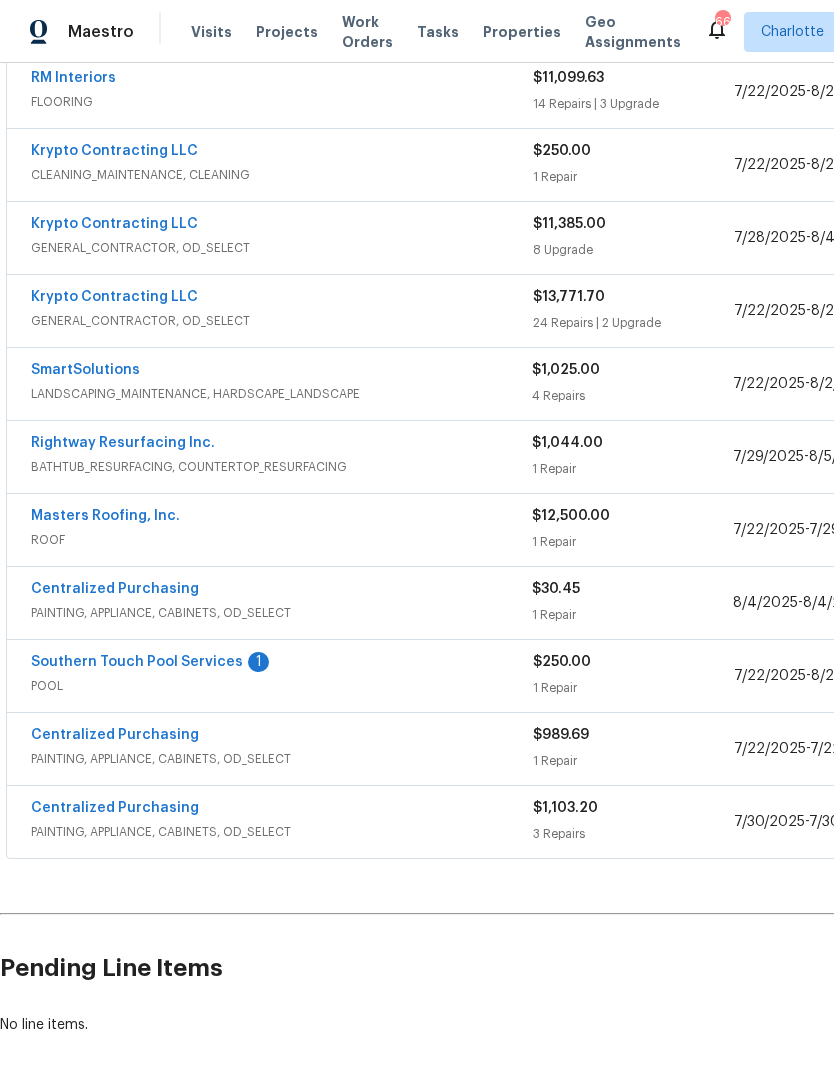 click on "Southern Touch Pool Services" at bounding box center [137, 662] 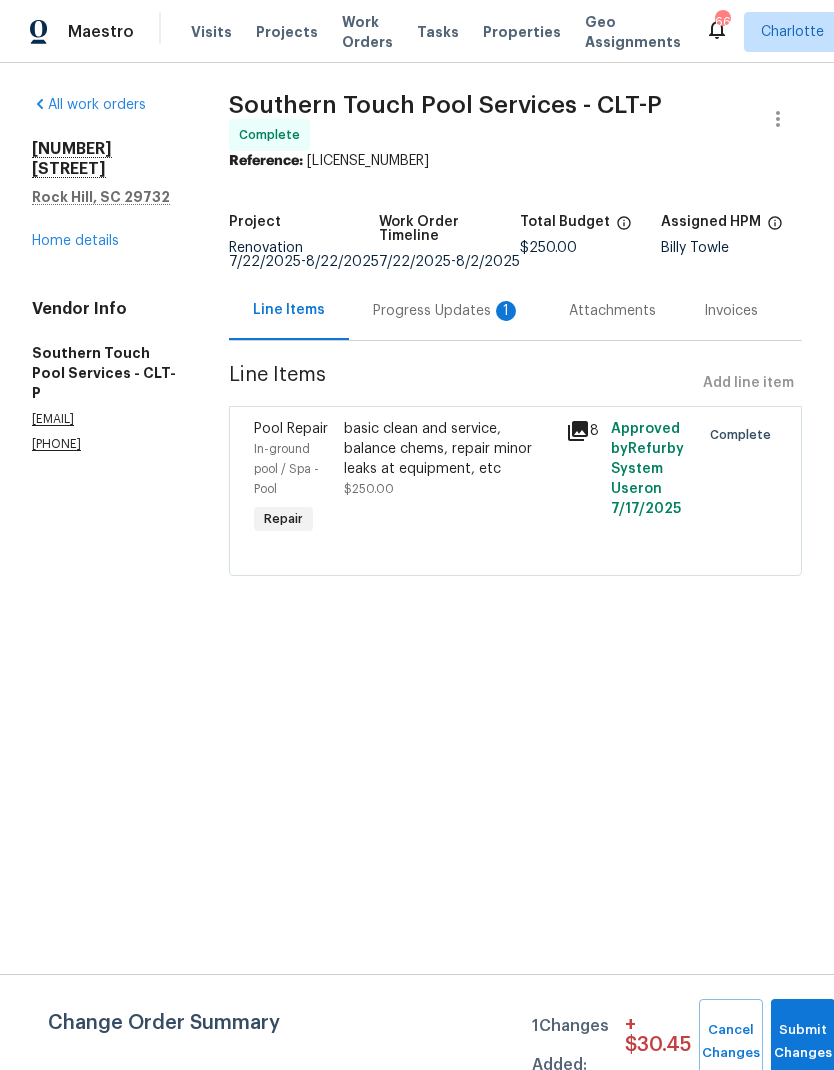 click on "Progress Updates 1" at bounding box center (447, 310) 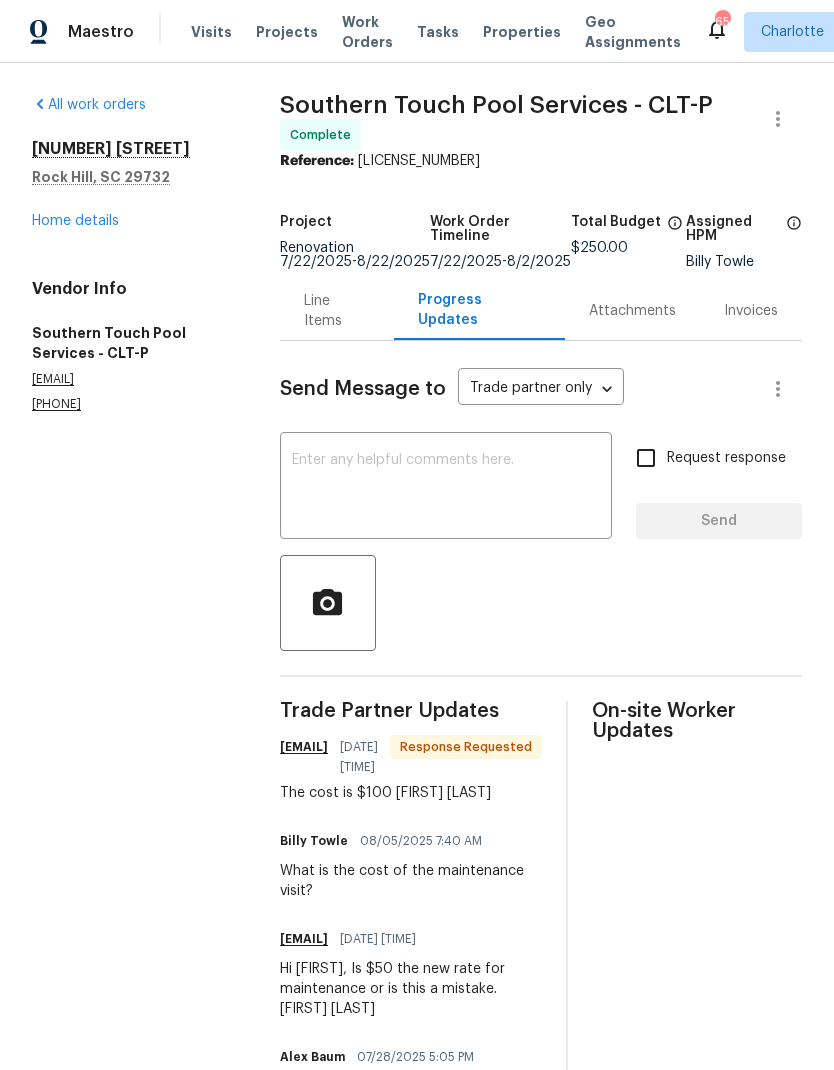 click at bounding box center [446, 488] 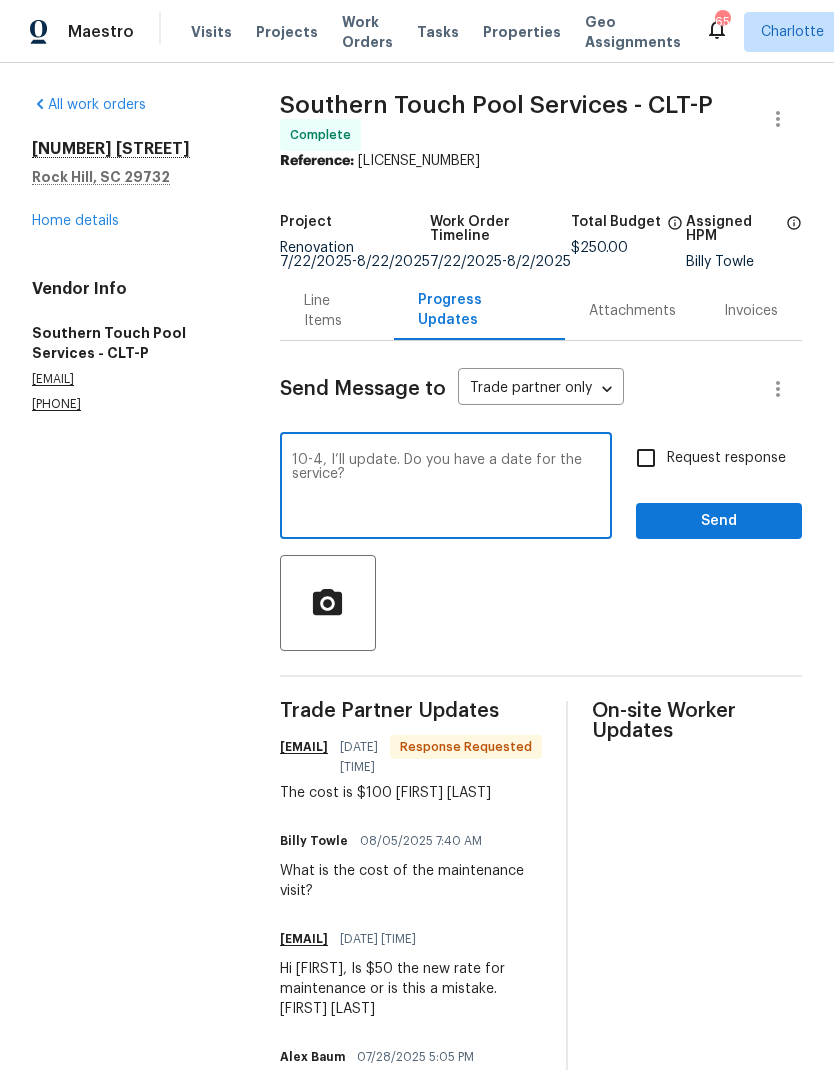type on "10-4, I’ll update. Do you have a date for the service?" 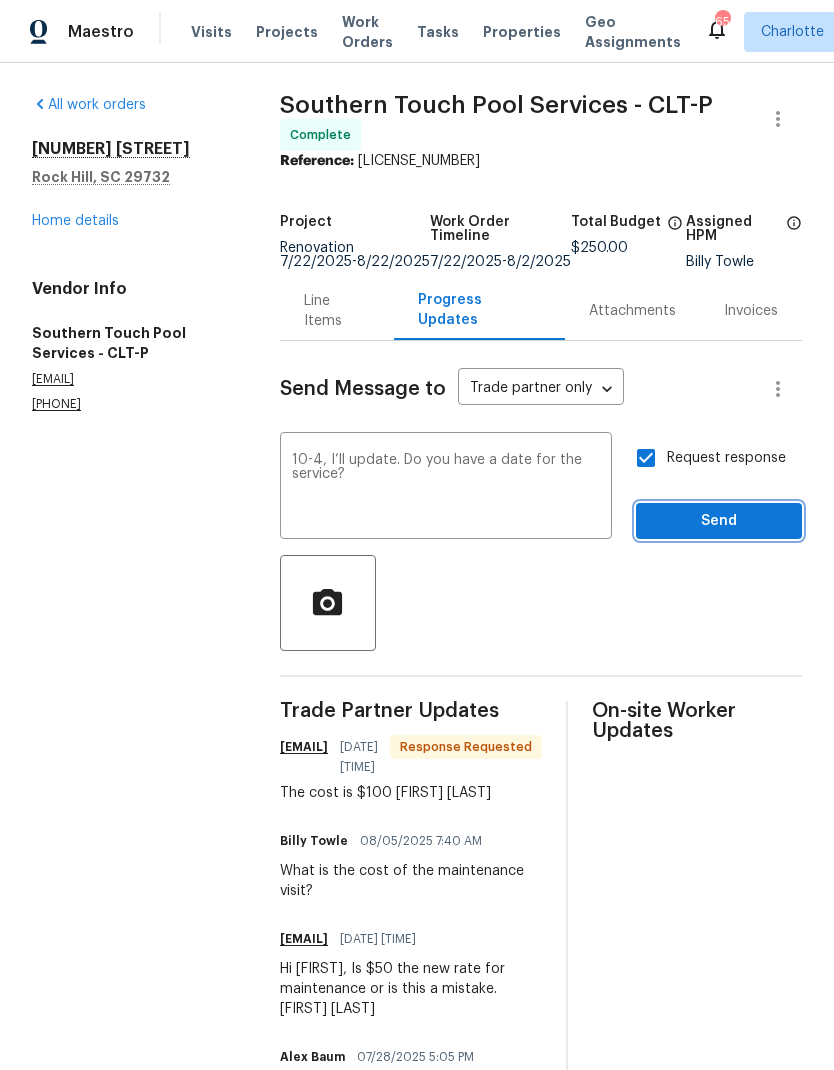 click on "Send" at bounding box center [719, 521] 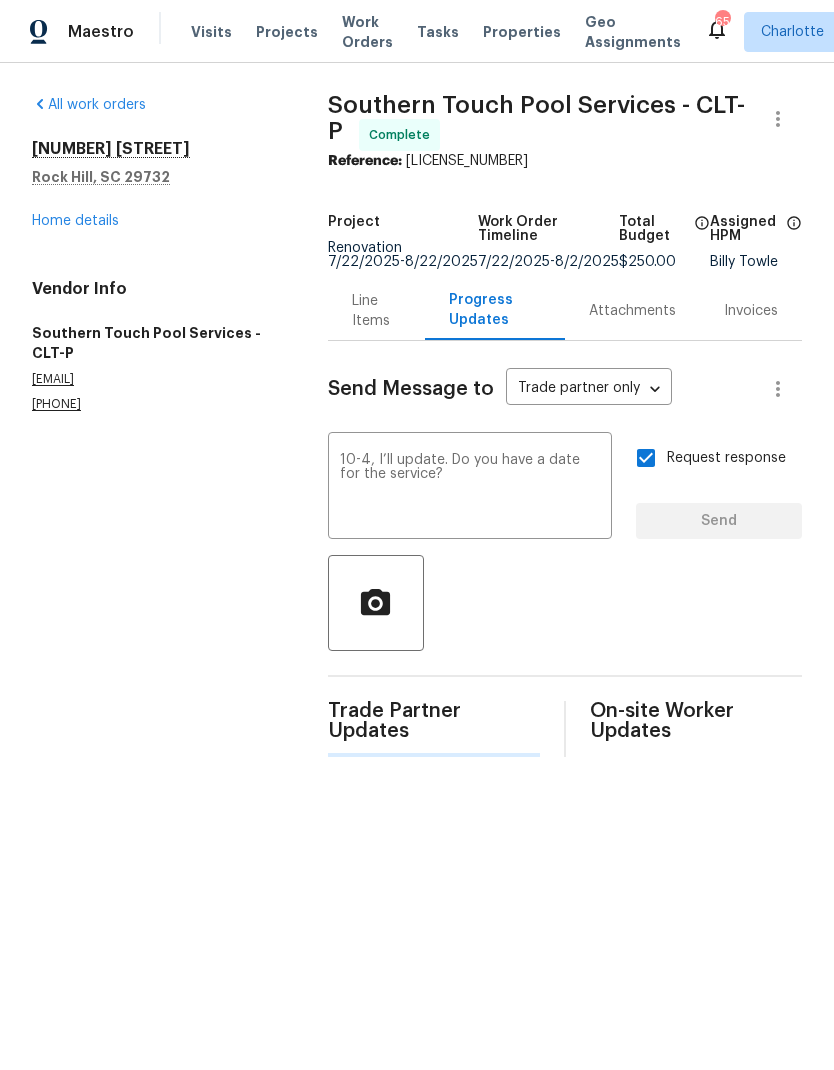 type 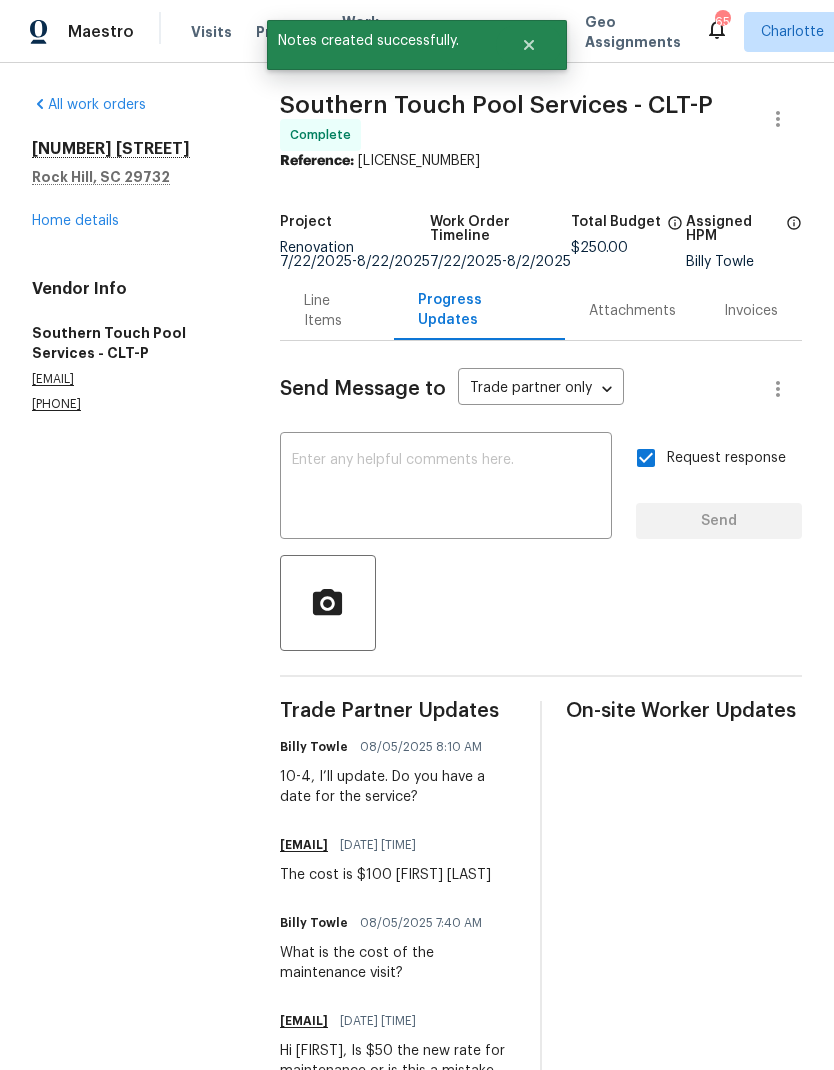 click on "Home details" at bounding box center (75, 221) 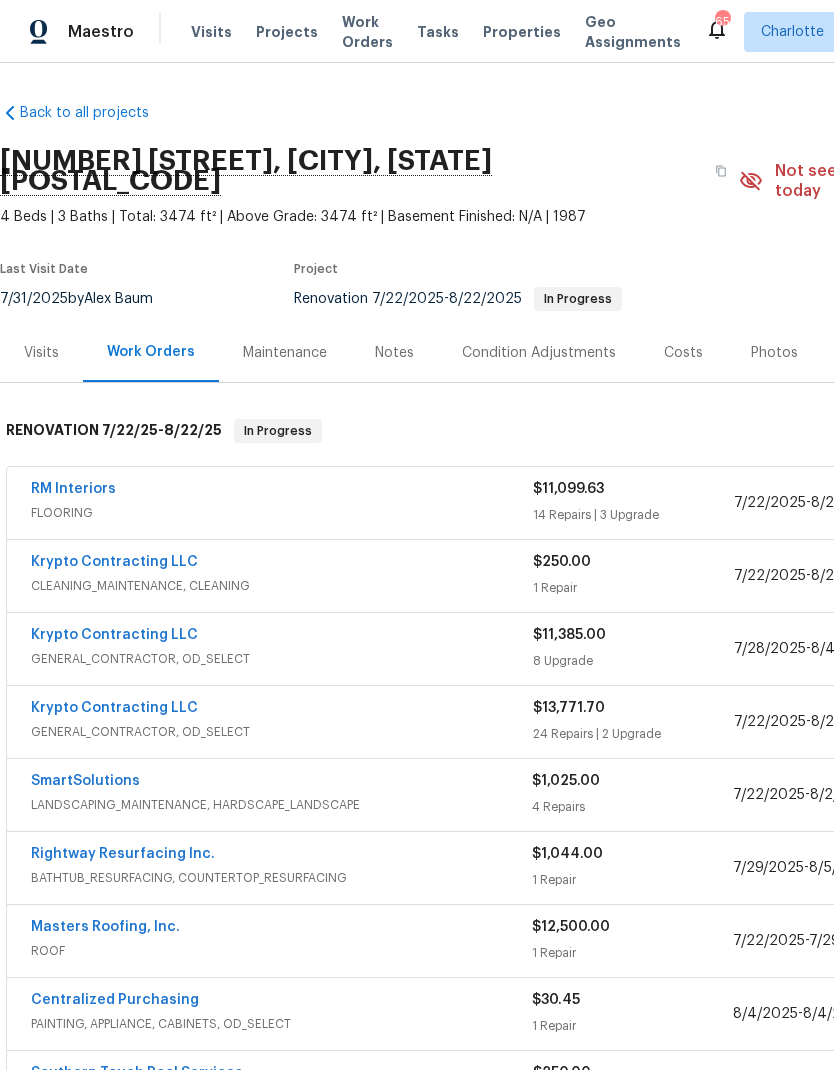 scroll, scrollTop: 0, scrollLeft: 0, axis: both 